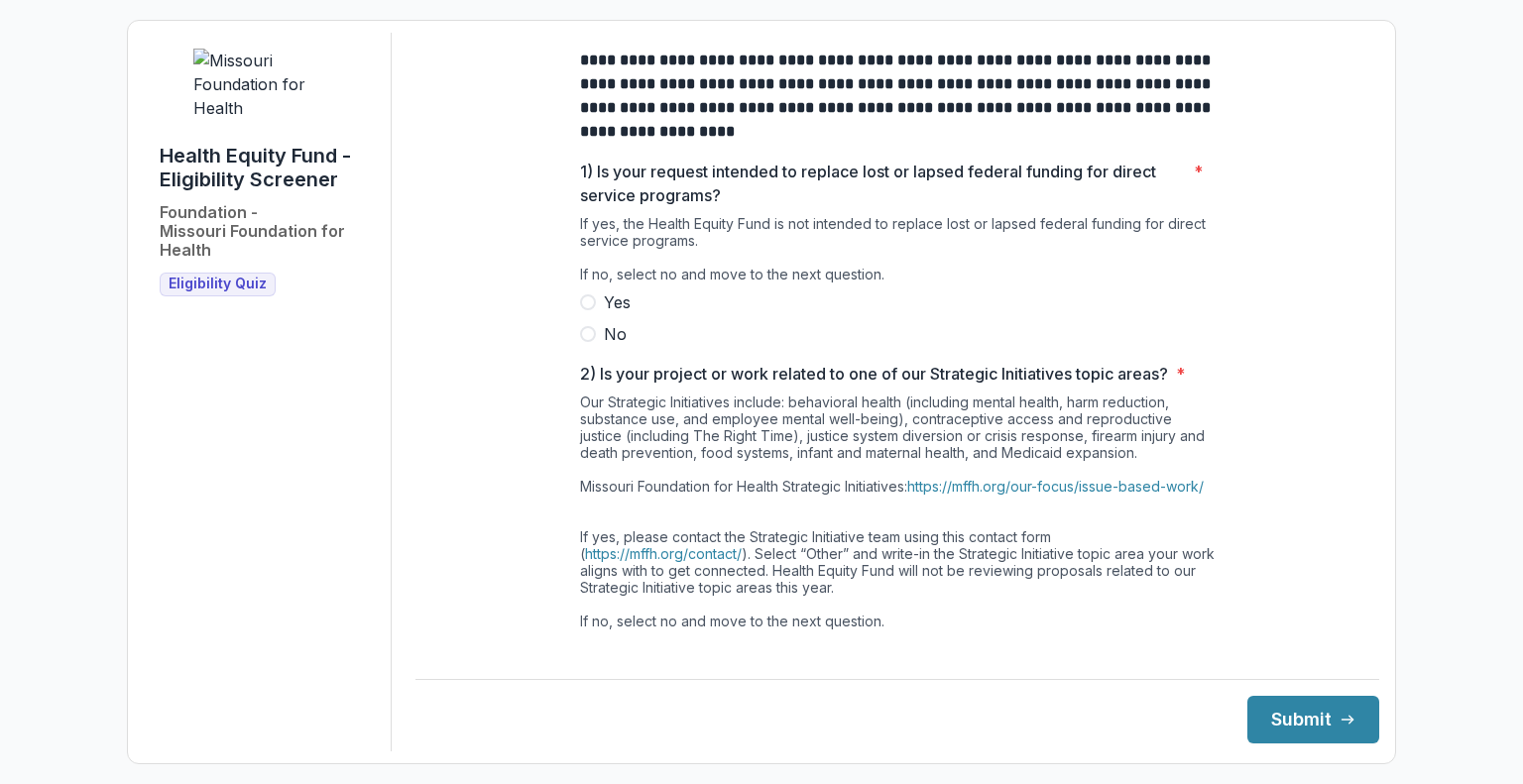 scroll, scrollTop: 0, scrollLeft: 0, axis: both 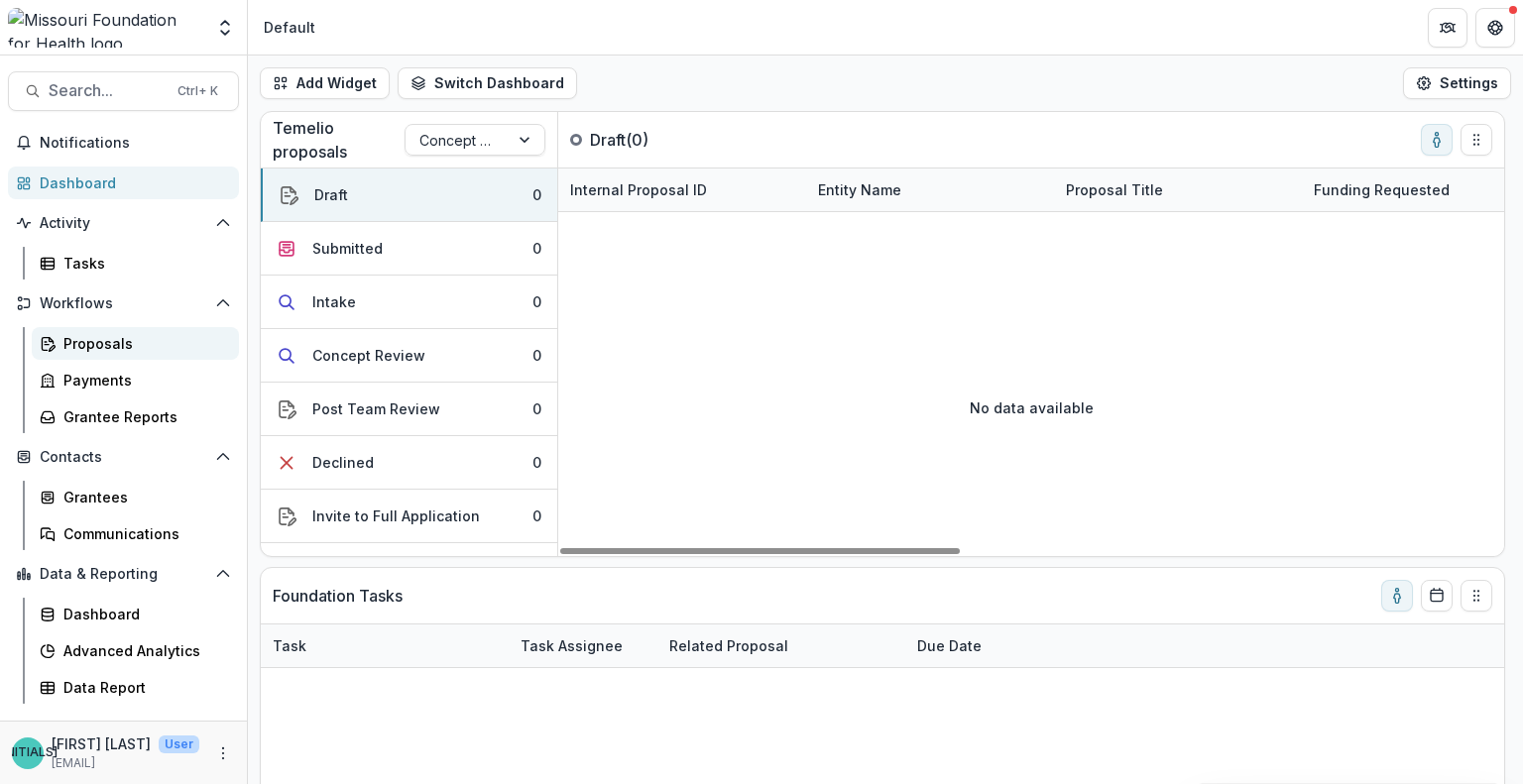 click on "Proposals" at bounding box center (143, 343) 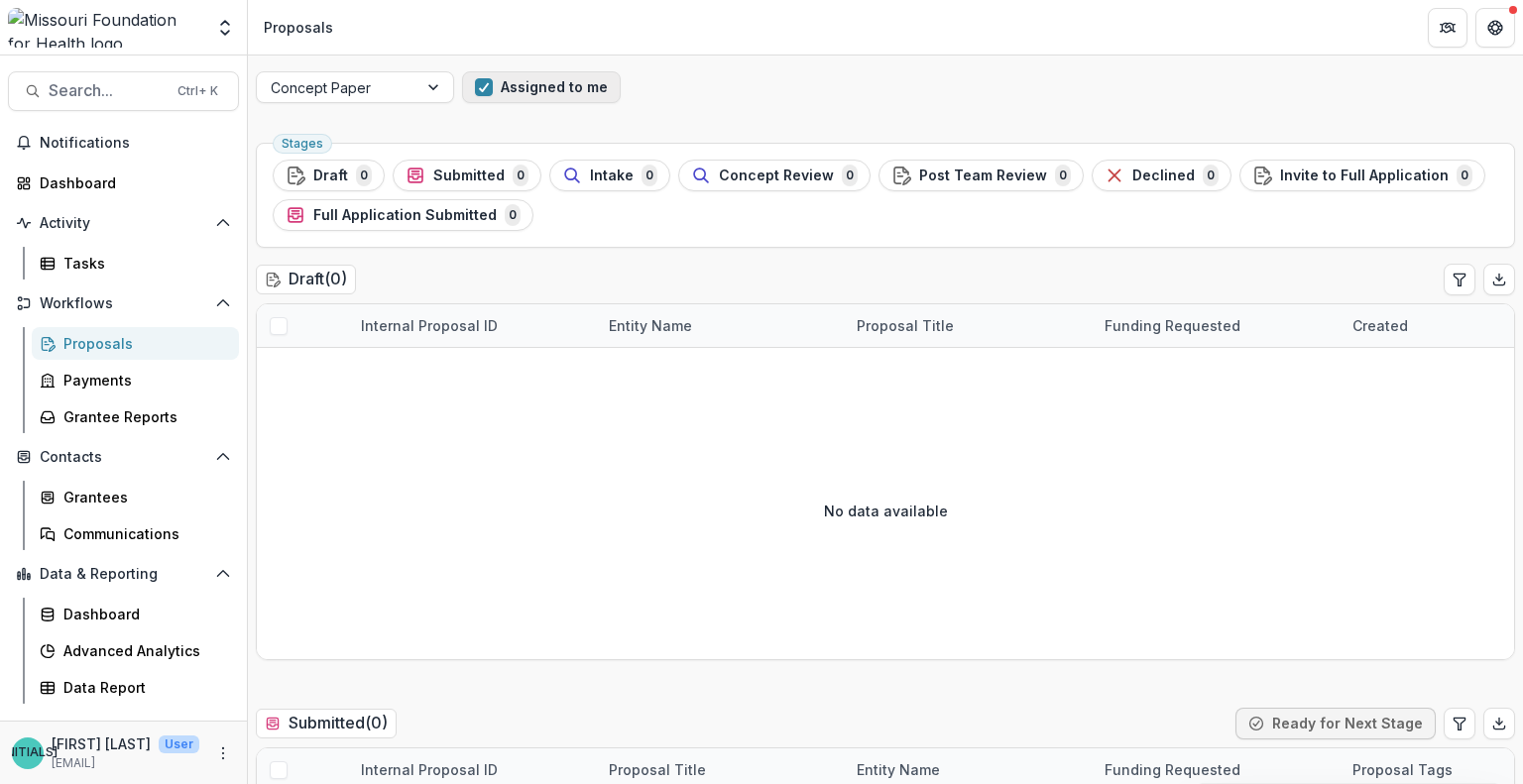 click at bounding box center (484, 87) 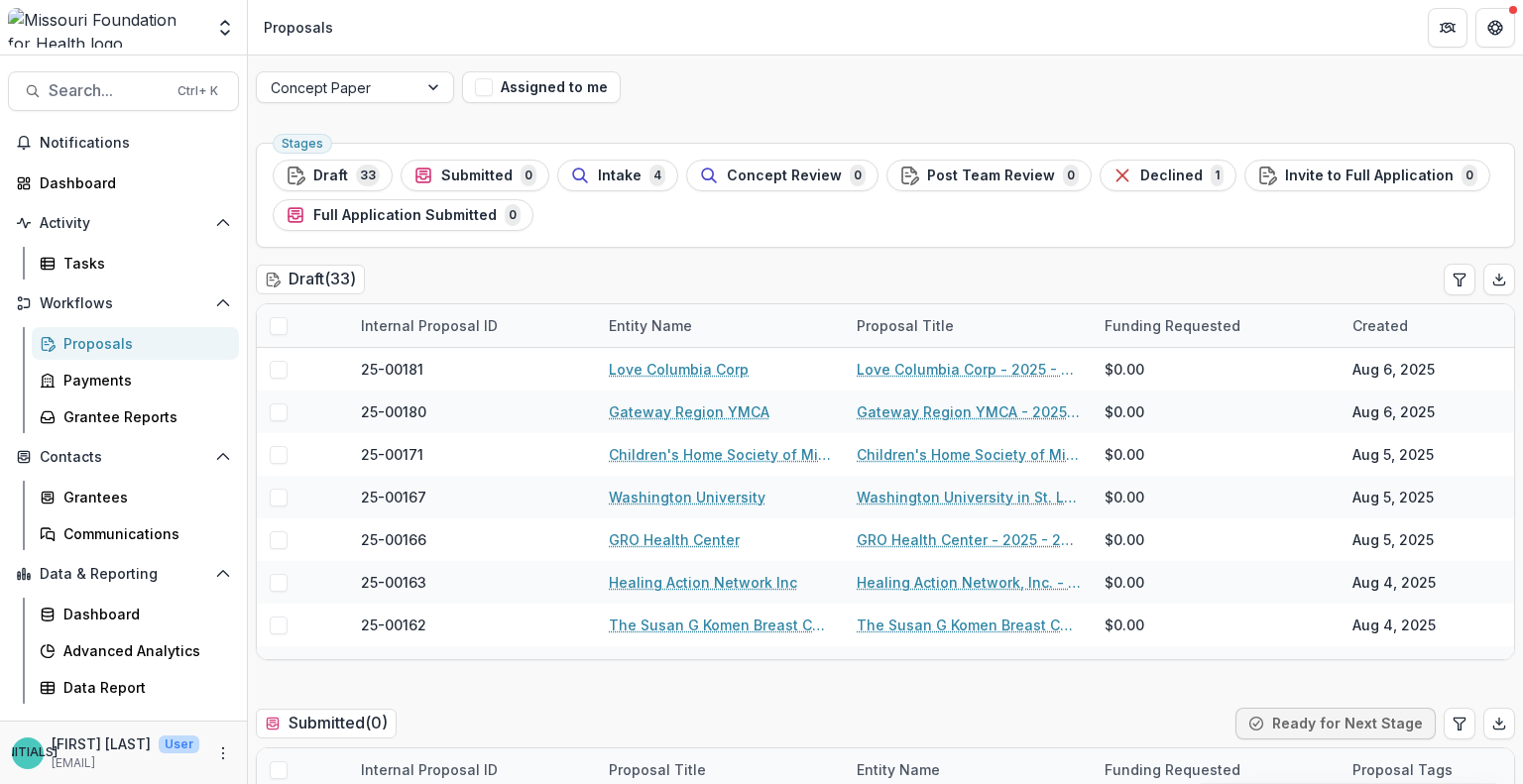 click on "Stages Draft 33 Submitted 0 Intake 4 Concept Review 0 Post Team Review 0 Declined 1 Invite to Full Application 0 Full Application Submitted 0" at bounding box center (885, 195) 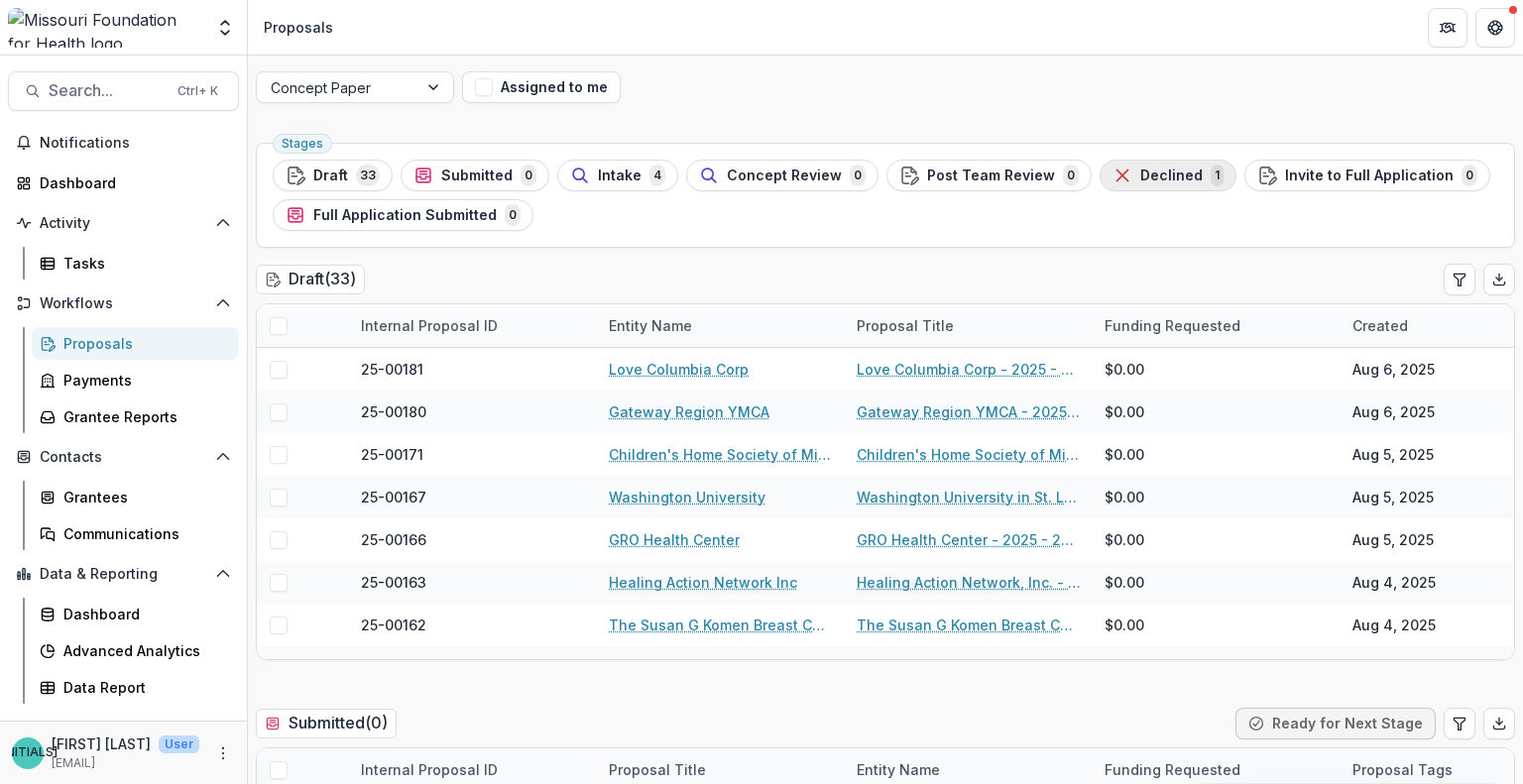 click on "Declined 1" at bounding box center (1168, 175) 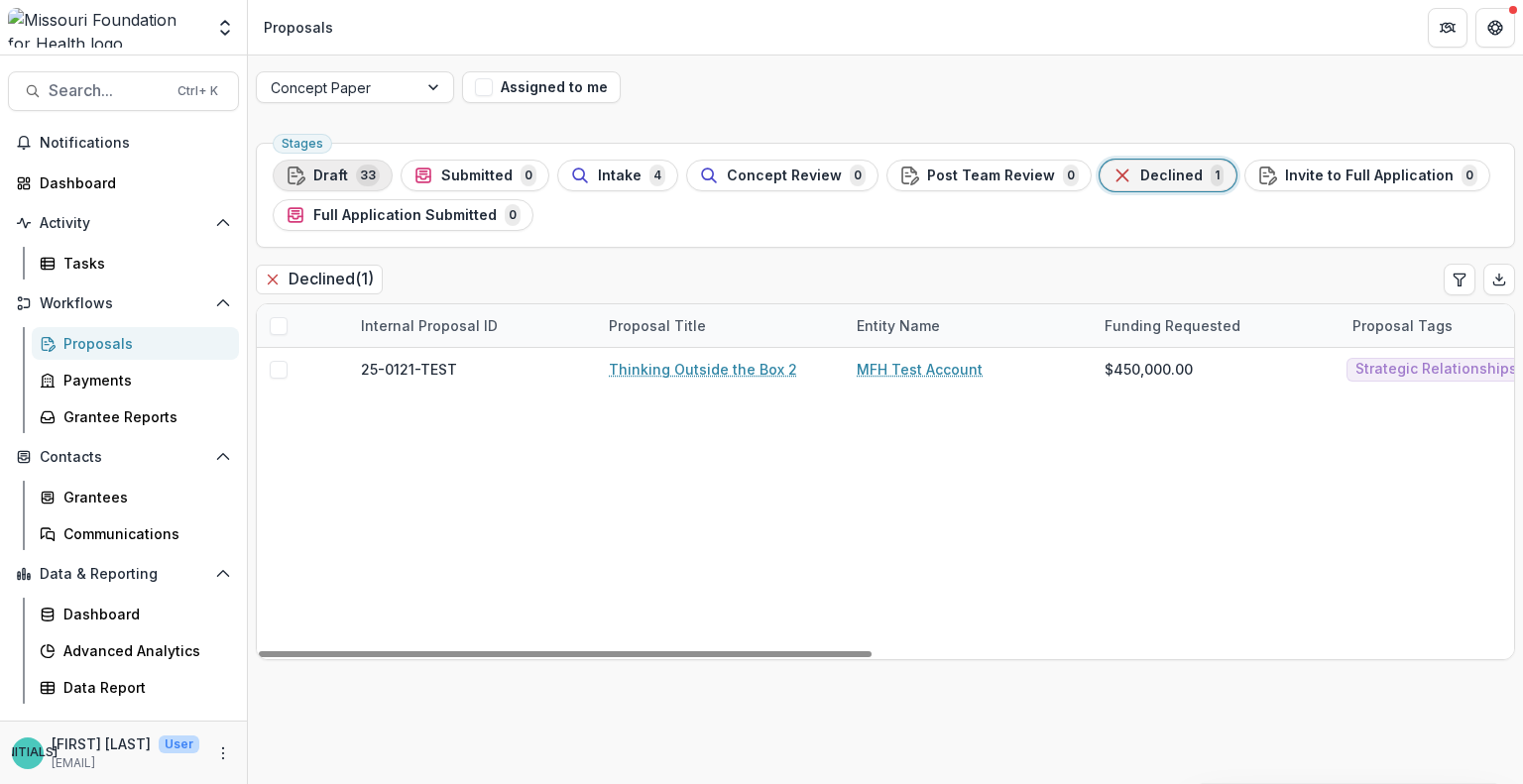 click on "Draft" at bounding box center (330, 175) 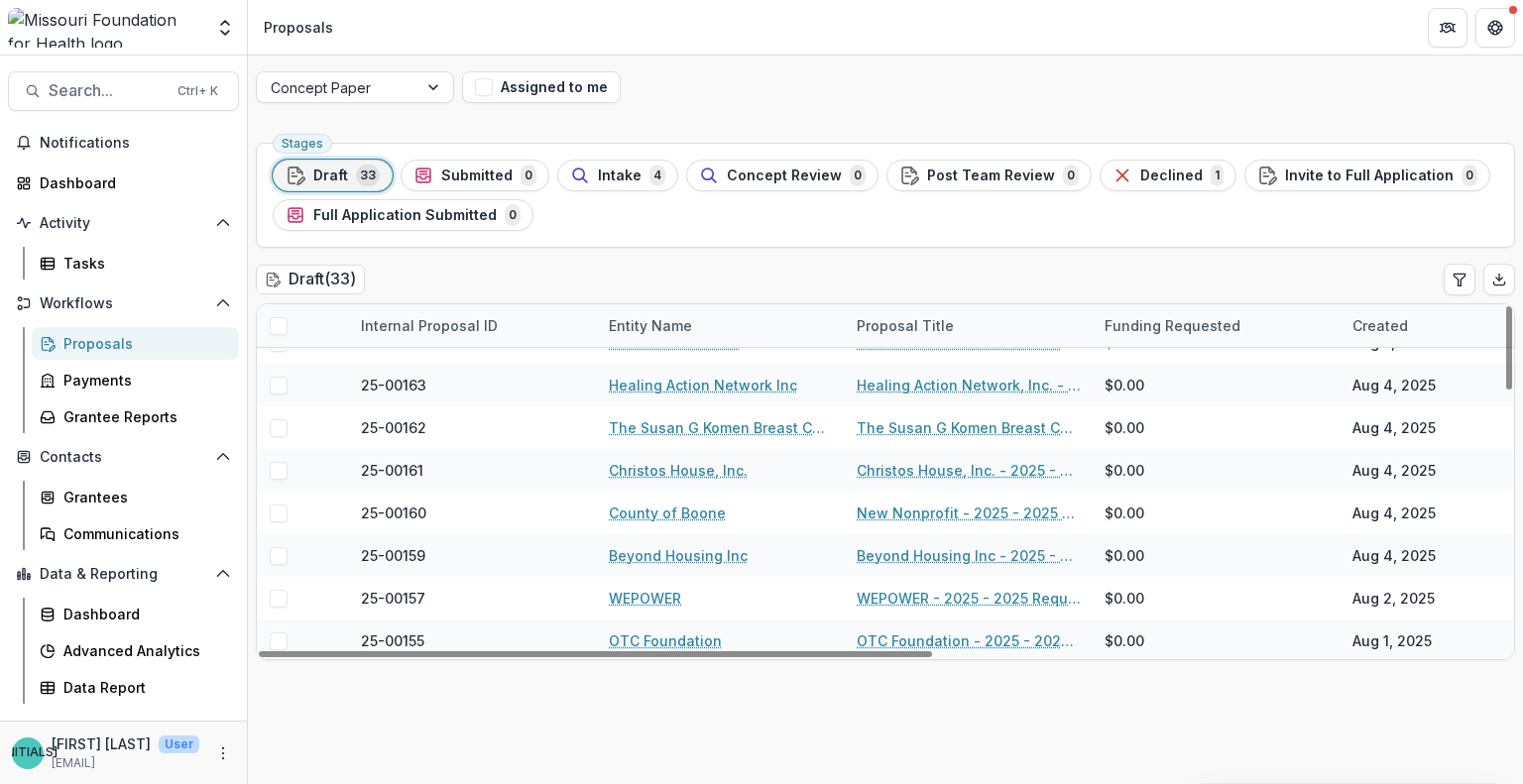 scroll, scrollTop: 198, scrollLeft: 0, axis: vertical 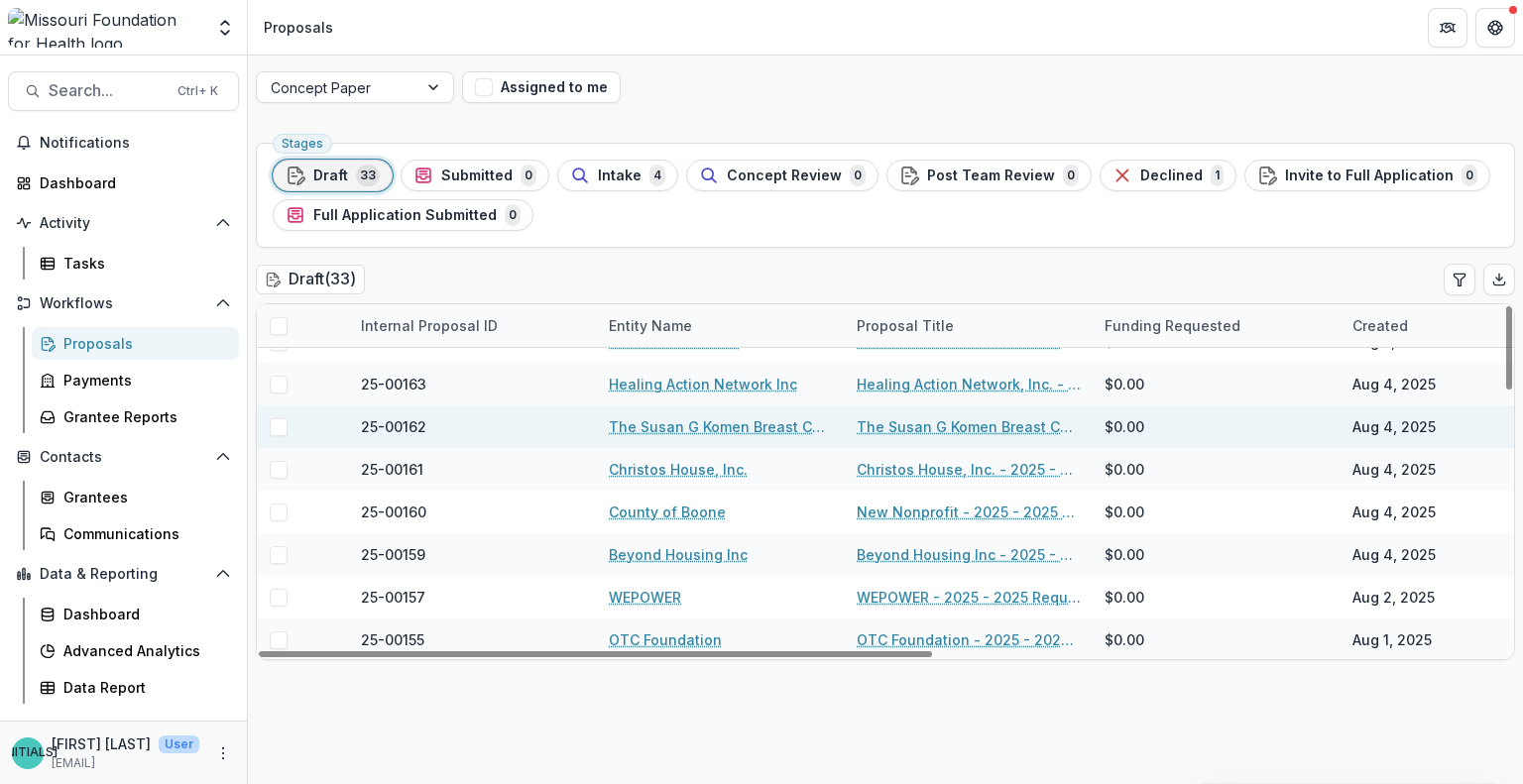 click on "The Susan G Komen Breast Cancer Foundation, Inc." at bounding box center (721, 426) 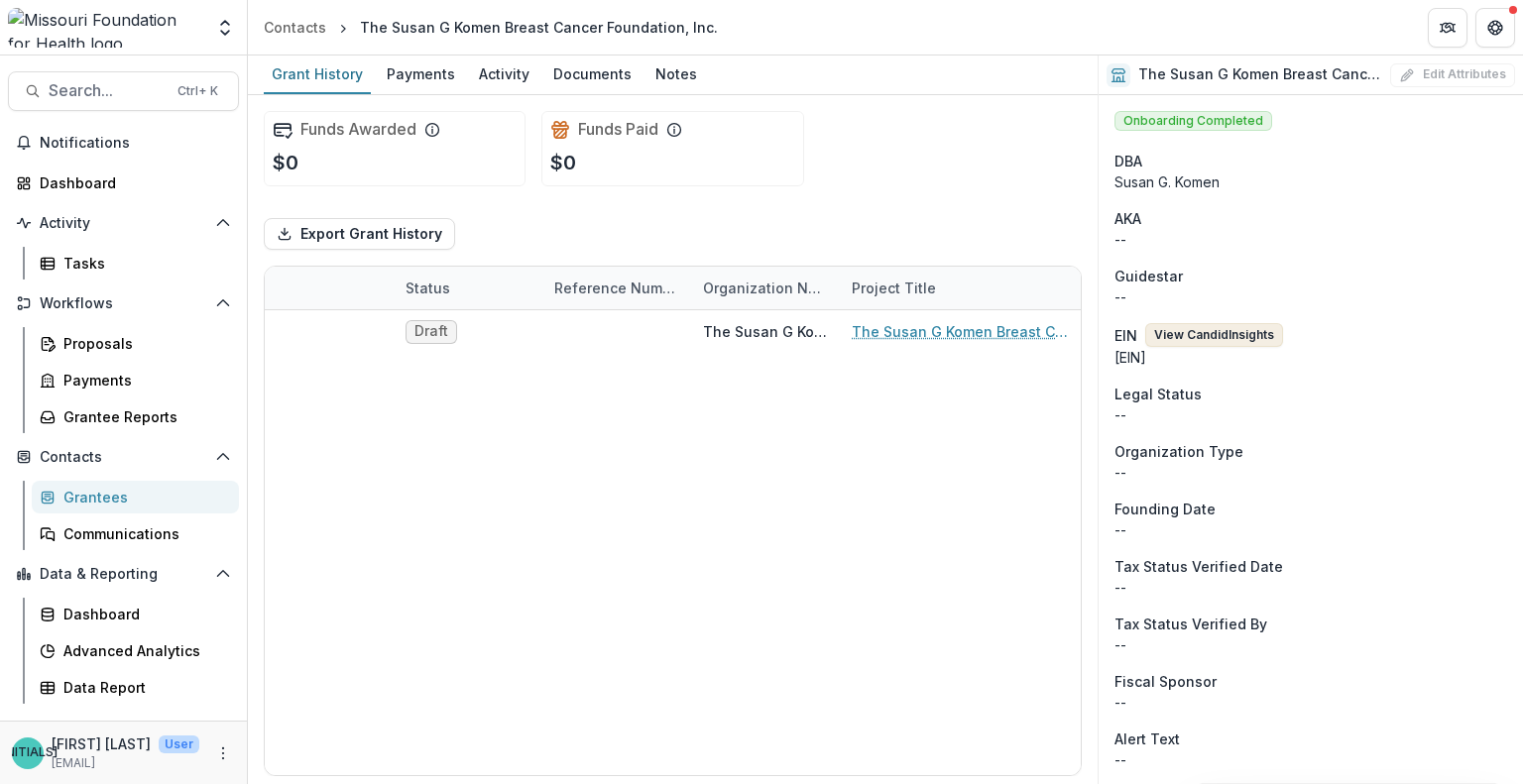 click on "View Candid  Insights" at bounding box center (1214, 335) 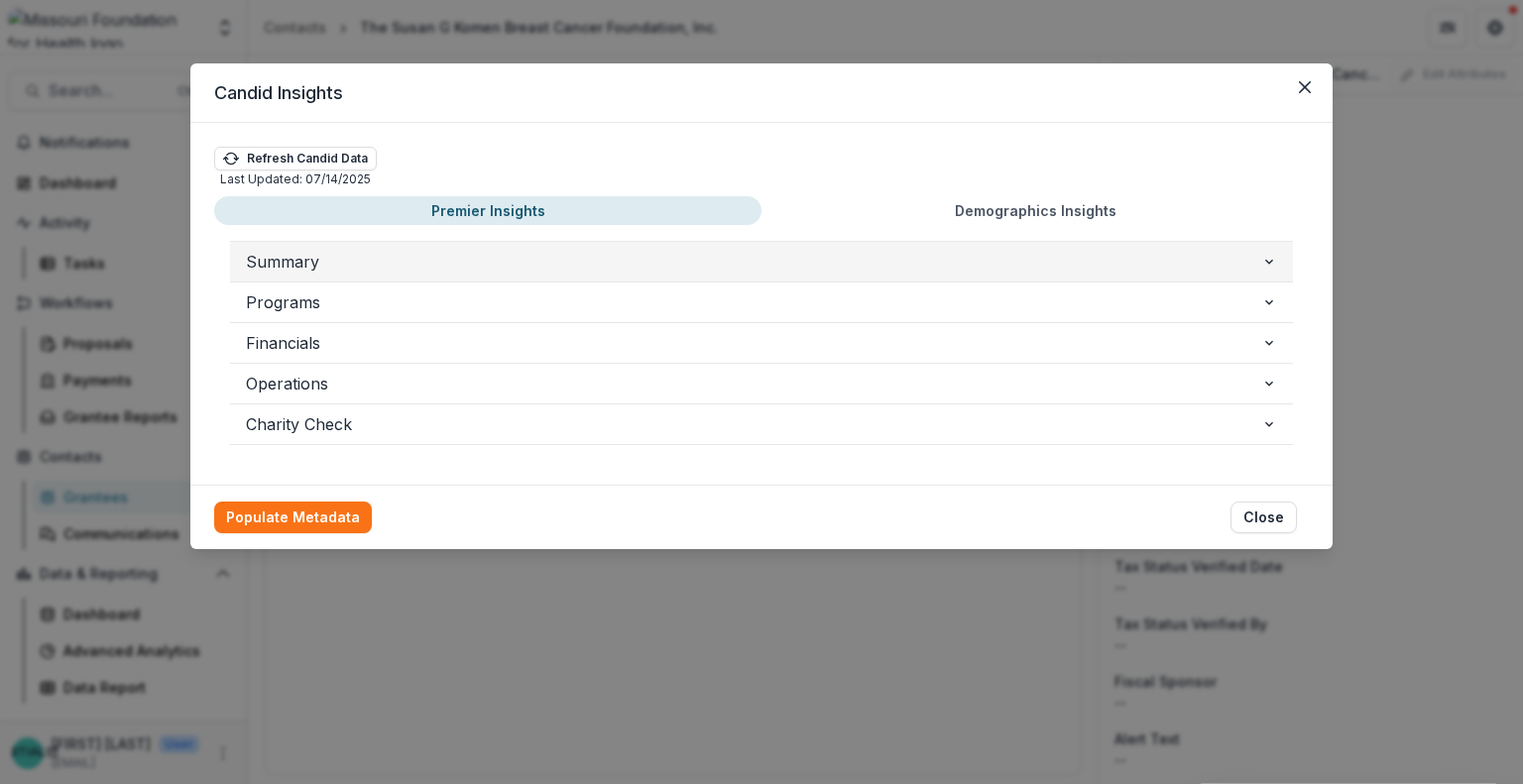 click on "Summary" at bounding box center [762, 262] 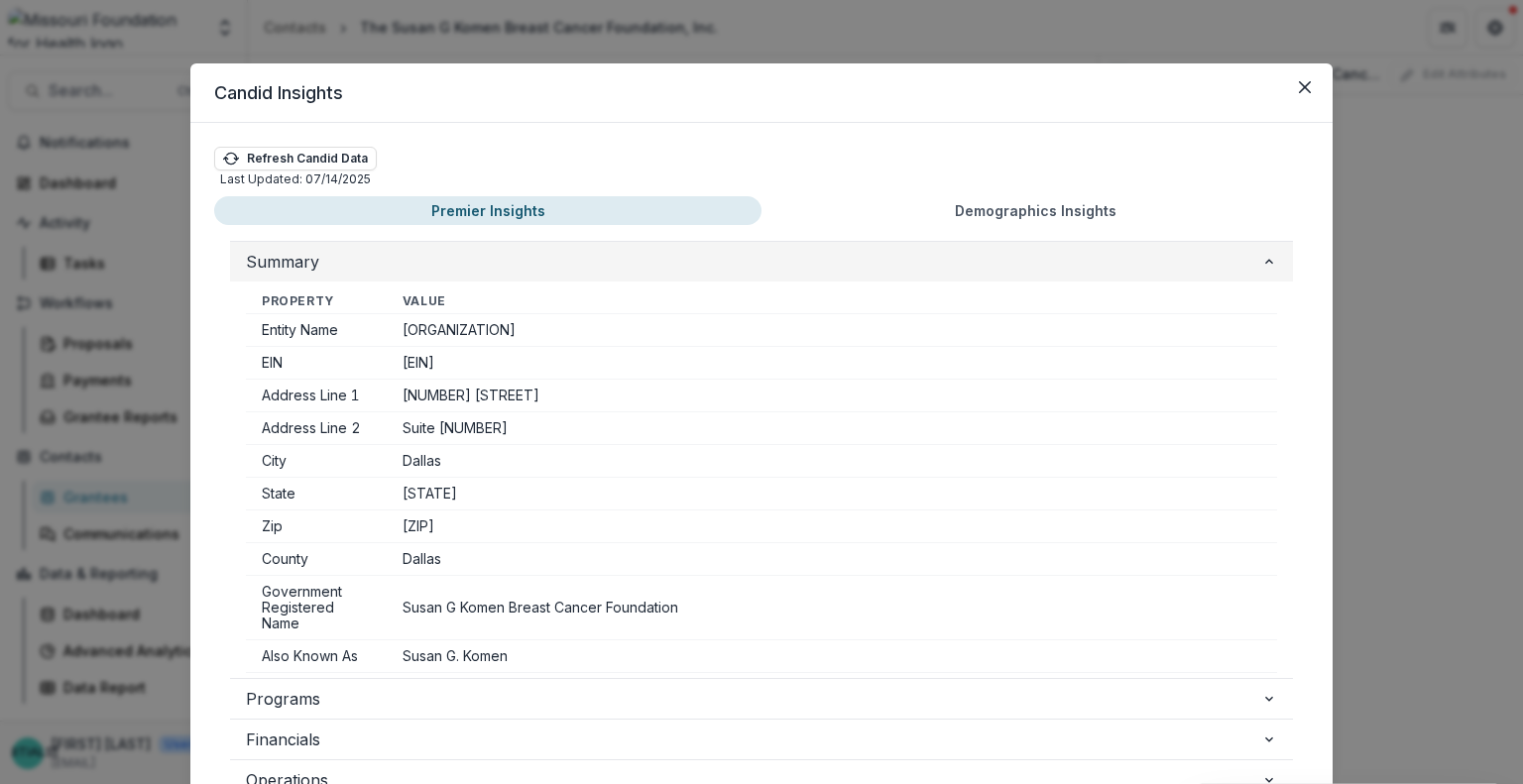 click on "Summary" at bounding box center (762, 262) 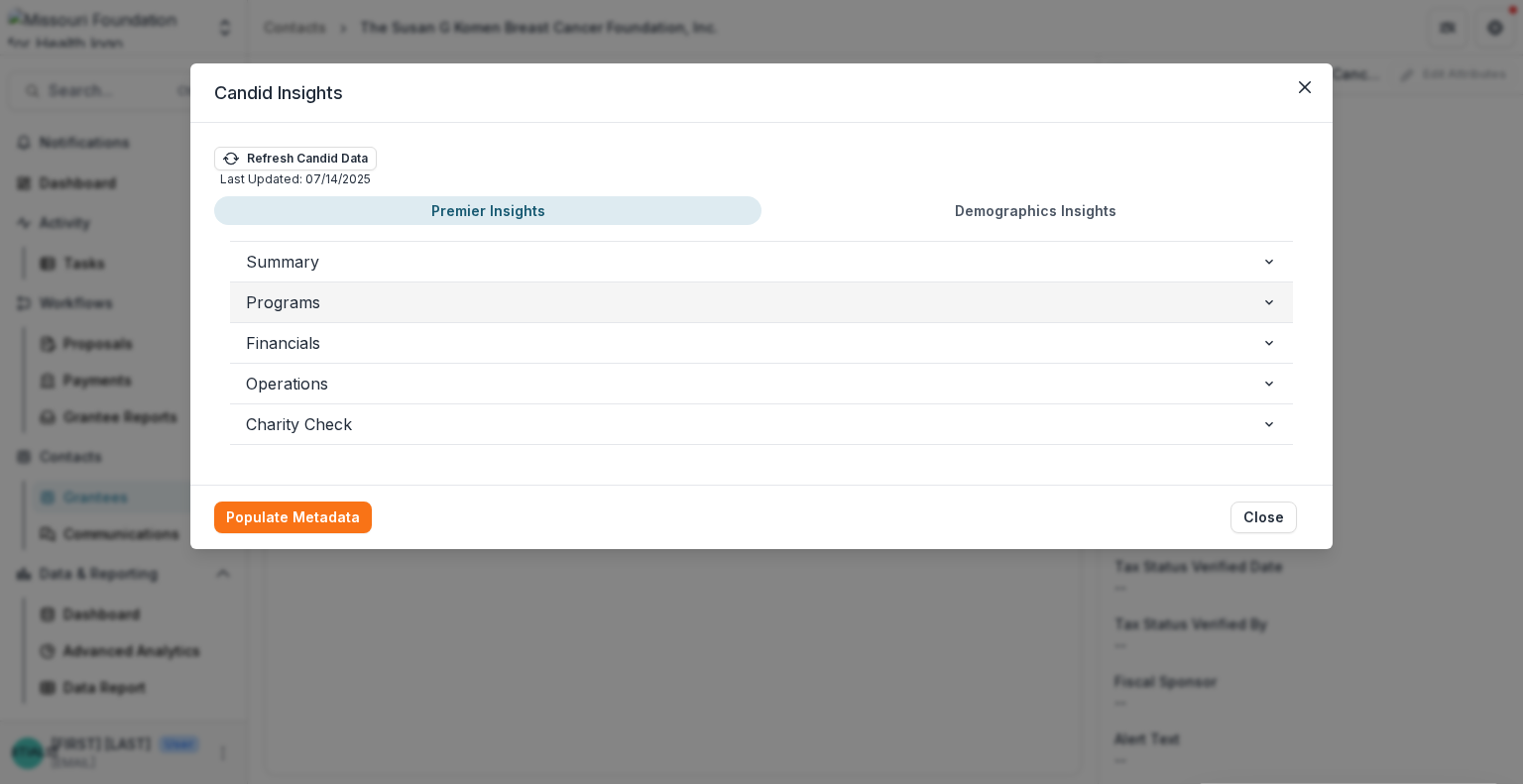 click on "Programs" at bounding box center [762, 302] 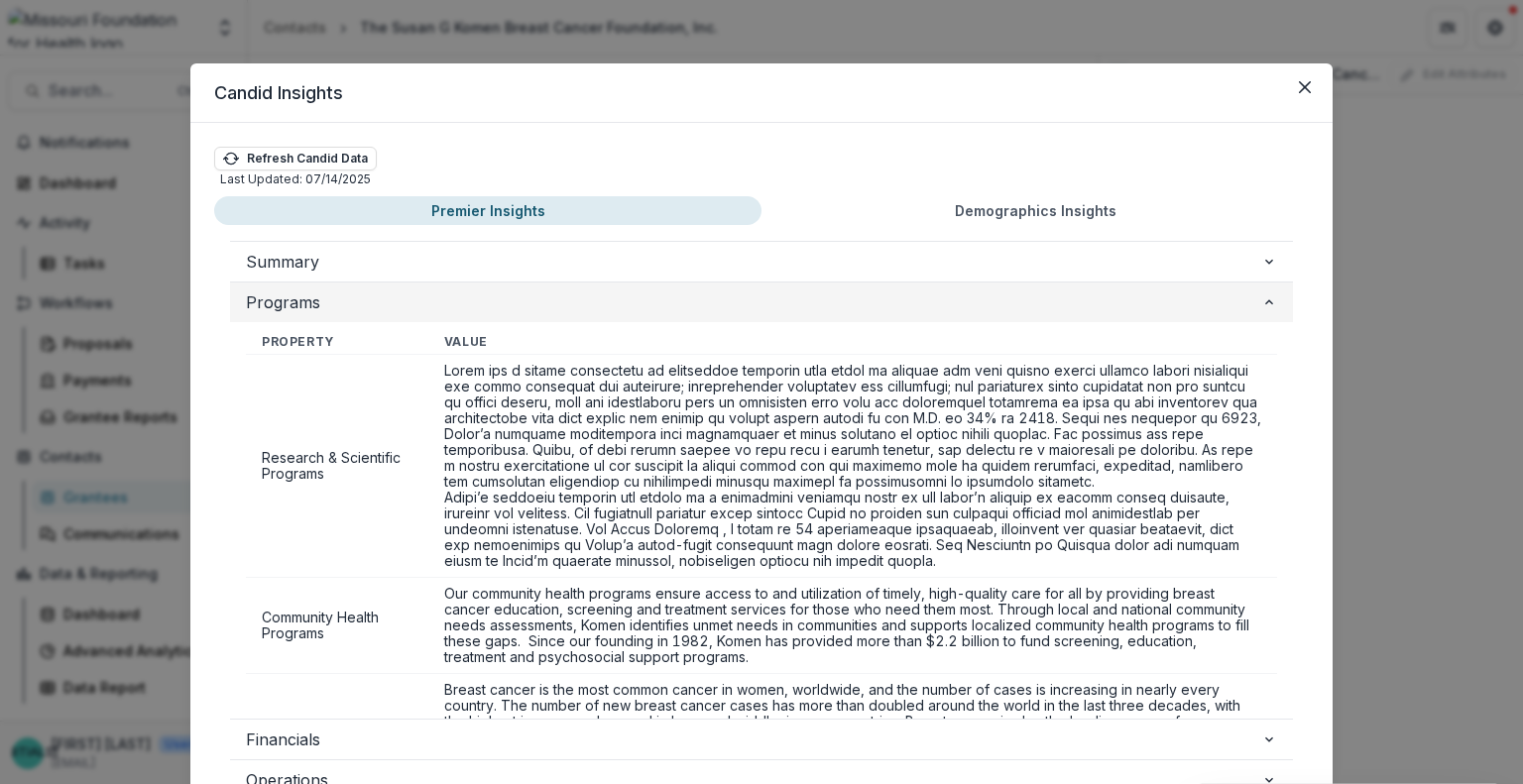 click on "Programs" at bounding box center (762, 302) 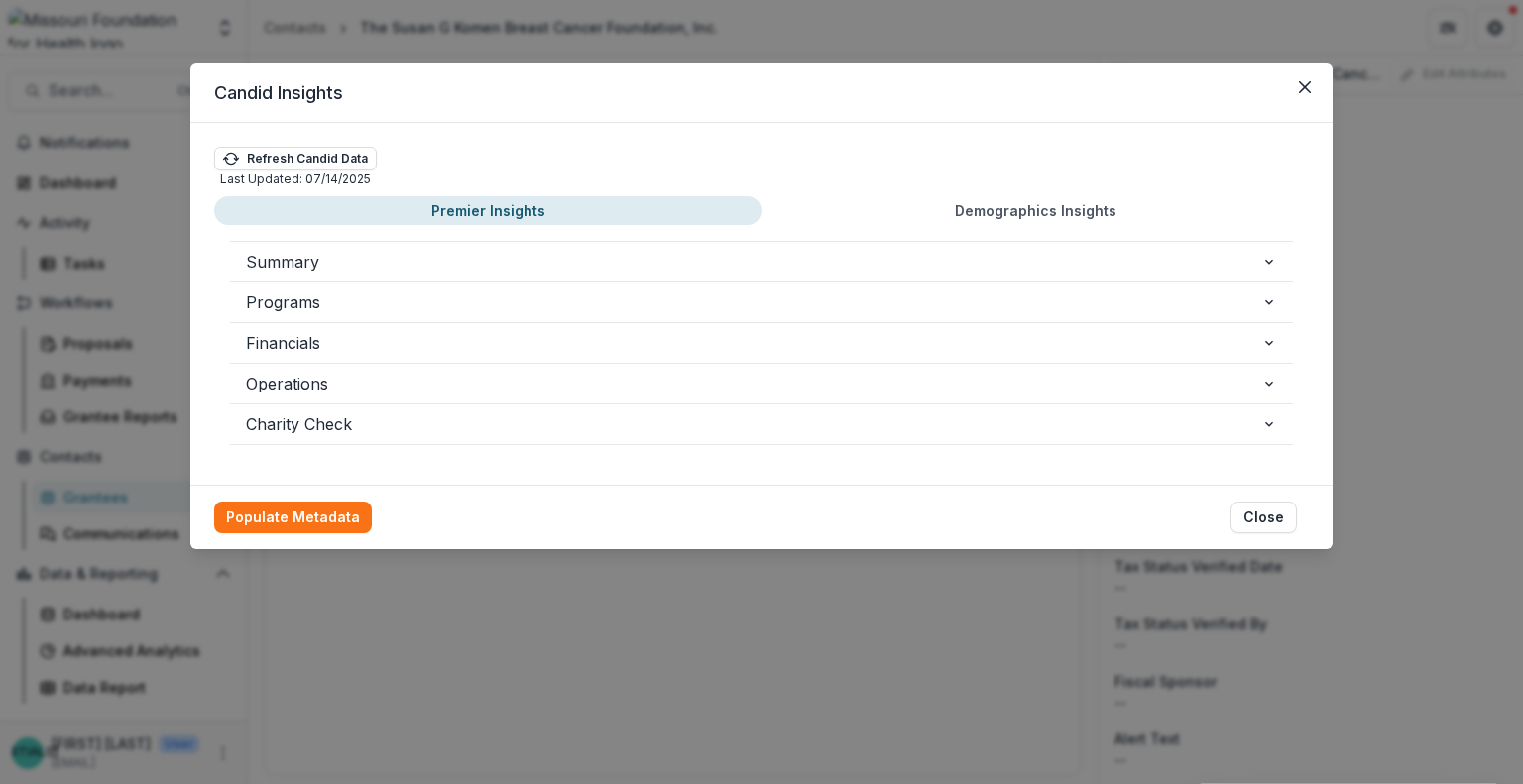 click on "Candid Insights" at bounding box center [762, 93] 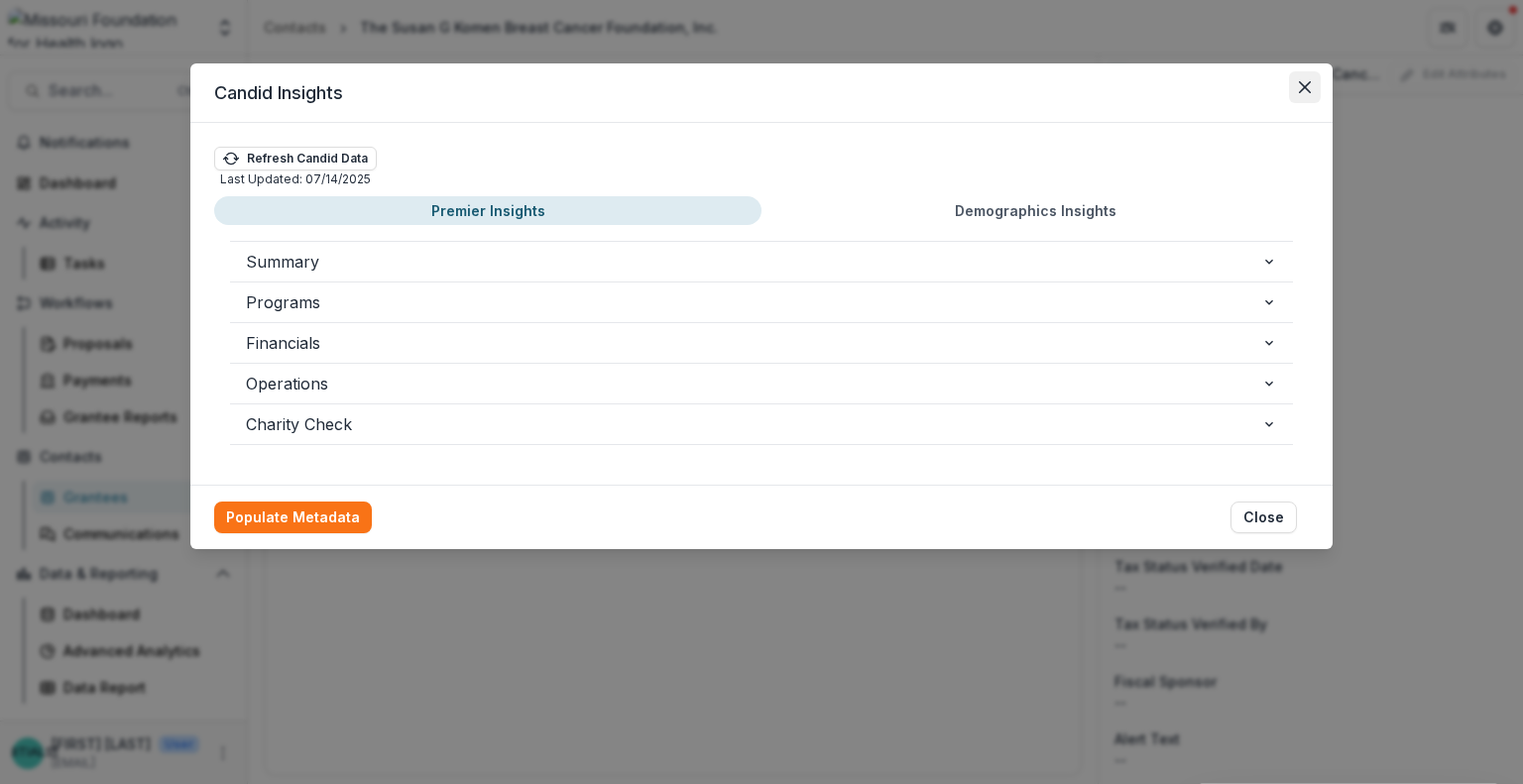 click 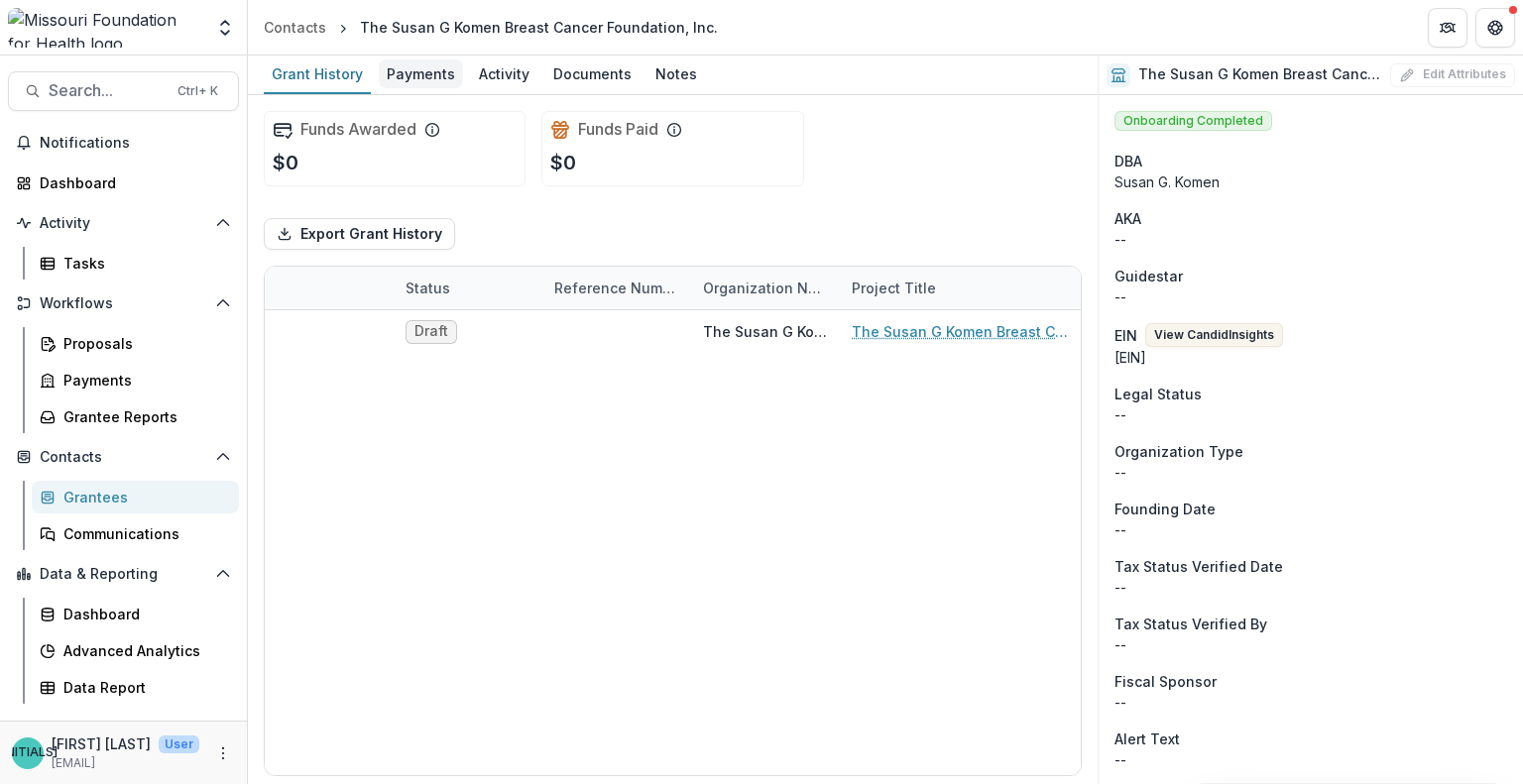 click on "Payments" at bounding box center [420, 73] 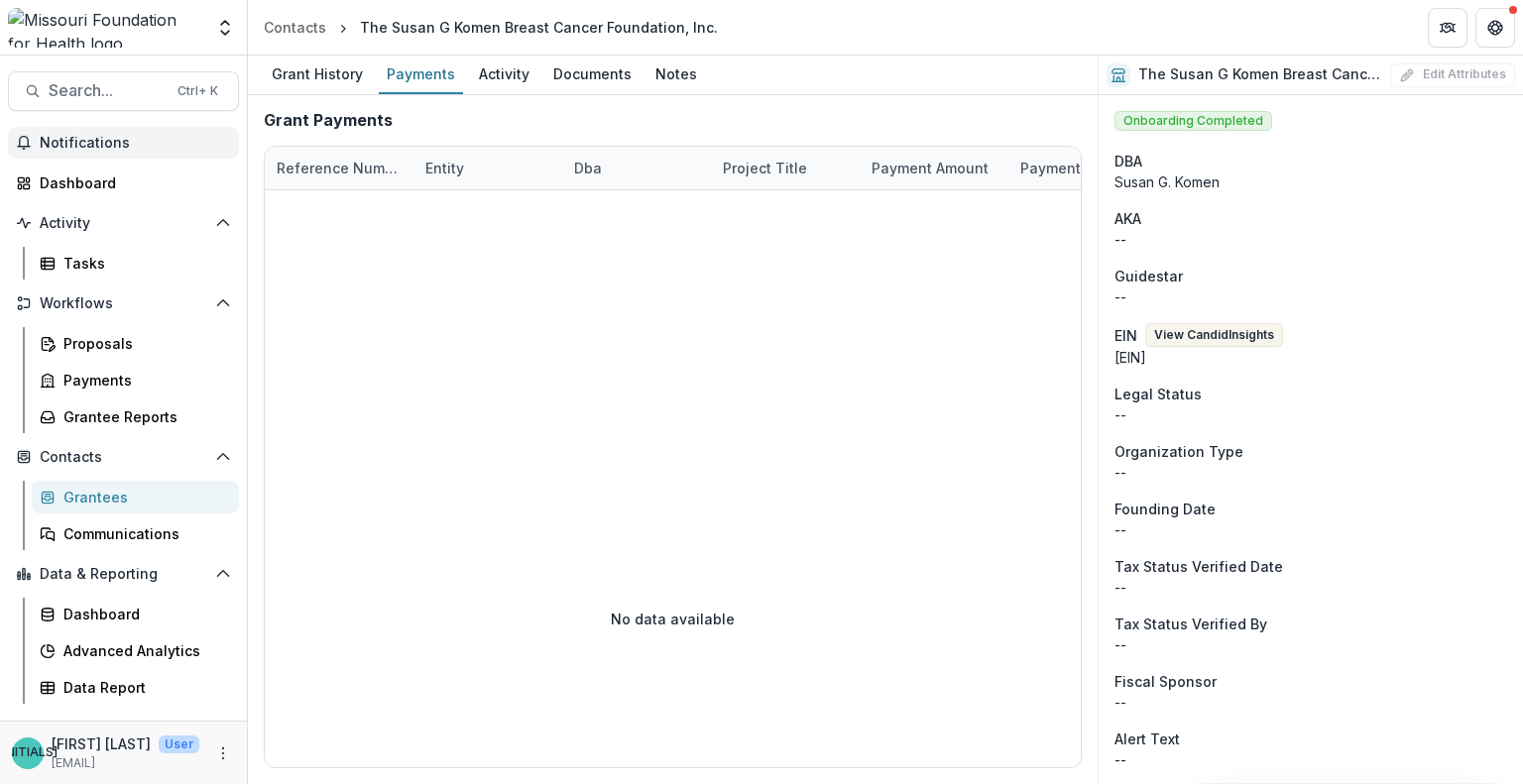 click on "Notifications" at bounding box center (123, 143) 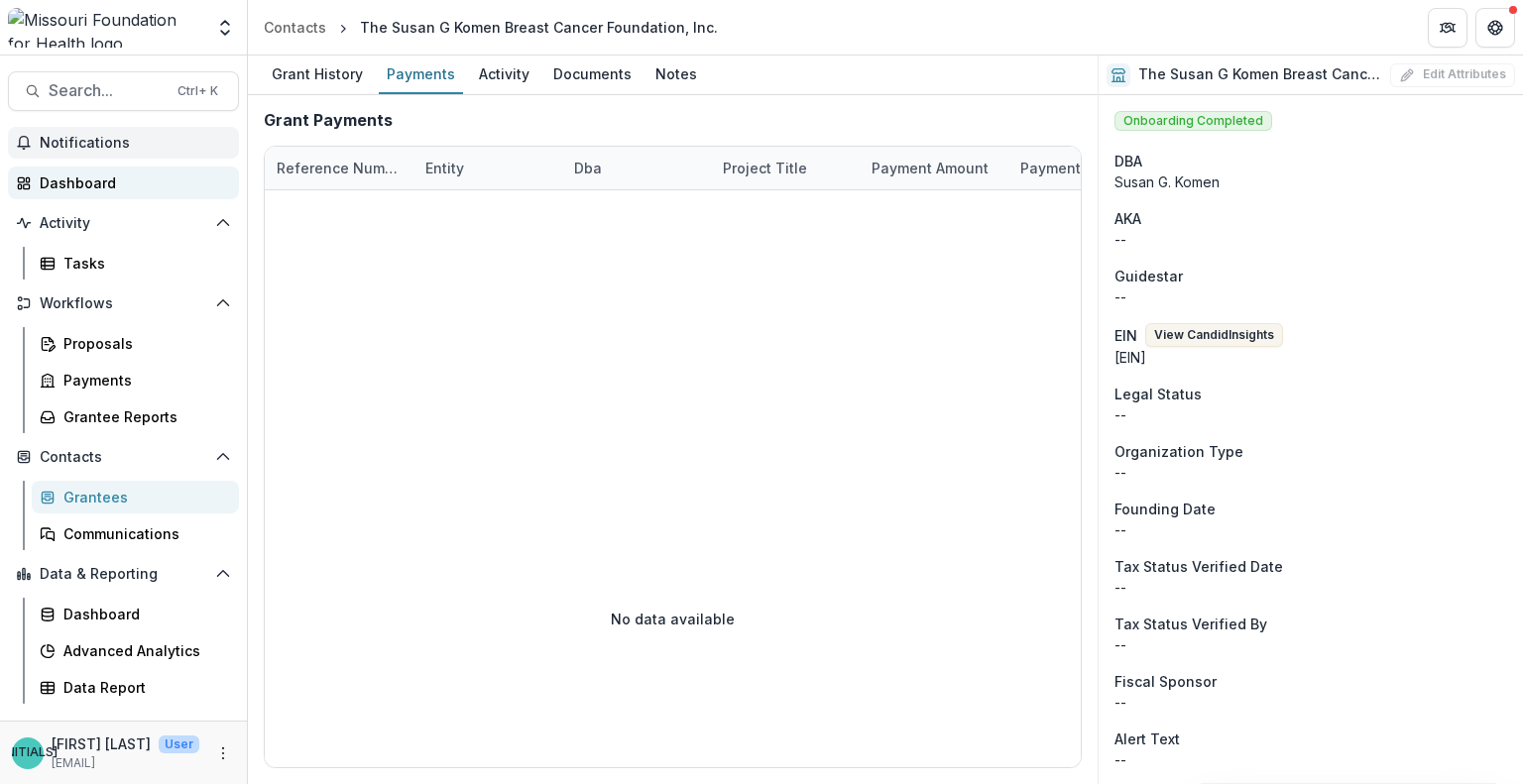 click on "Dashboard" at bounding box center (131, 182) 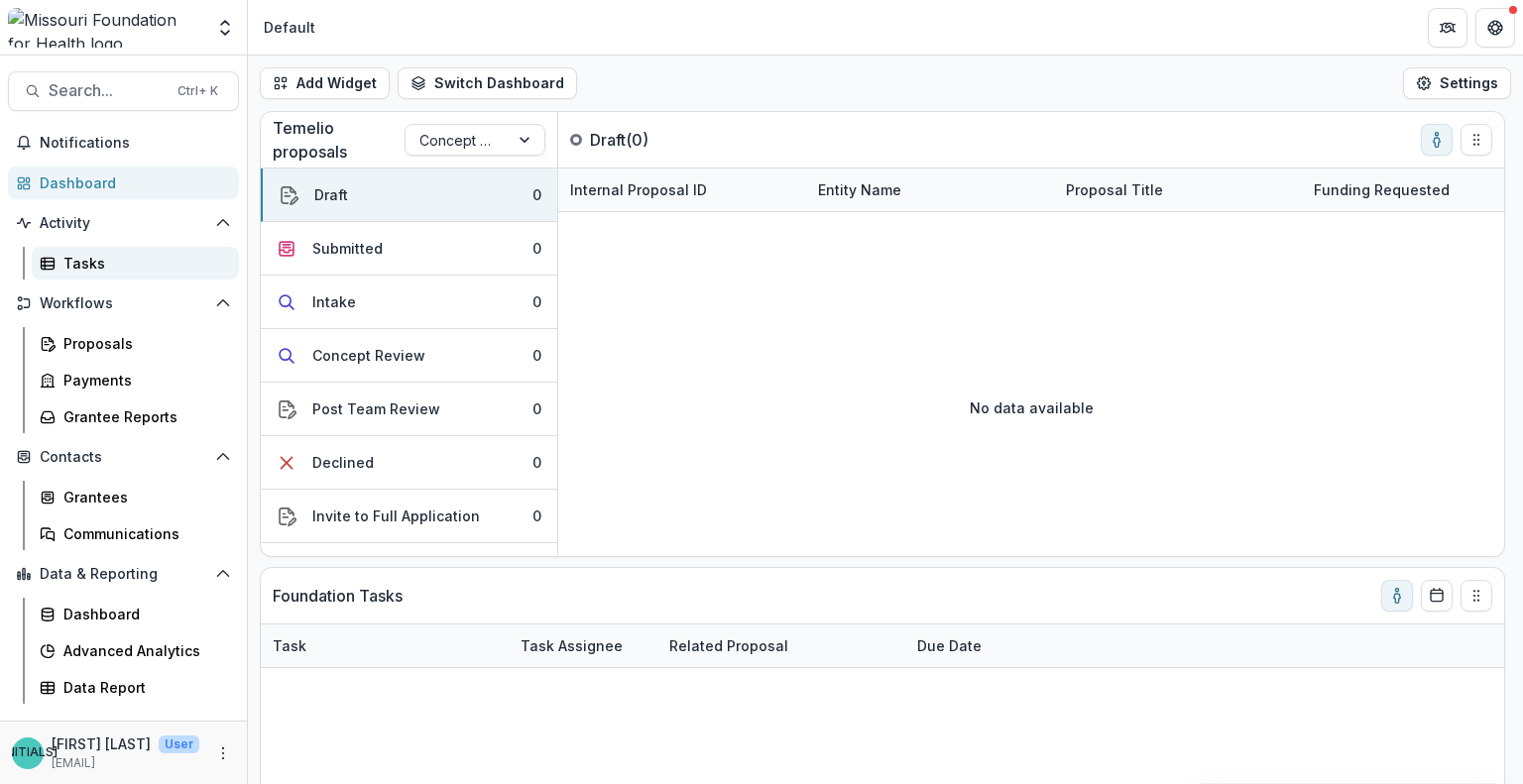 click on "Tasks" at bounding box center (143, 263) 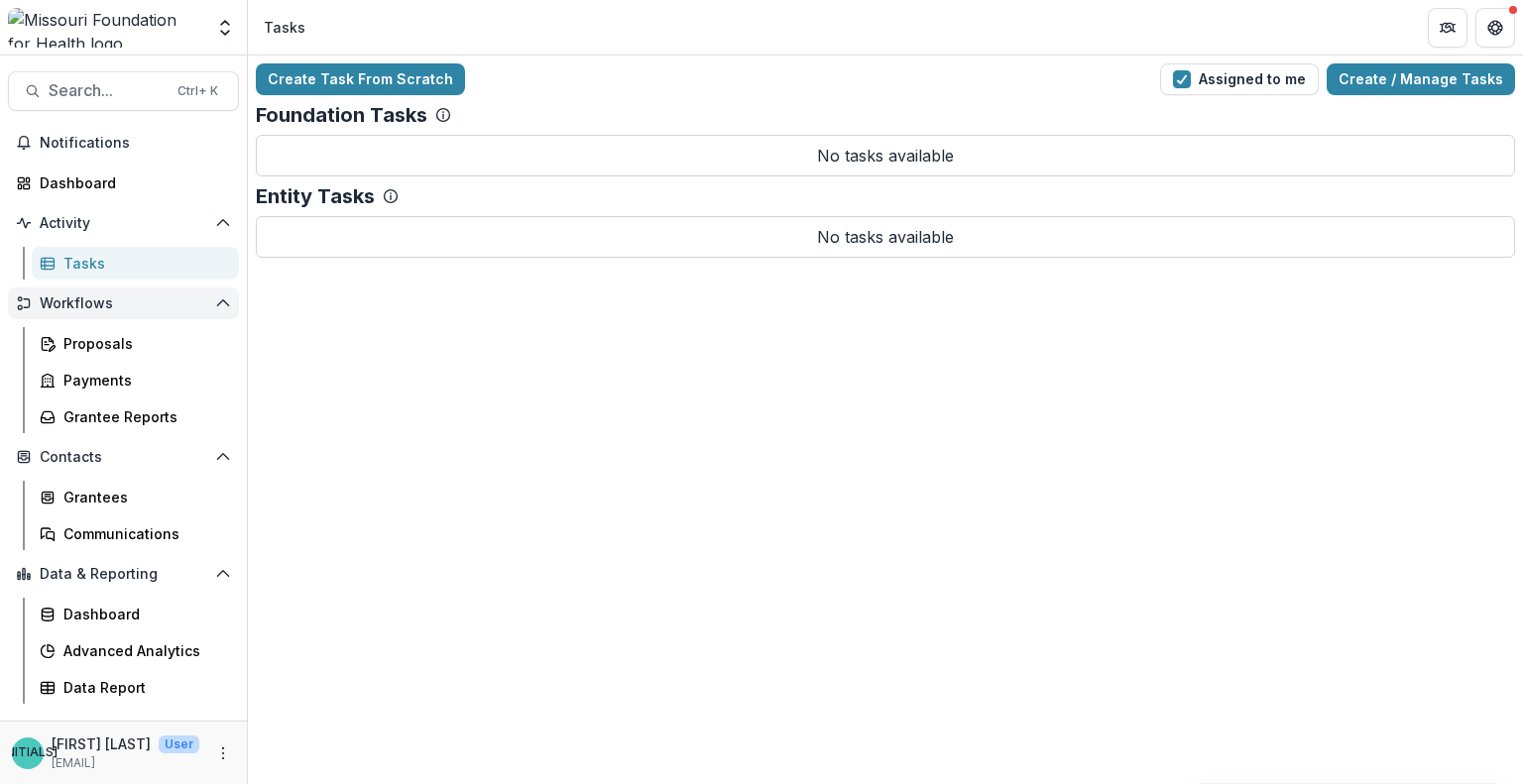 click on "Workflows Proposals Payments Grantee Reports" at bounding box center (123, 360) 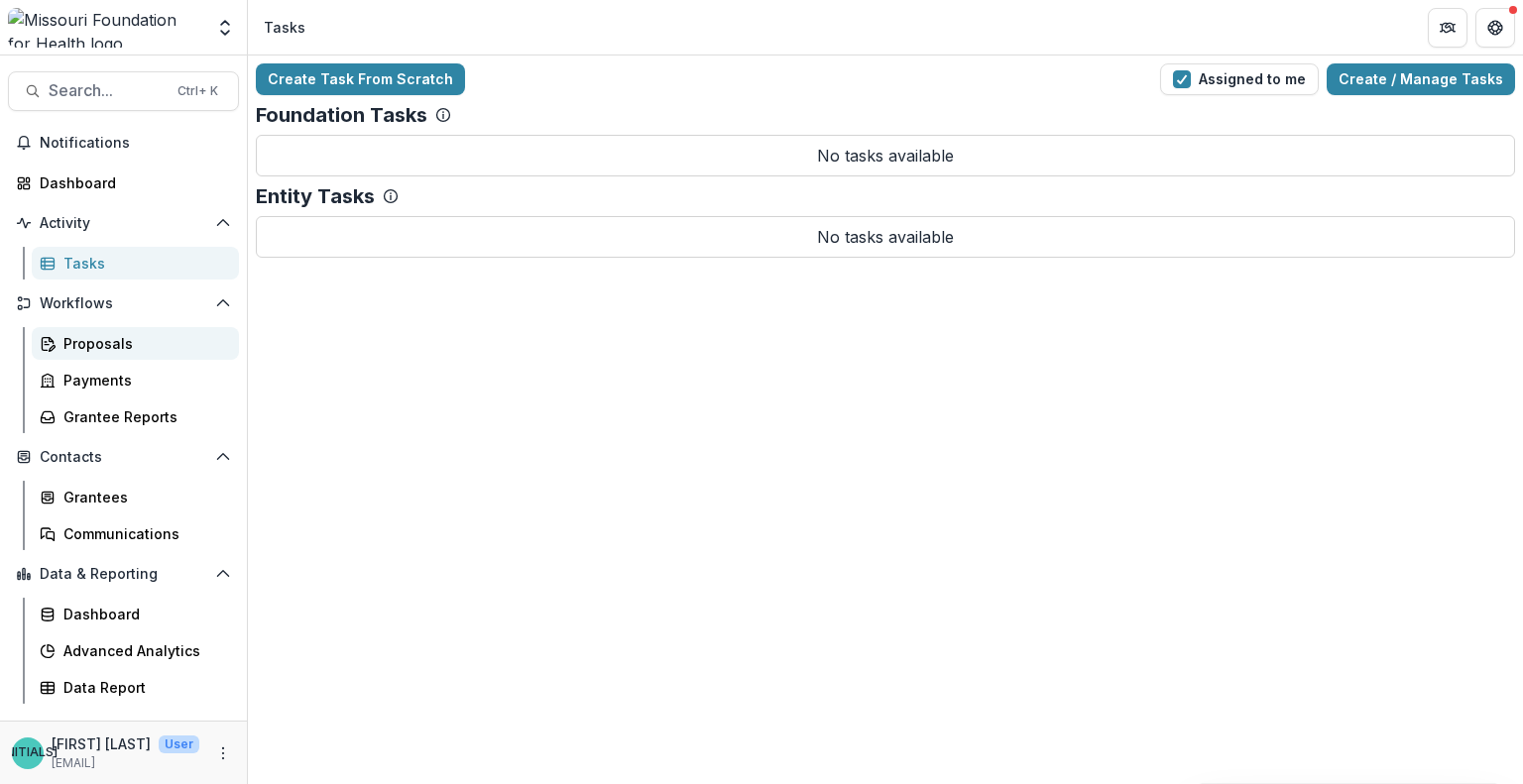 click on "Proposals" at bounding box center (143, 343) 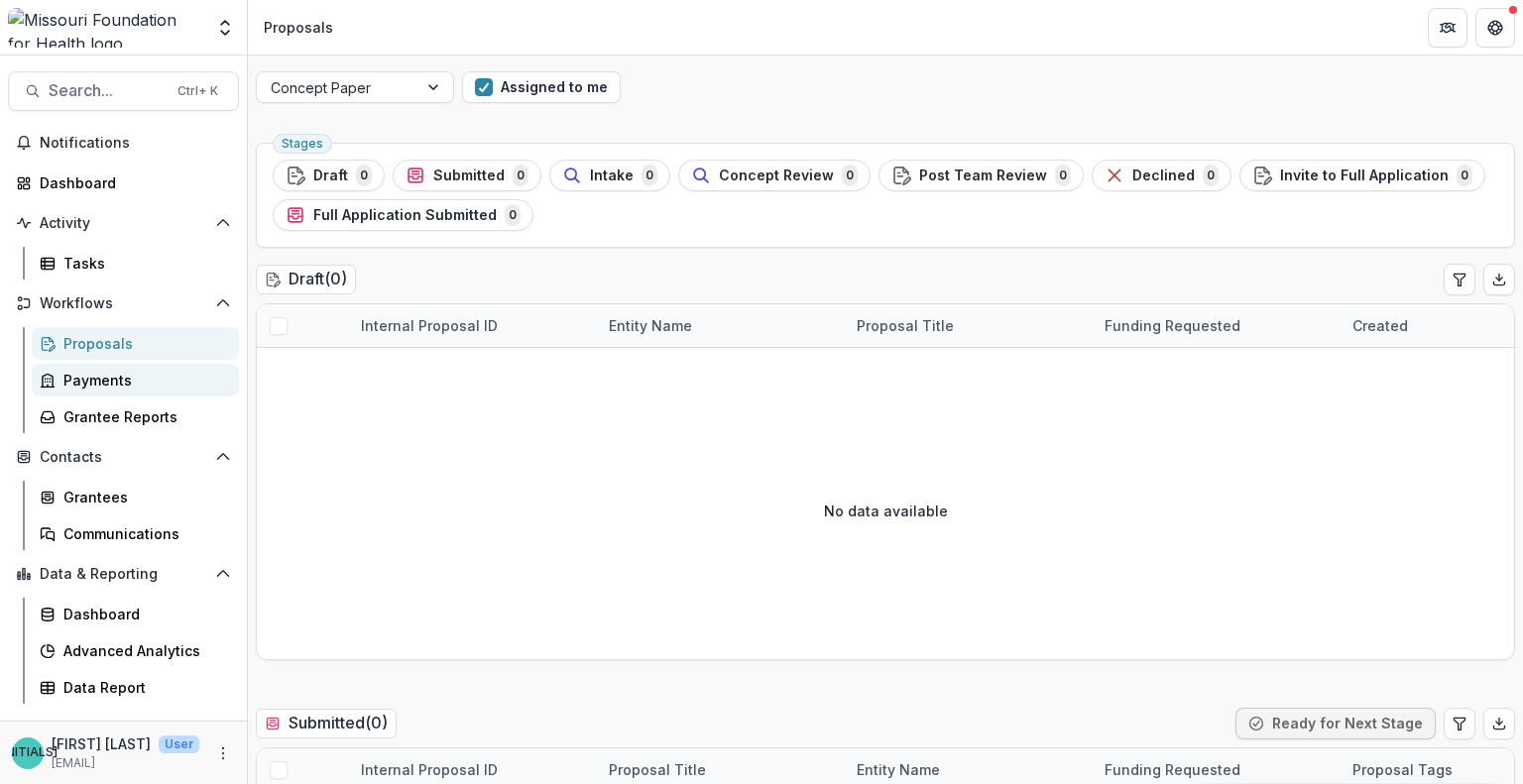 click on "Payments" at bounding box center [135, 380] 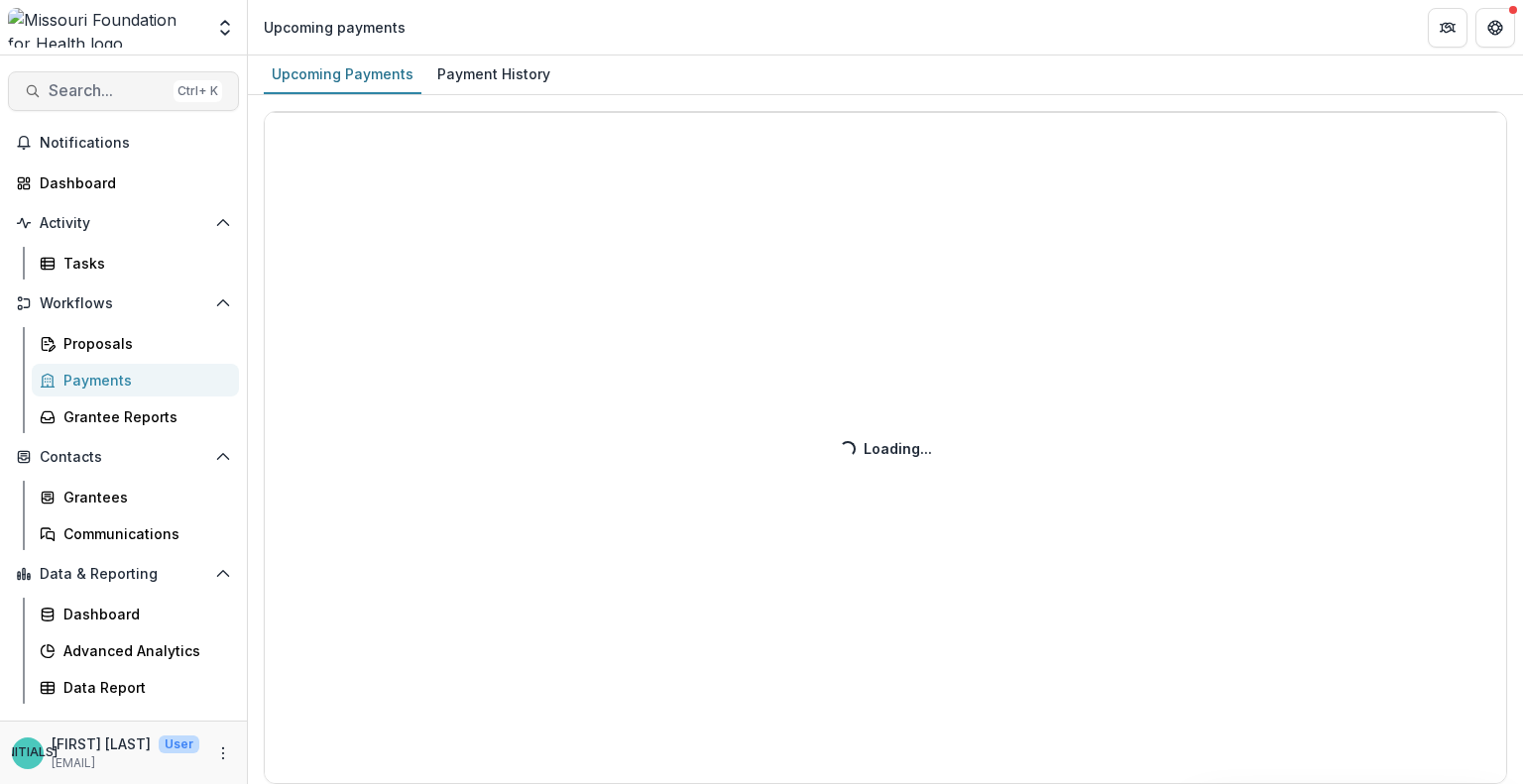 click on "Search... Ctrl  + K" at bounding box center [123, 91] 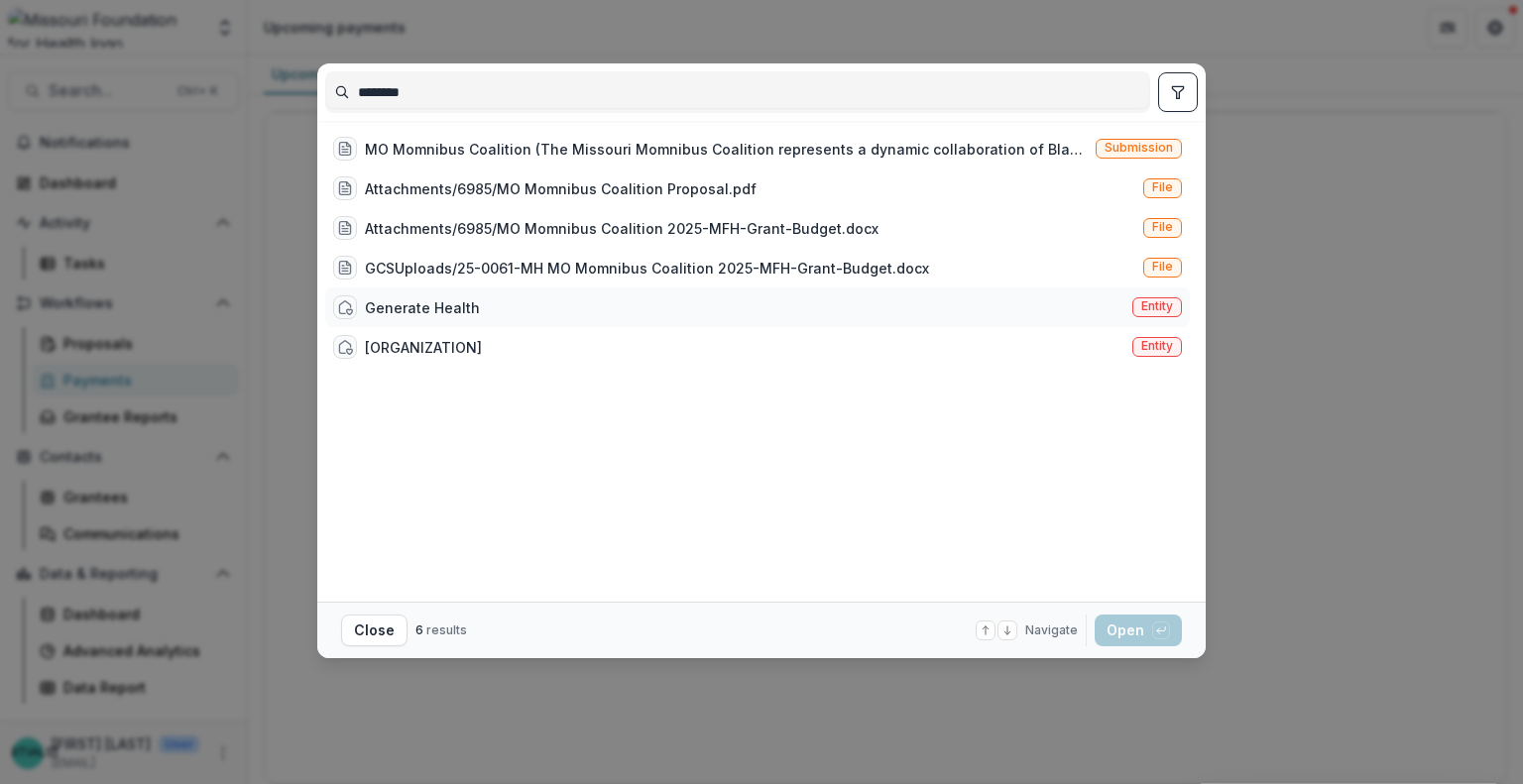 type on "********" 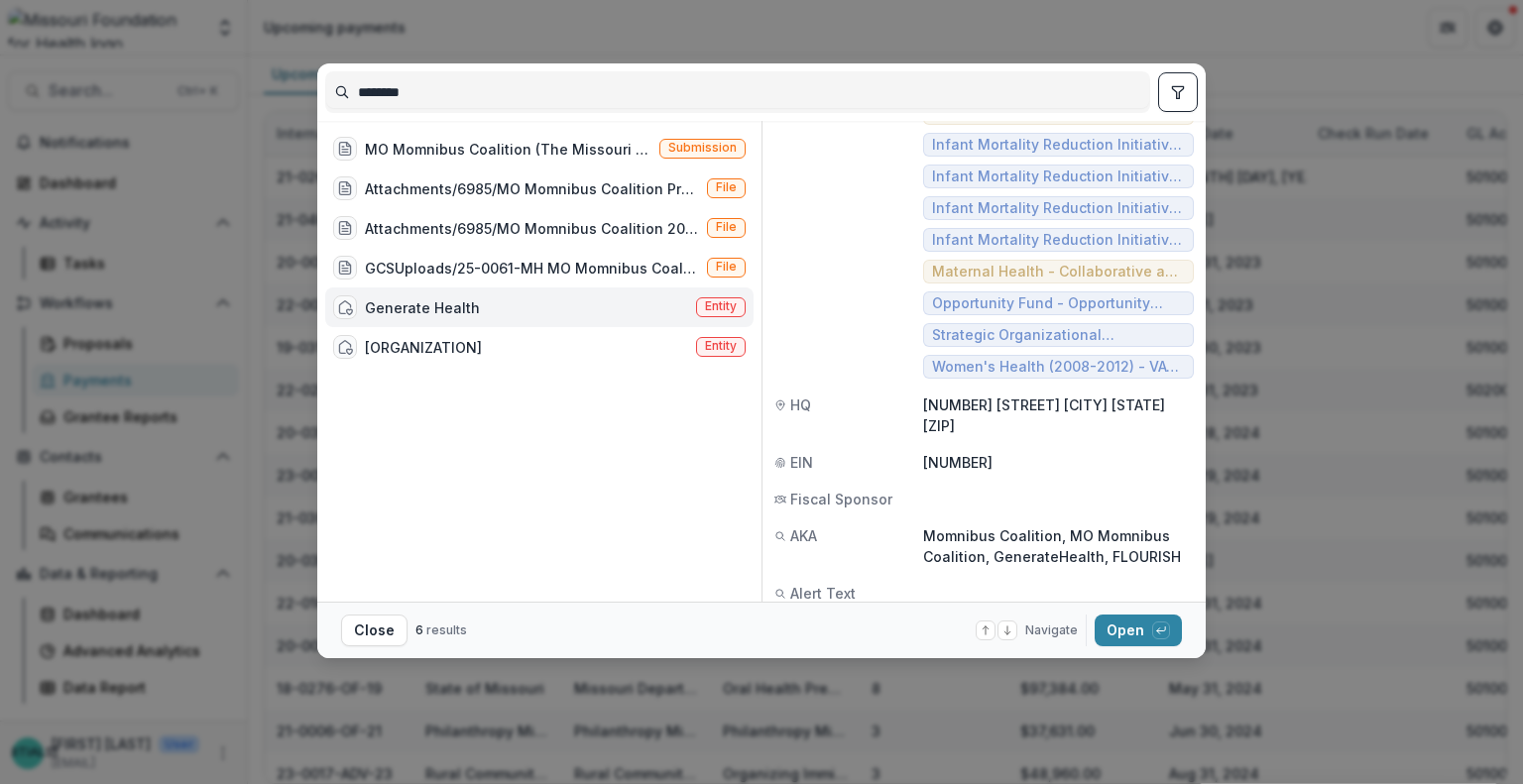 scroll, scrollTop: 293, scrollLeft: 0, axis: vertical 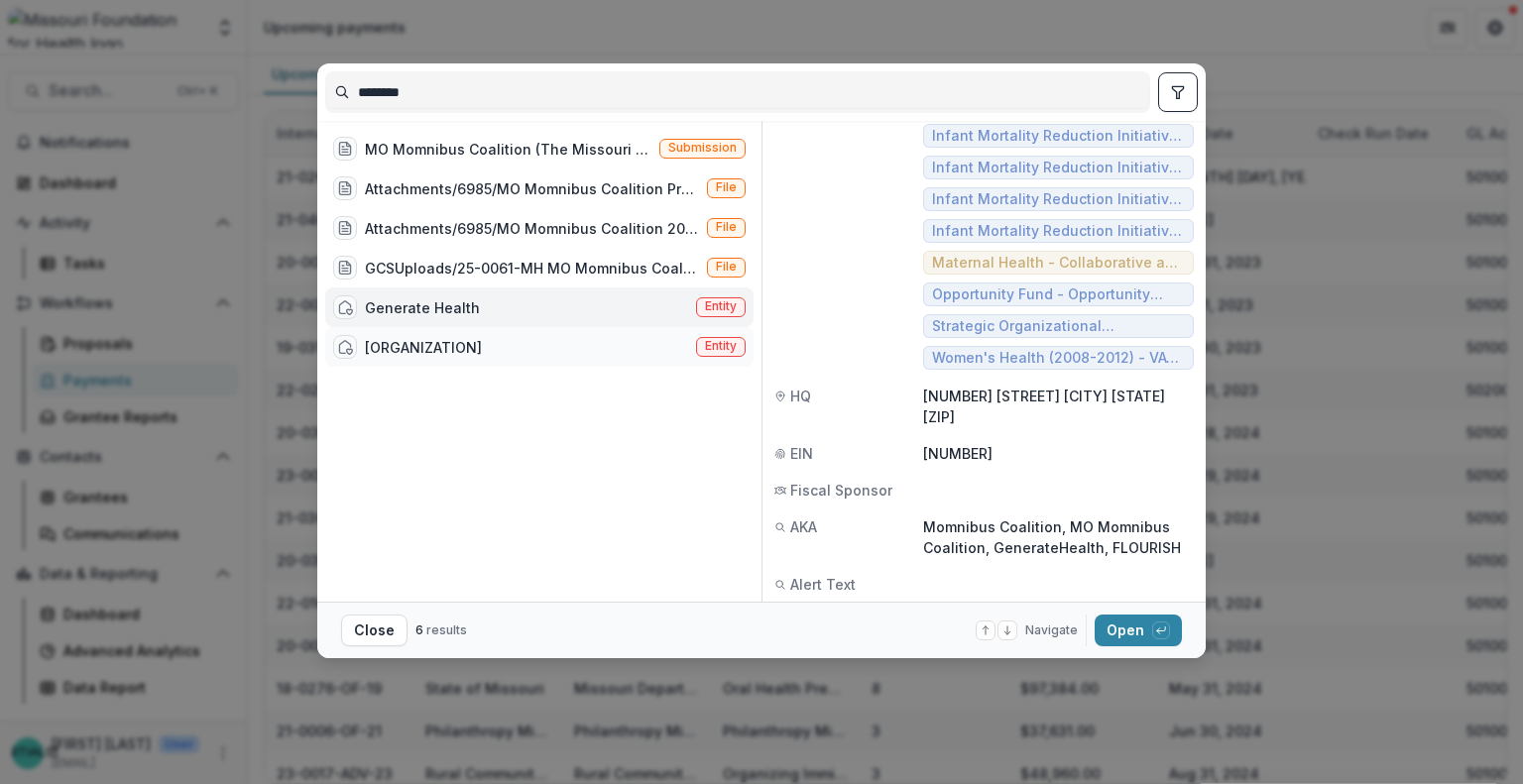 click on "Planned Parenthood Great Rivers Entity" at bounding box center [539, 347] 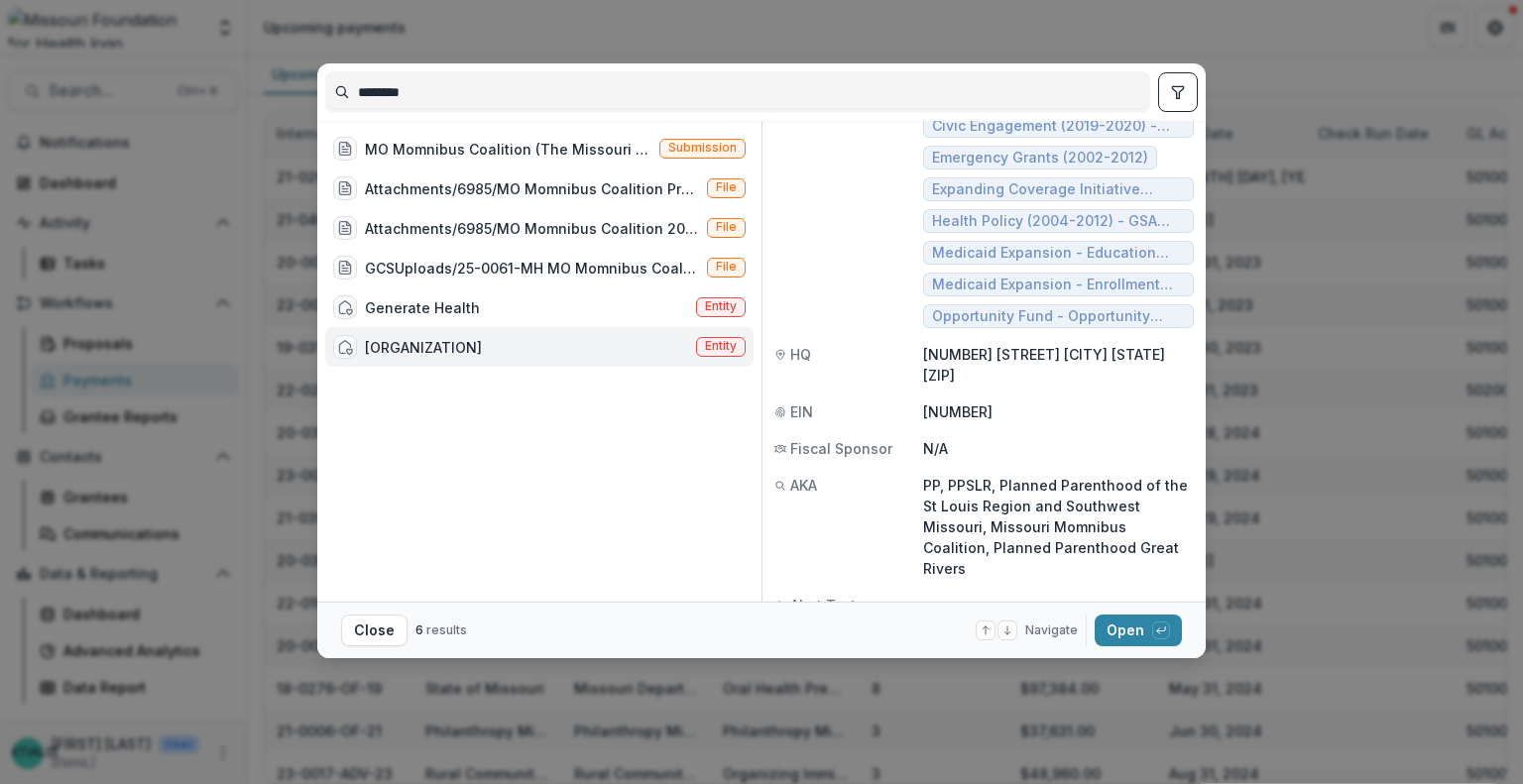 scroll, scrollTop: 0, scrollLeft: 0, axis: both 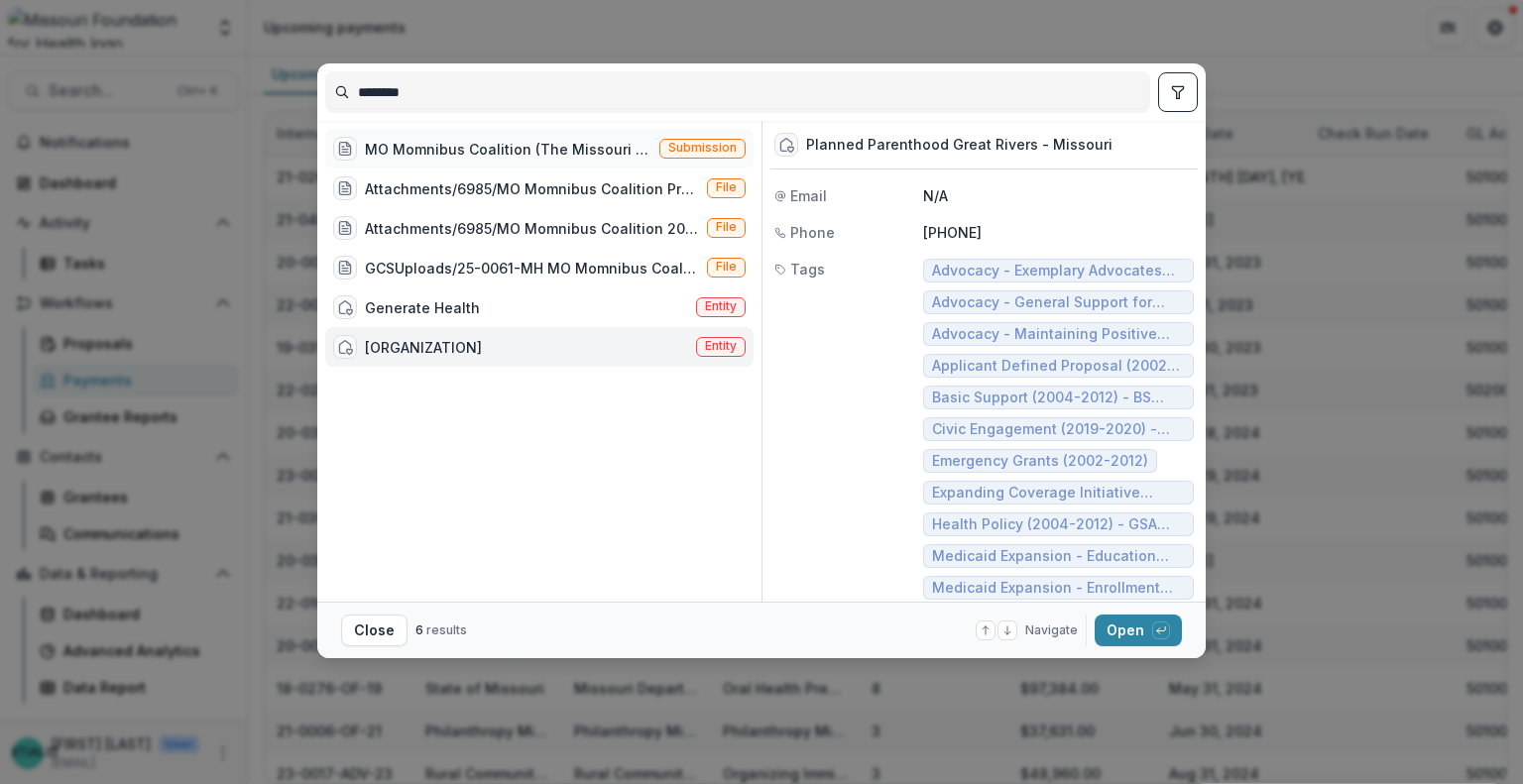 click on "MO Momnibus Coalition (The Missouri Momnibus Coalition represents a dynamic collaboration of Black advocates aiming to improve Black maternal health in Missouri. Launched in 2021, the Steering Committee (SC) includes community health workers, doulas, birth workers, physicians, systems change leaders, health advocates, and birthing people with lived experience. Together, the SC works to advance policies and systems that will bring significant improvements in Black maternal health throughout Missouri.)" at bounding box center (508, 149) 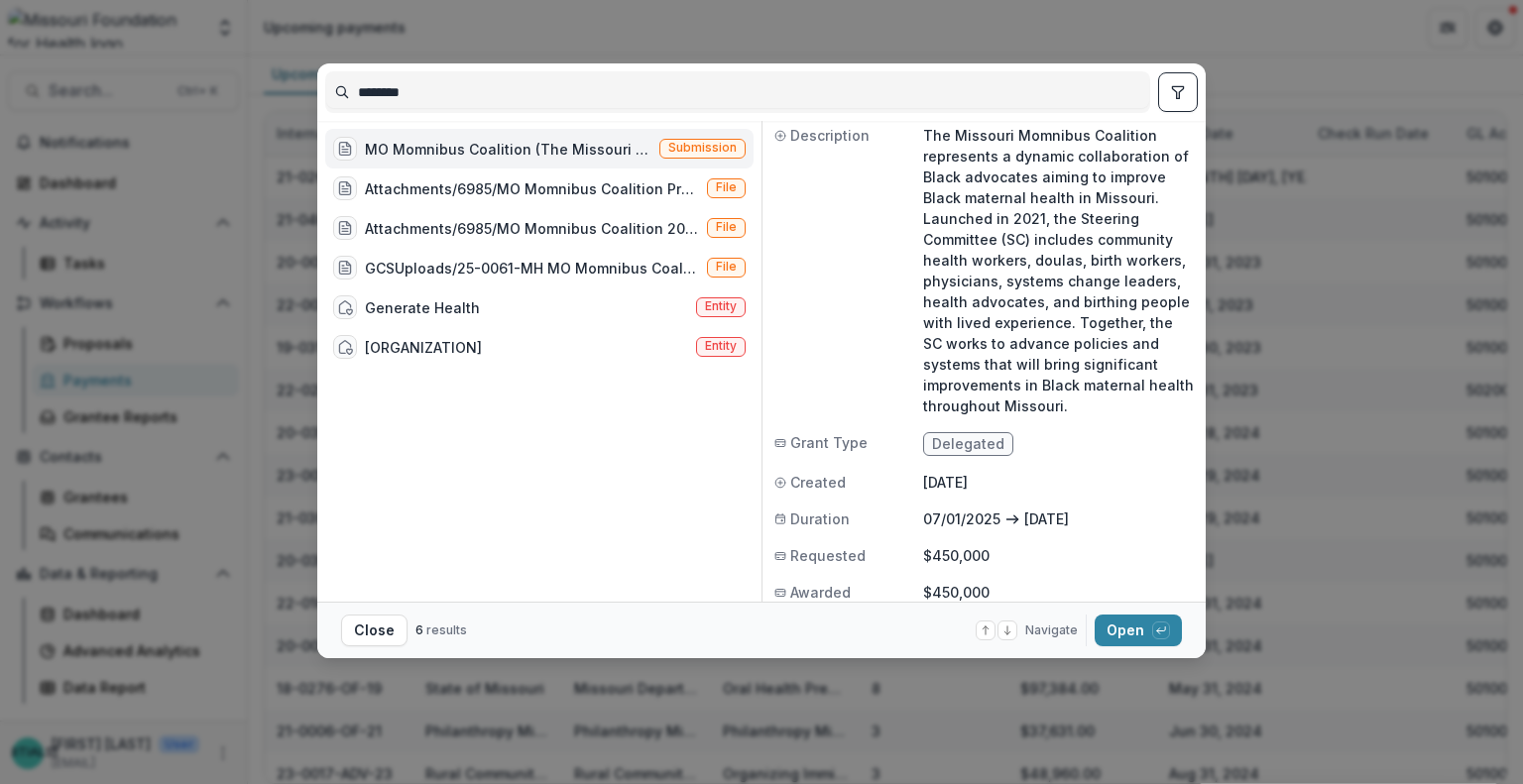 scroll, scrollTop: 123, scrollLeft: 0, axis: vertical 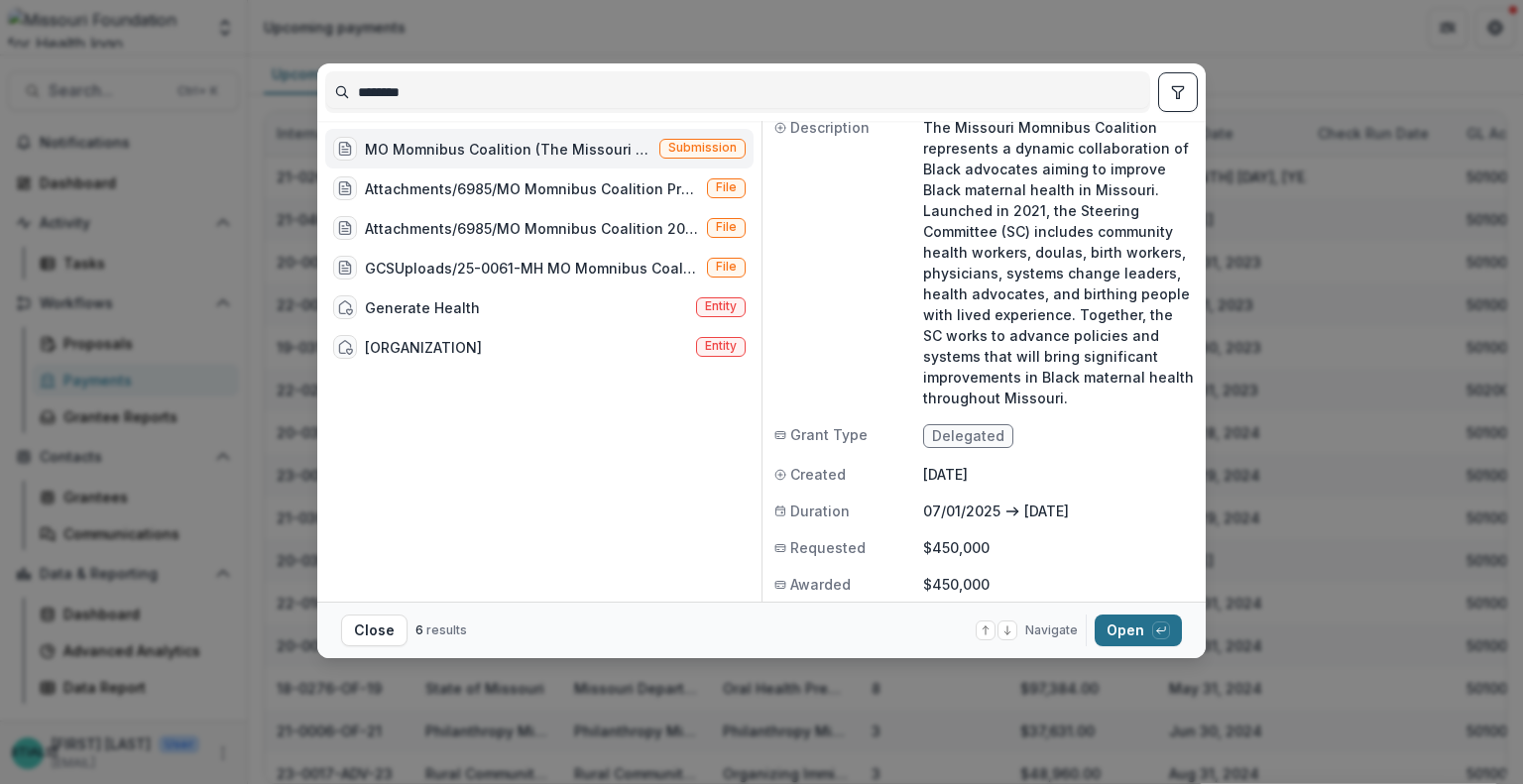 click on "Open with enter key" at bounding box center (1138, 630) 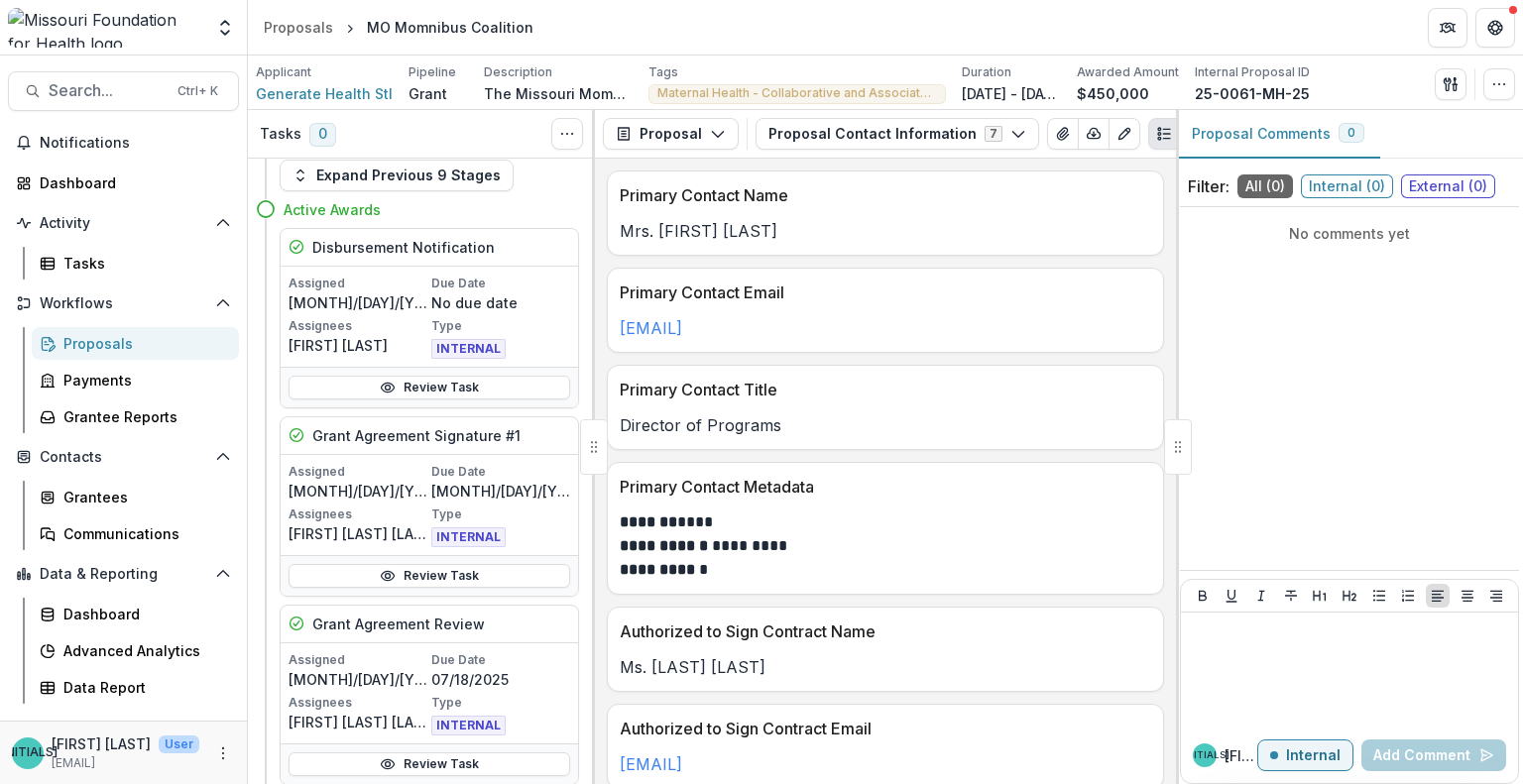 scroll, scrollTop: 0, scrollLeft: 0, axis: both 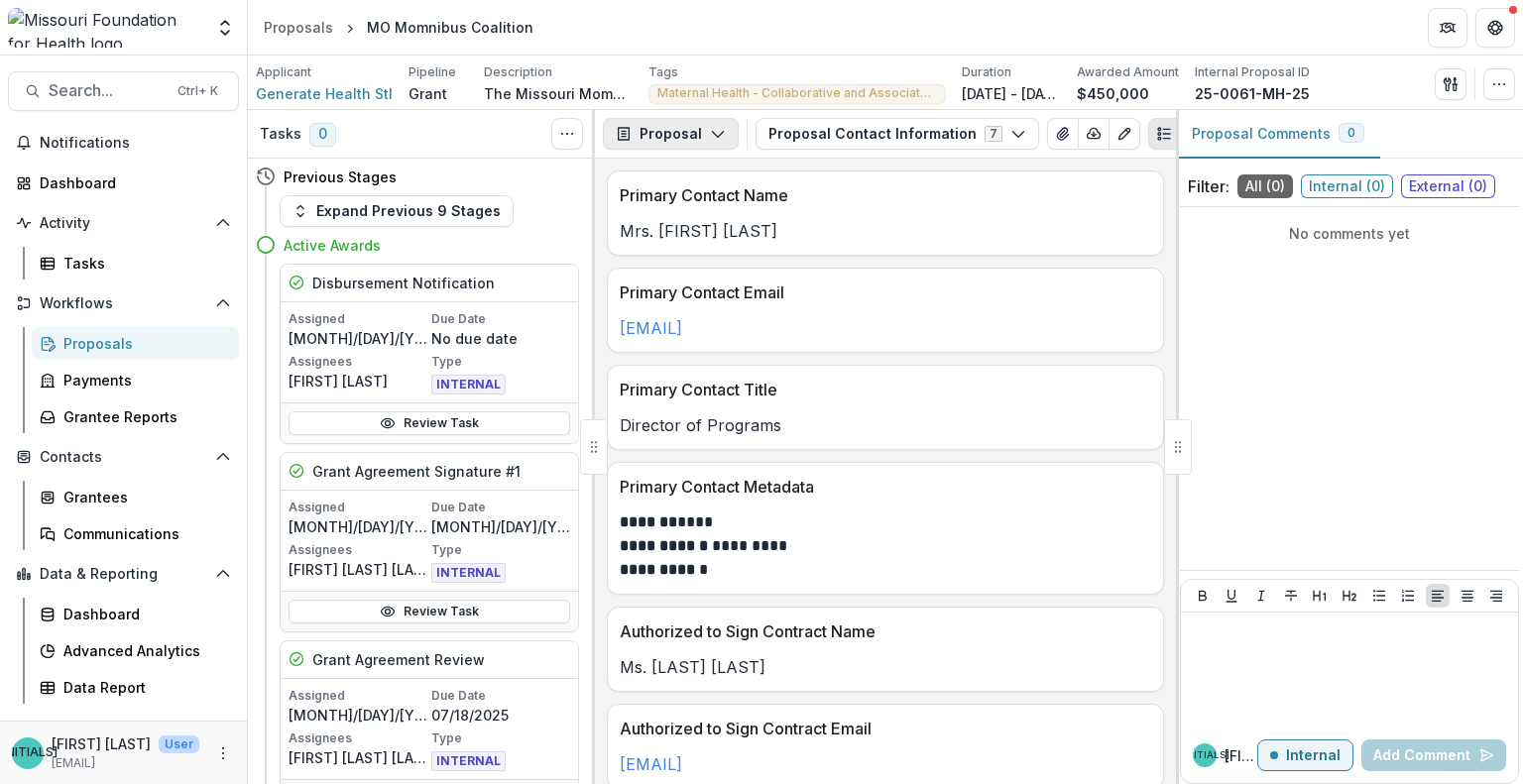 click on "Proposal" at bounding box center (670, 134) 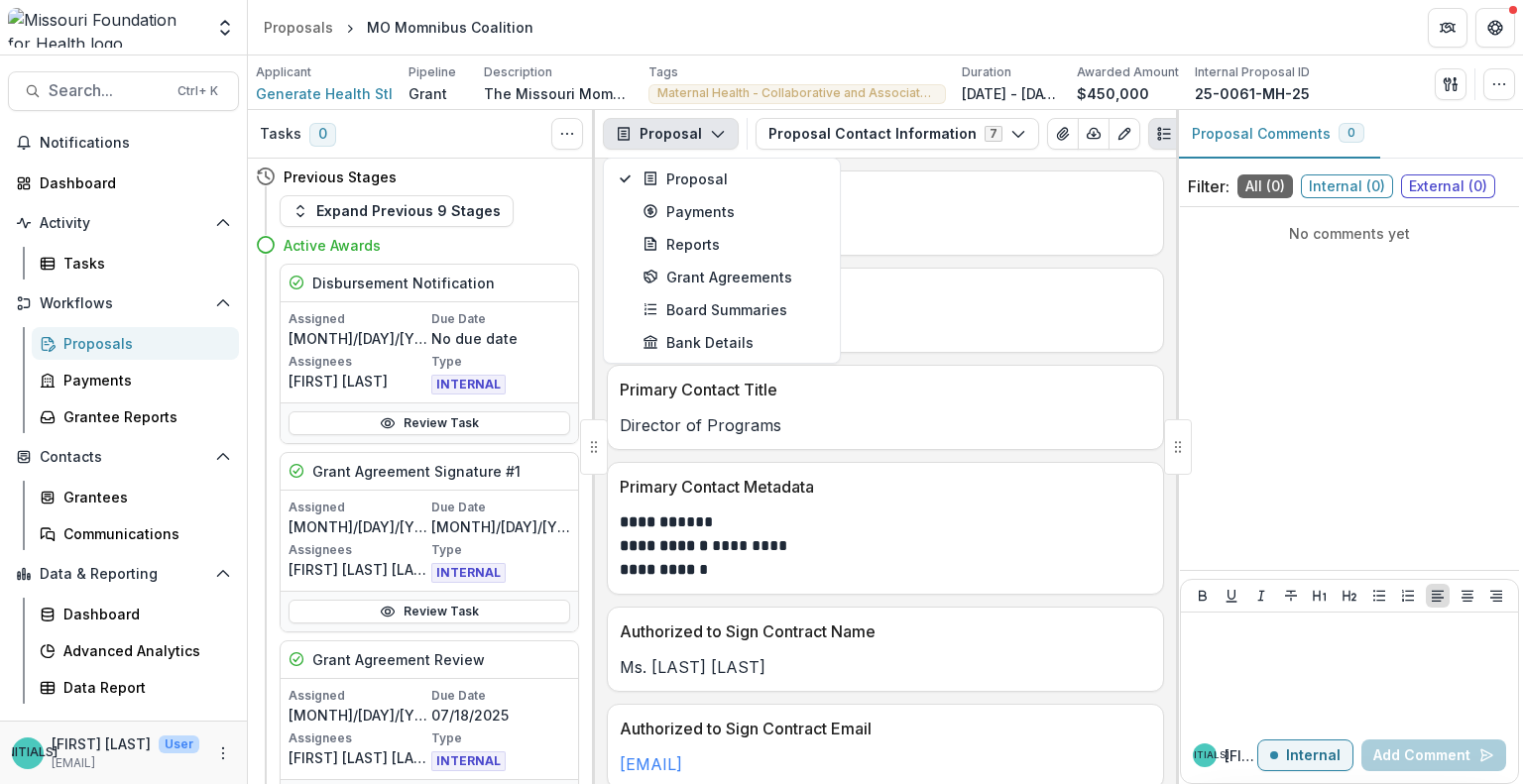 scroll, scrollTop: 0, scrollLeft: 0, axis: both 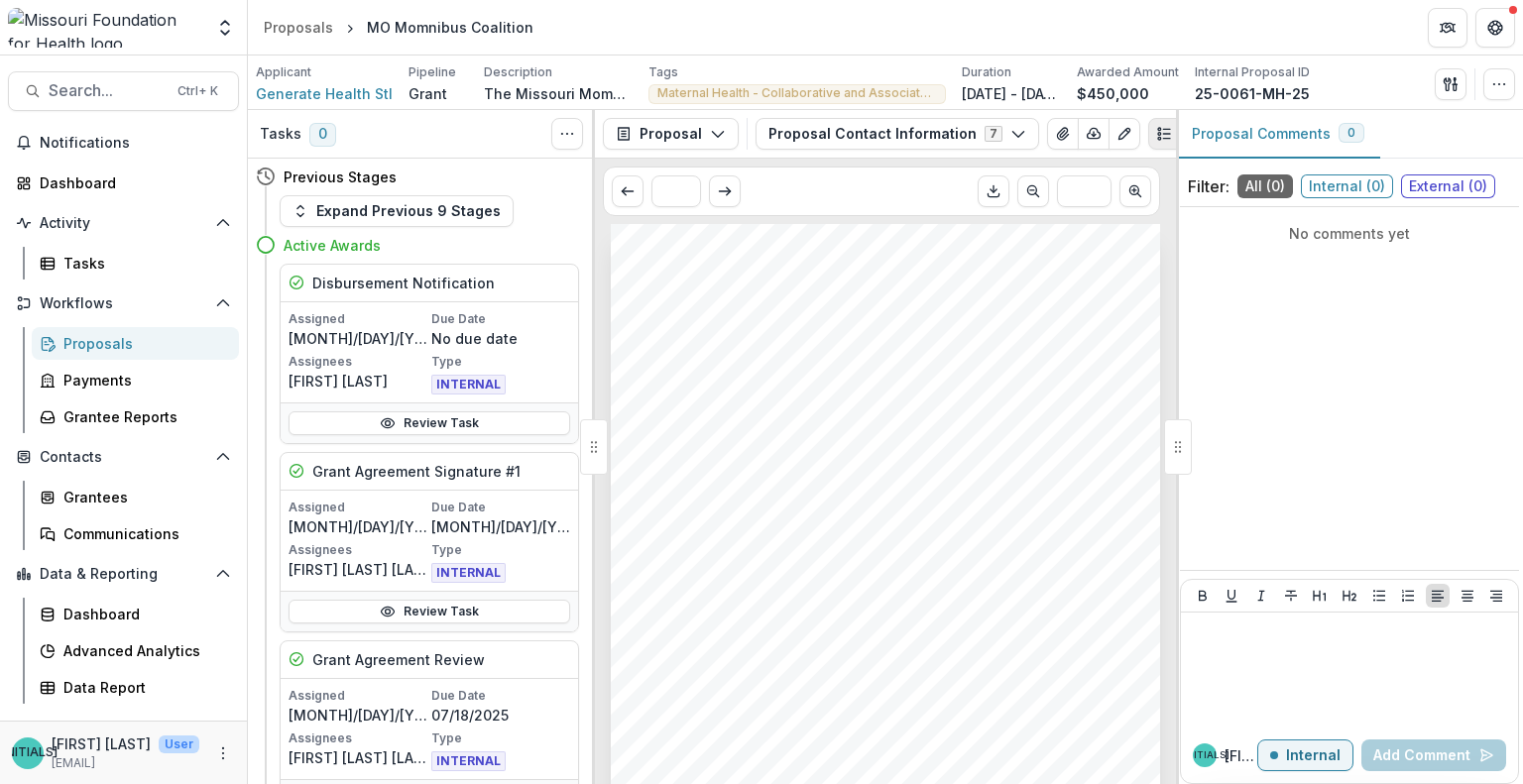 click 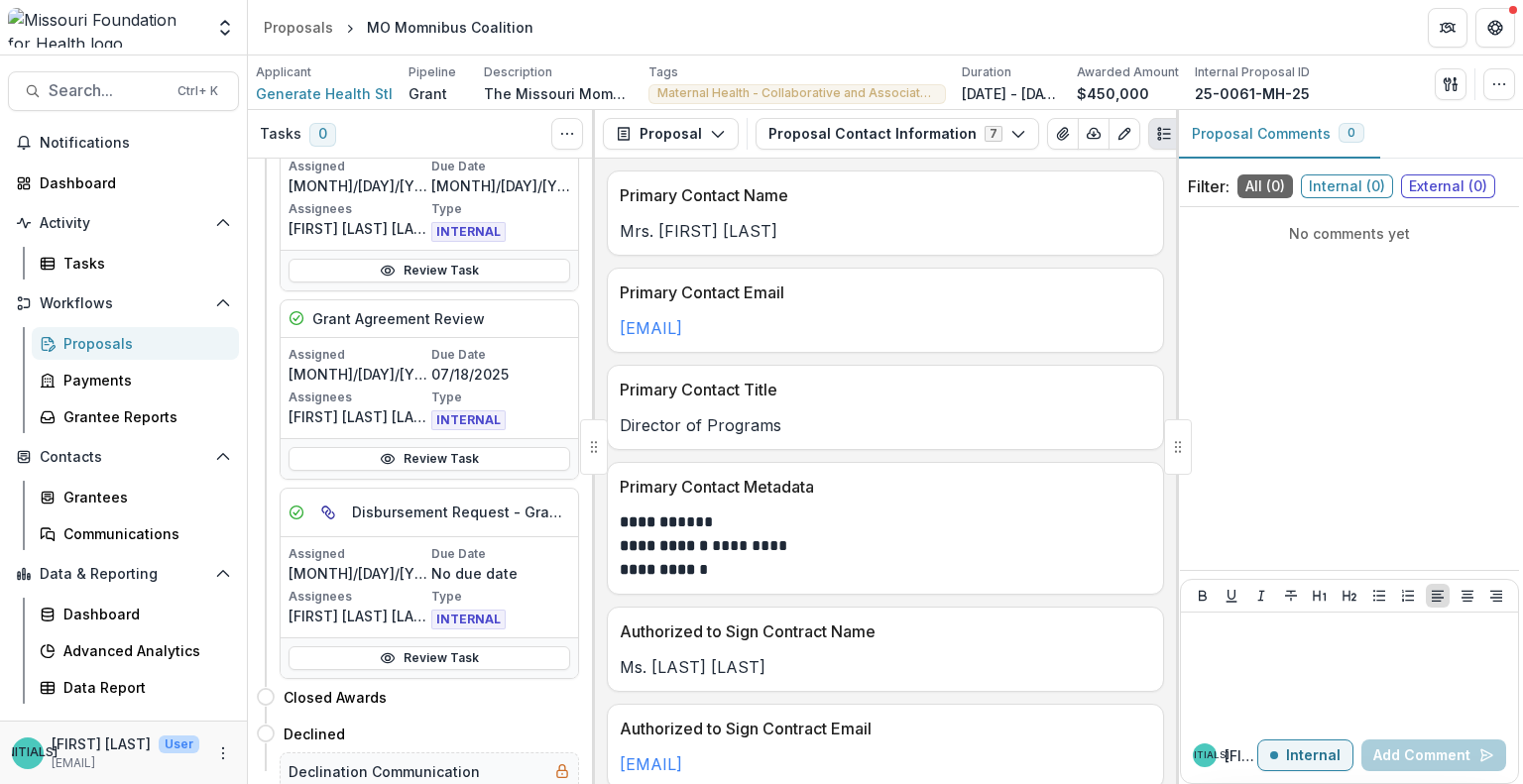 scroll, scrollTop: 359, scrollLeft: 0, axis: vertical 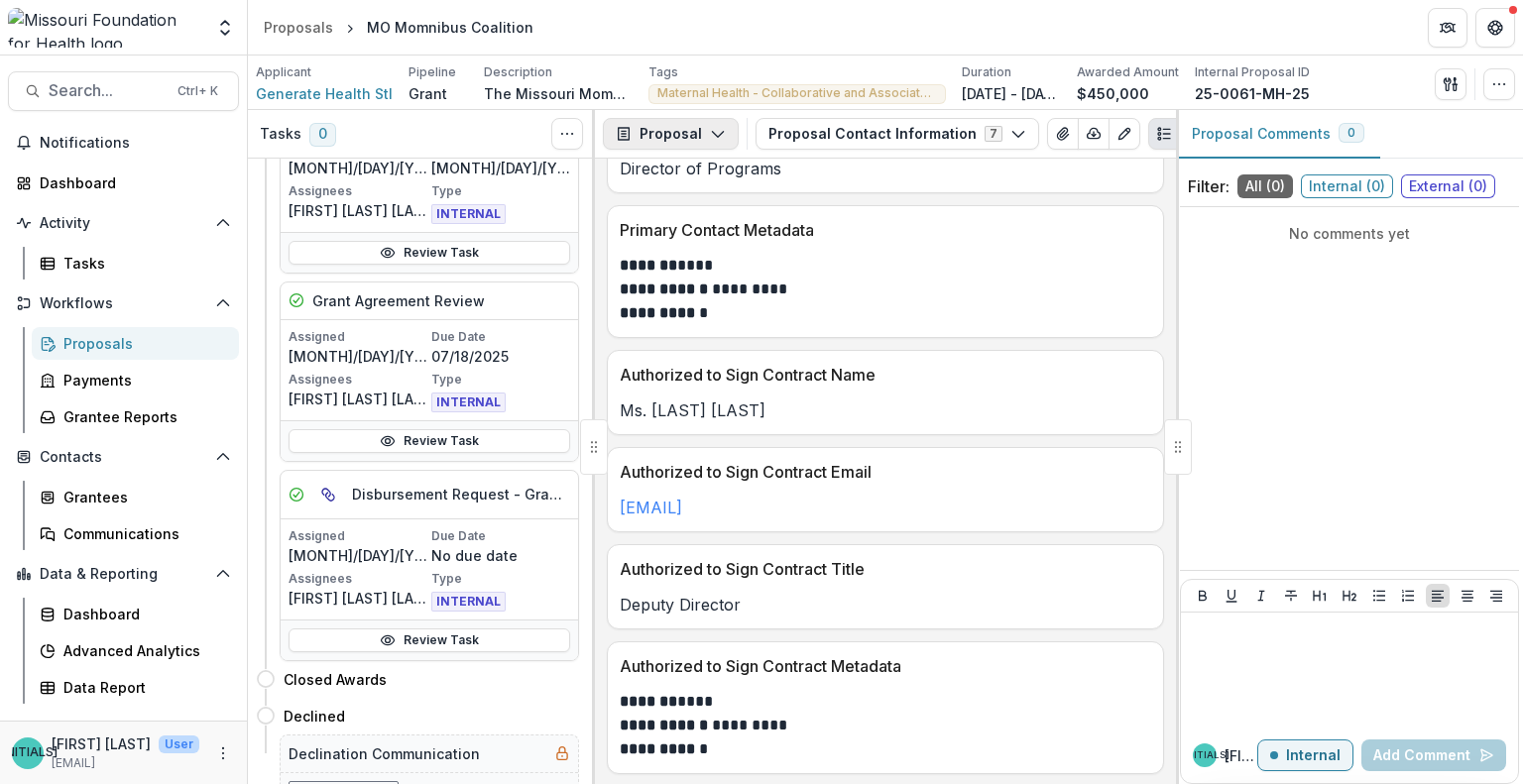 click 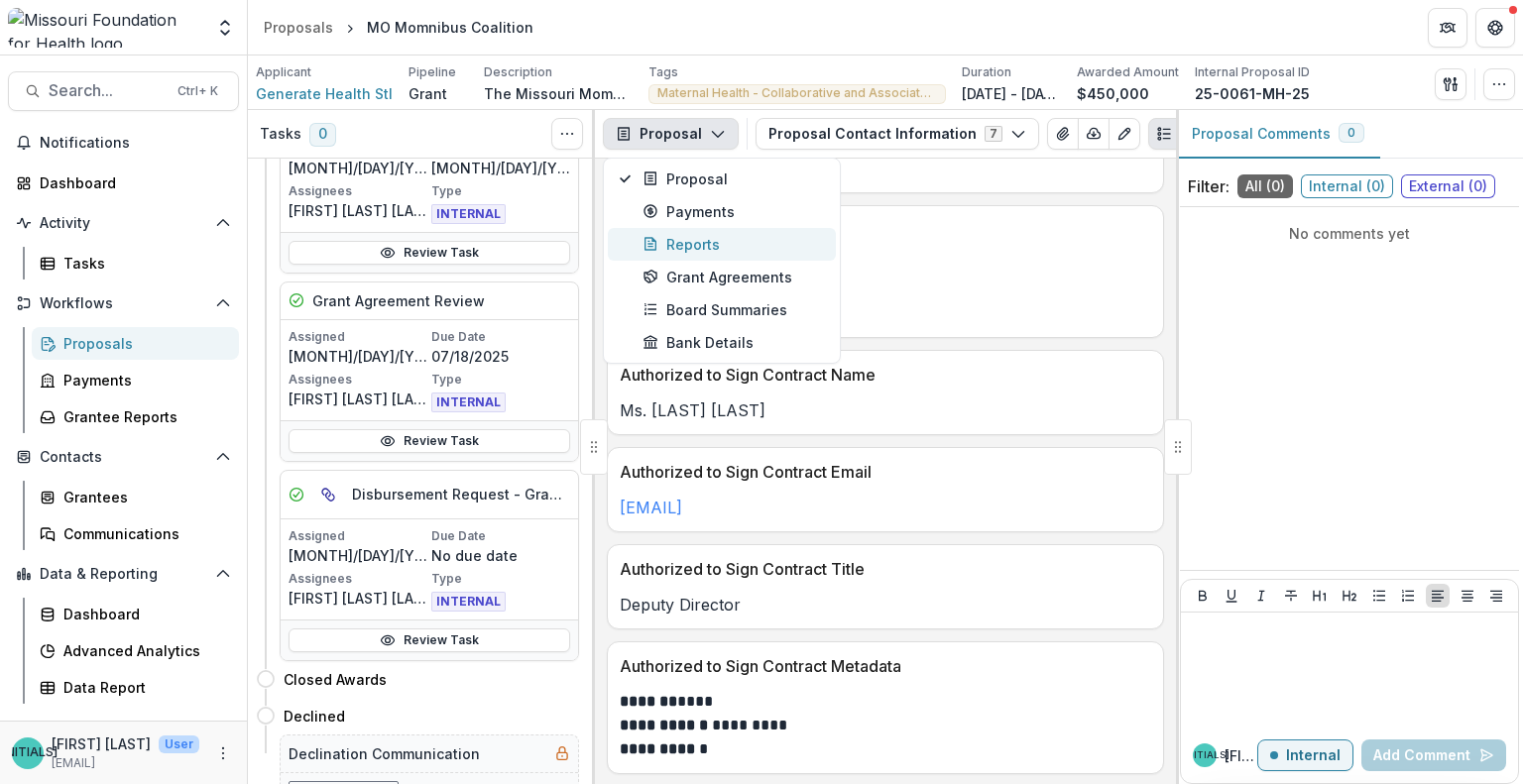 click on "Reports" at bounding box center (733, 244) 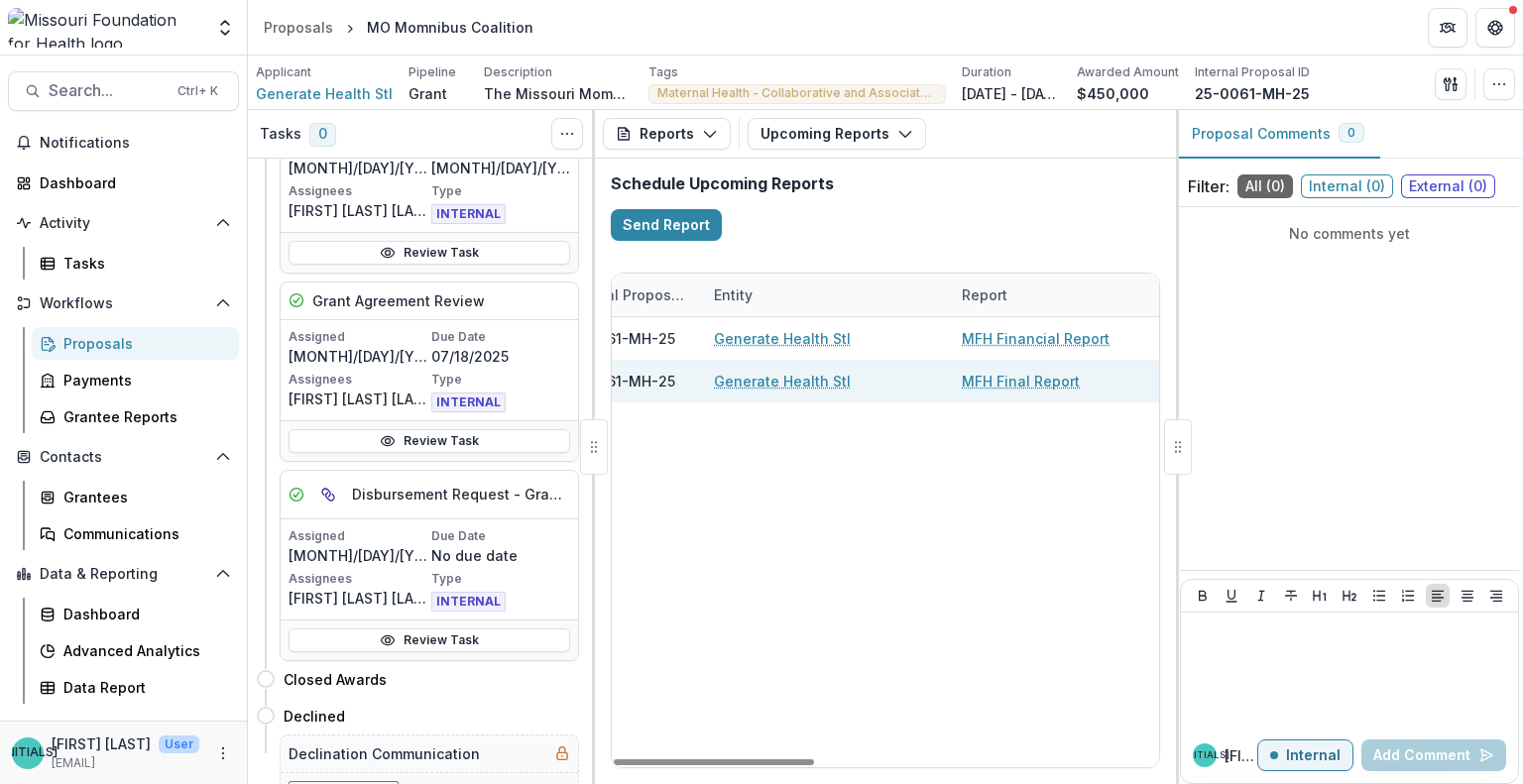 scroll, scrollTop: 0, scrollLeft: 0, axis: both 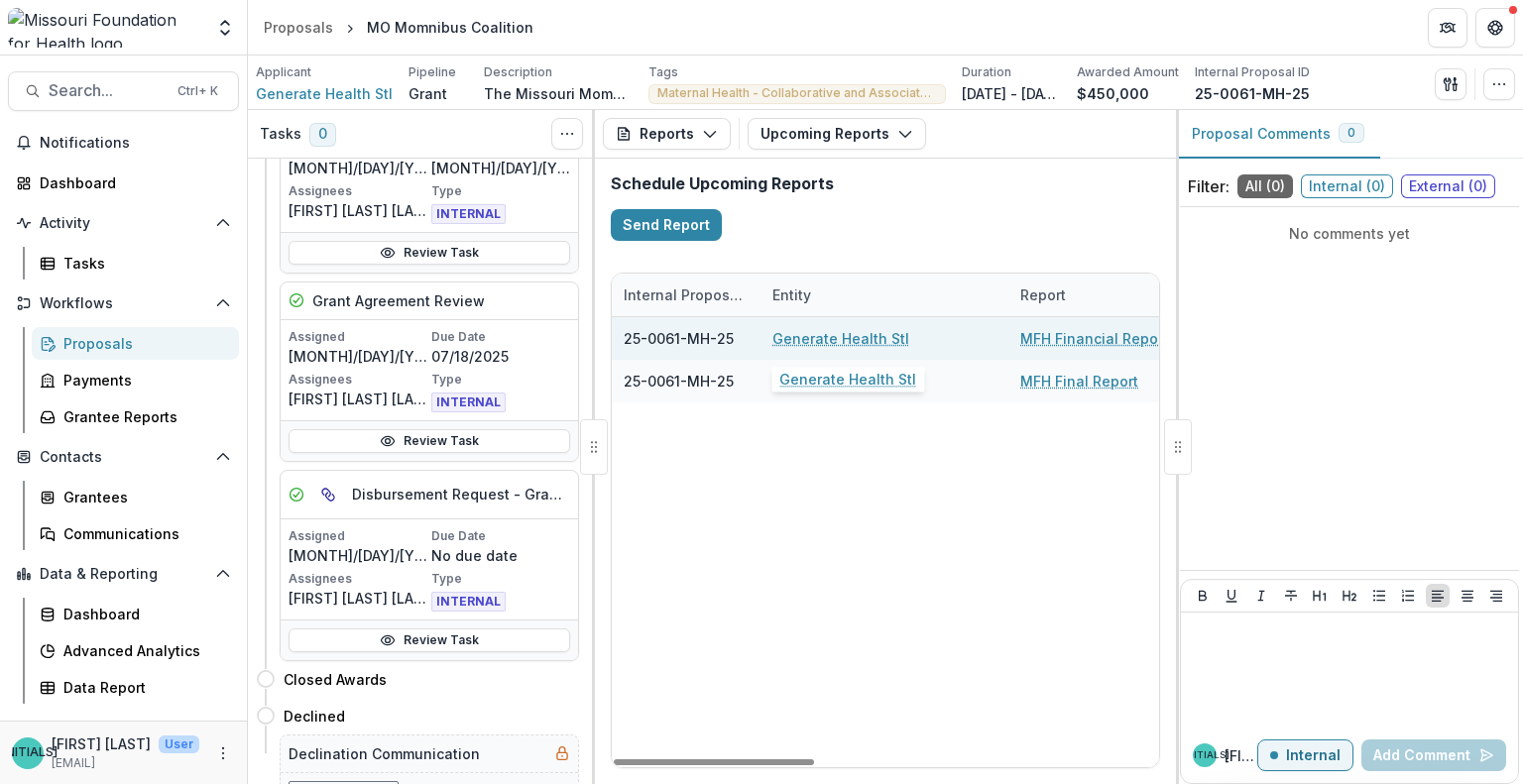 click on "Generate Health Stl" at bounding box center [841, 338] 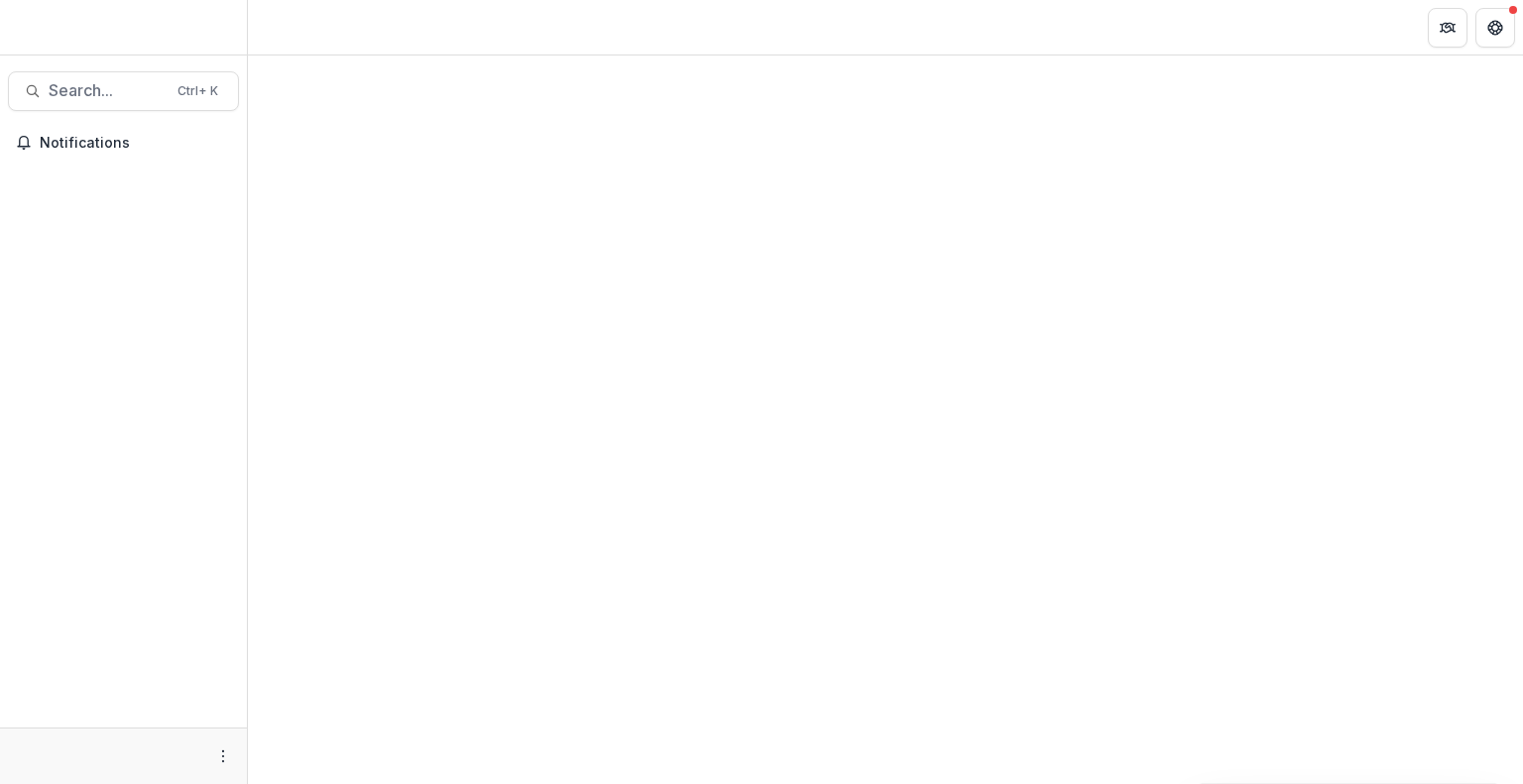 scroll, scrollTop: 0, scrollLeft: 0, axis: both 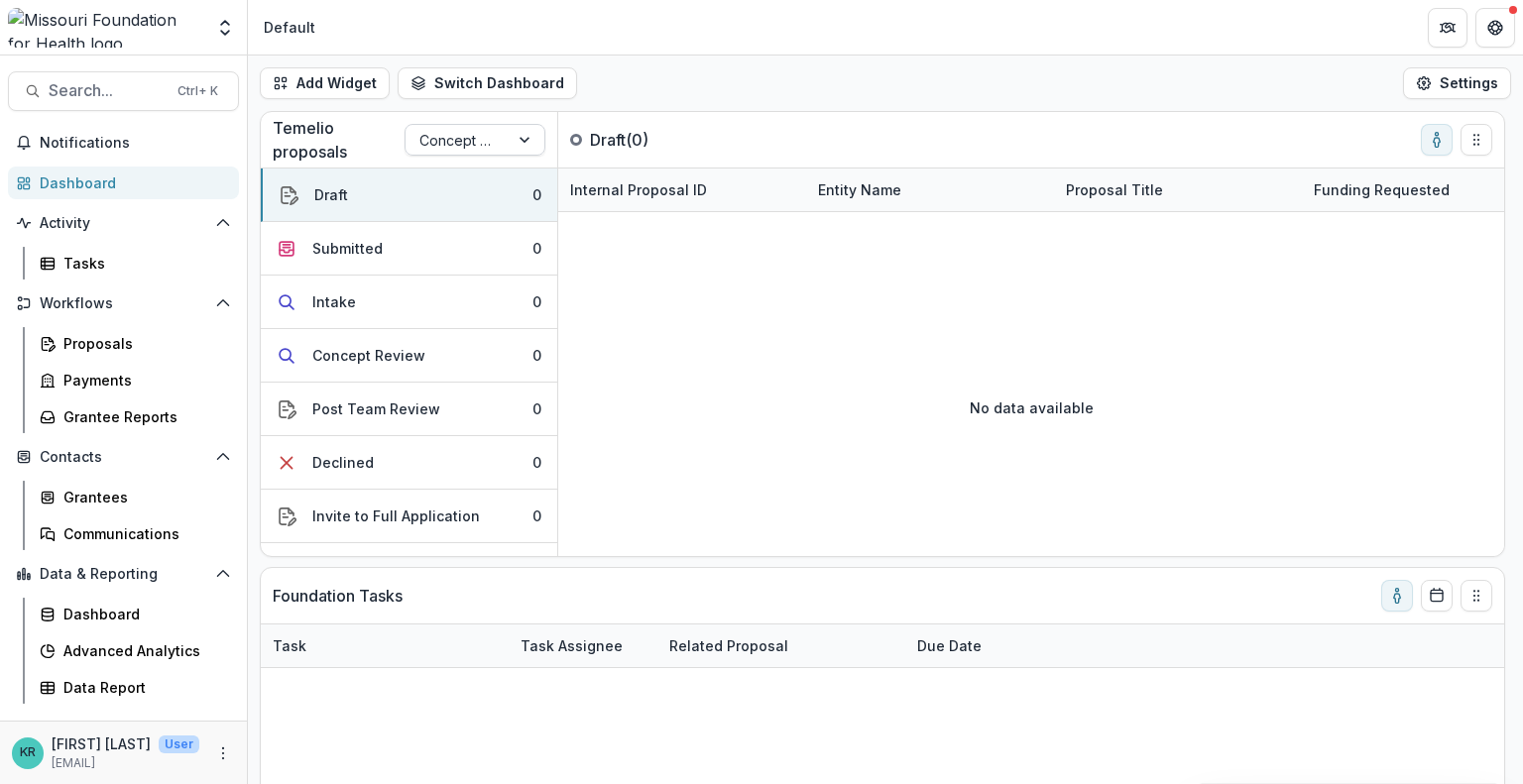 click at bounding box center (457, 140) 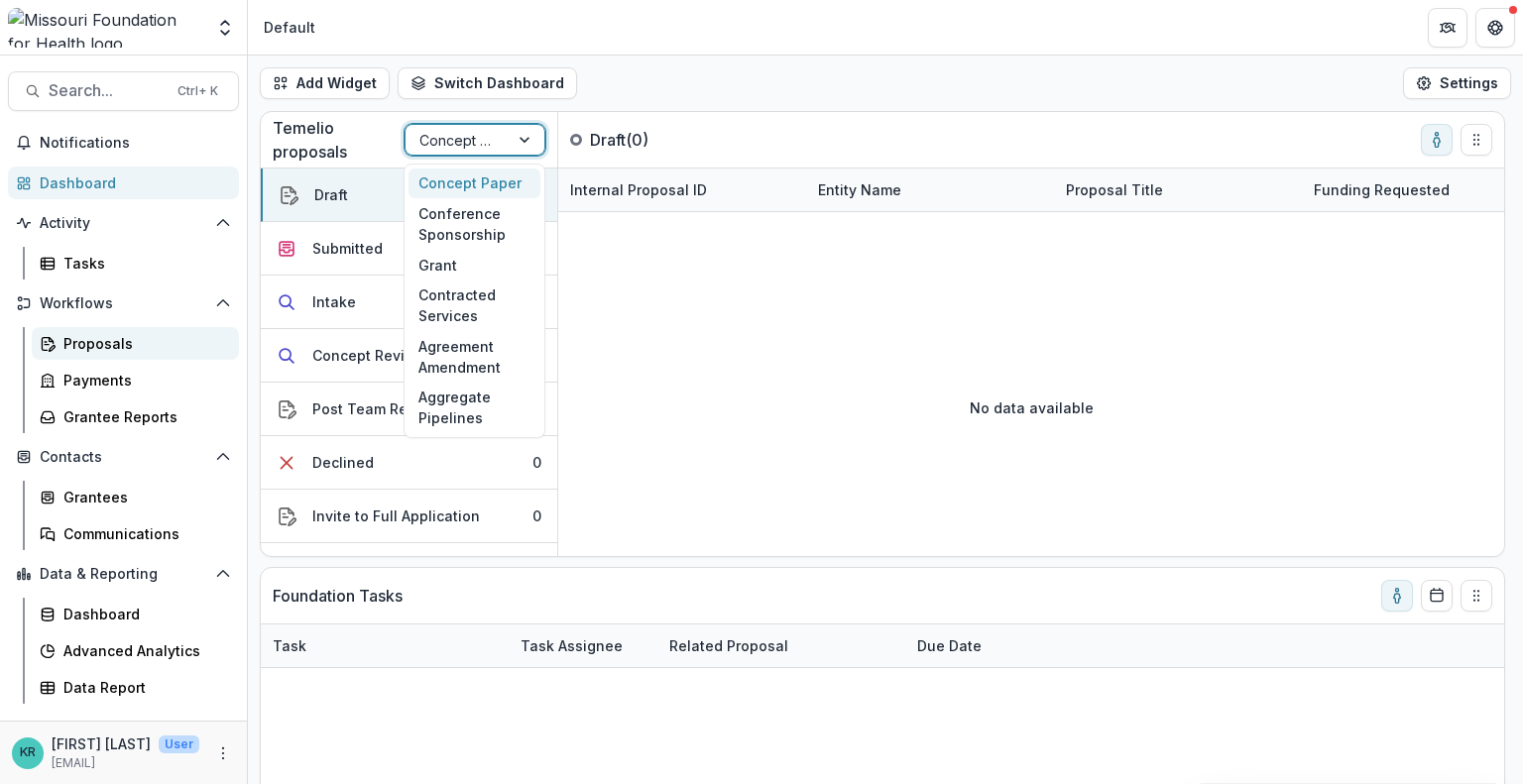 click on "Proposals" at bounding box center [143, 343] 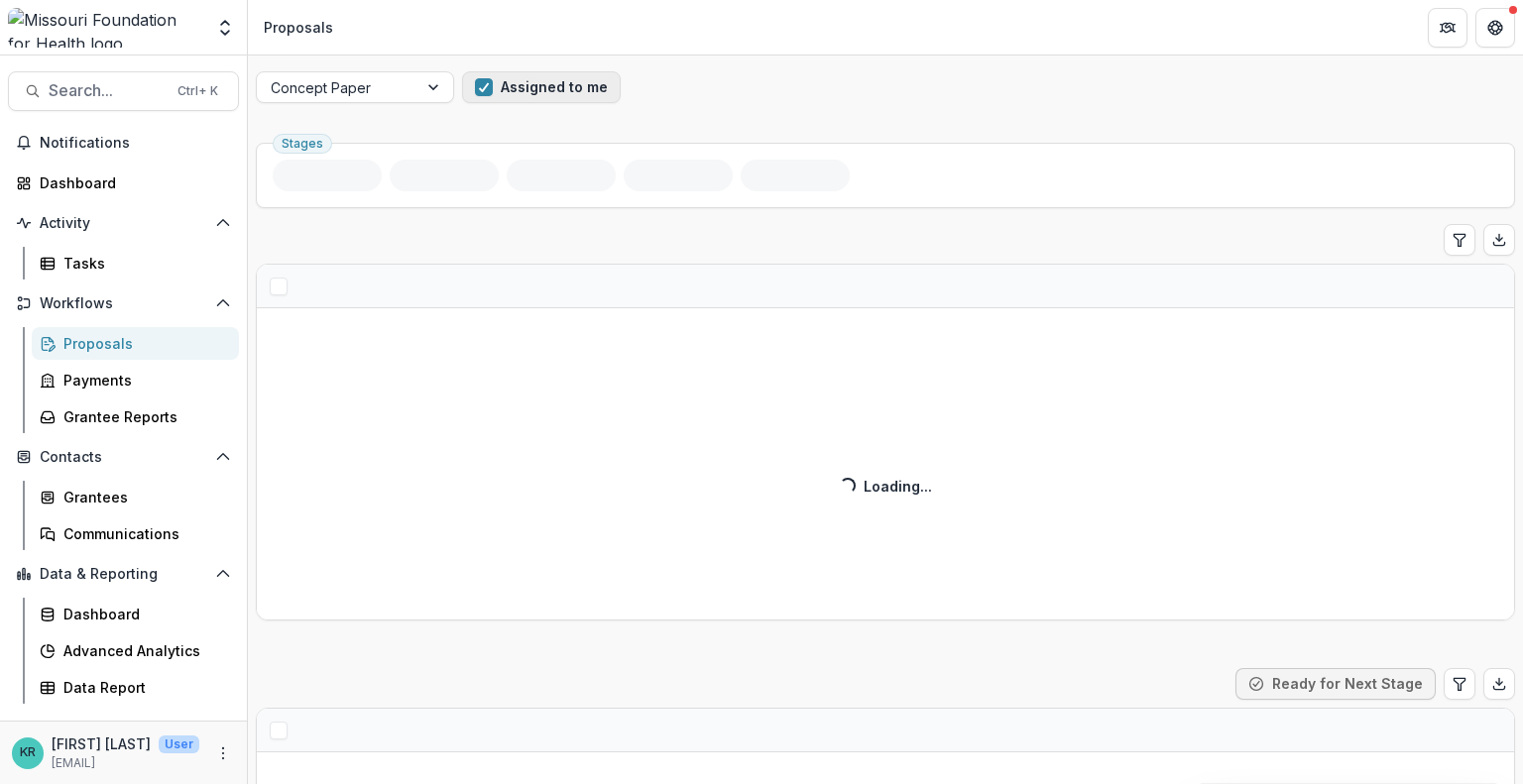 click on "Assigned to me" at bounding box center (541, 87) 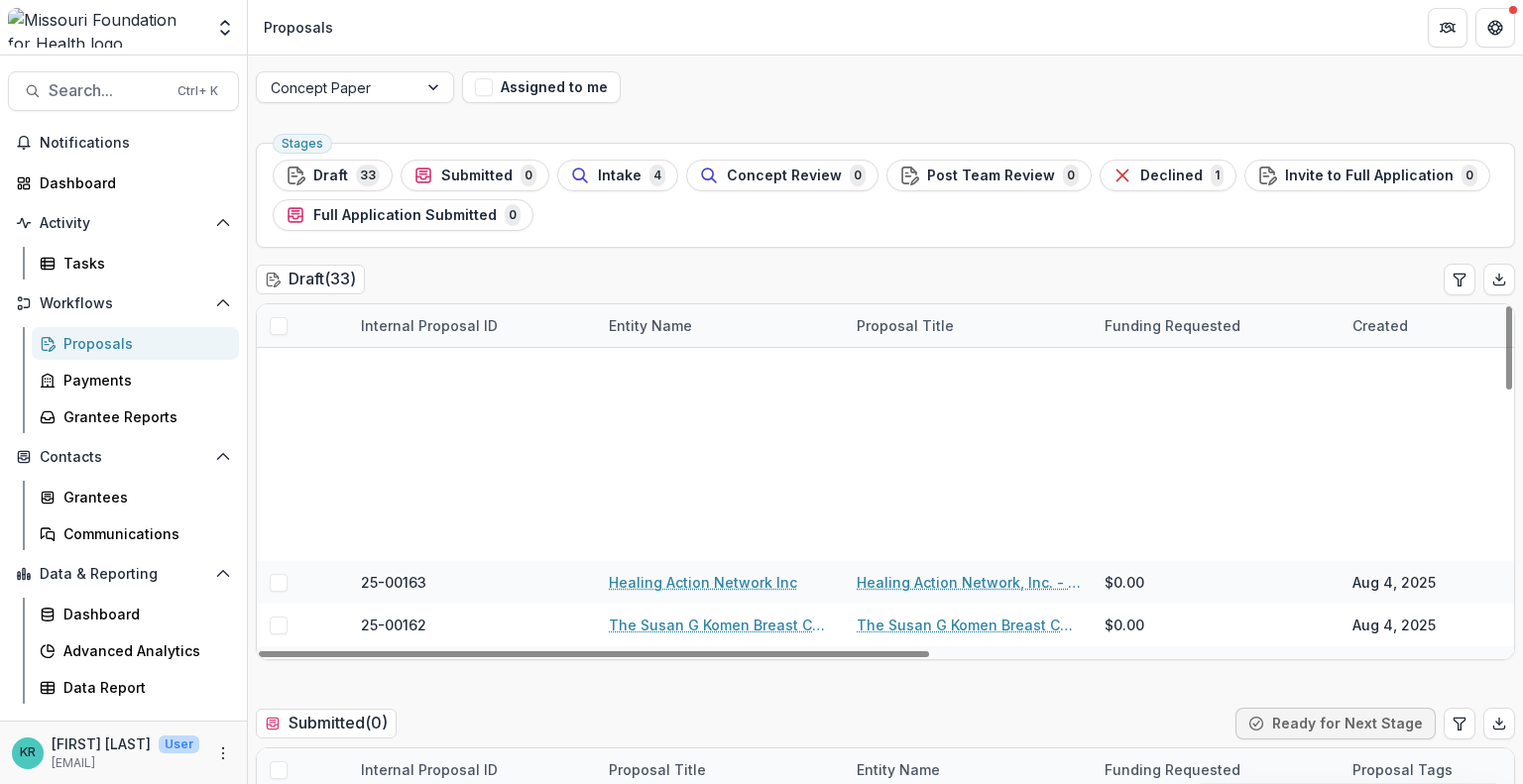 scroll, scrollTop: 1094, scrollLeft: 0, axis: vertical 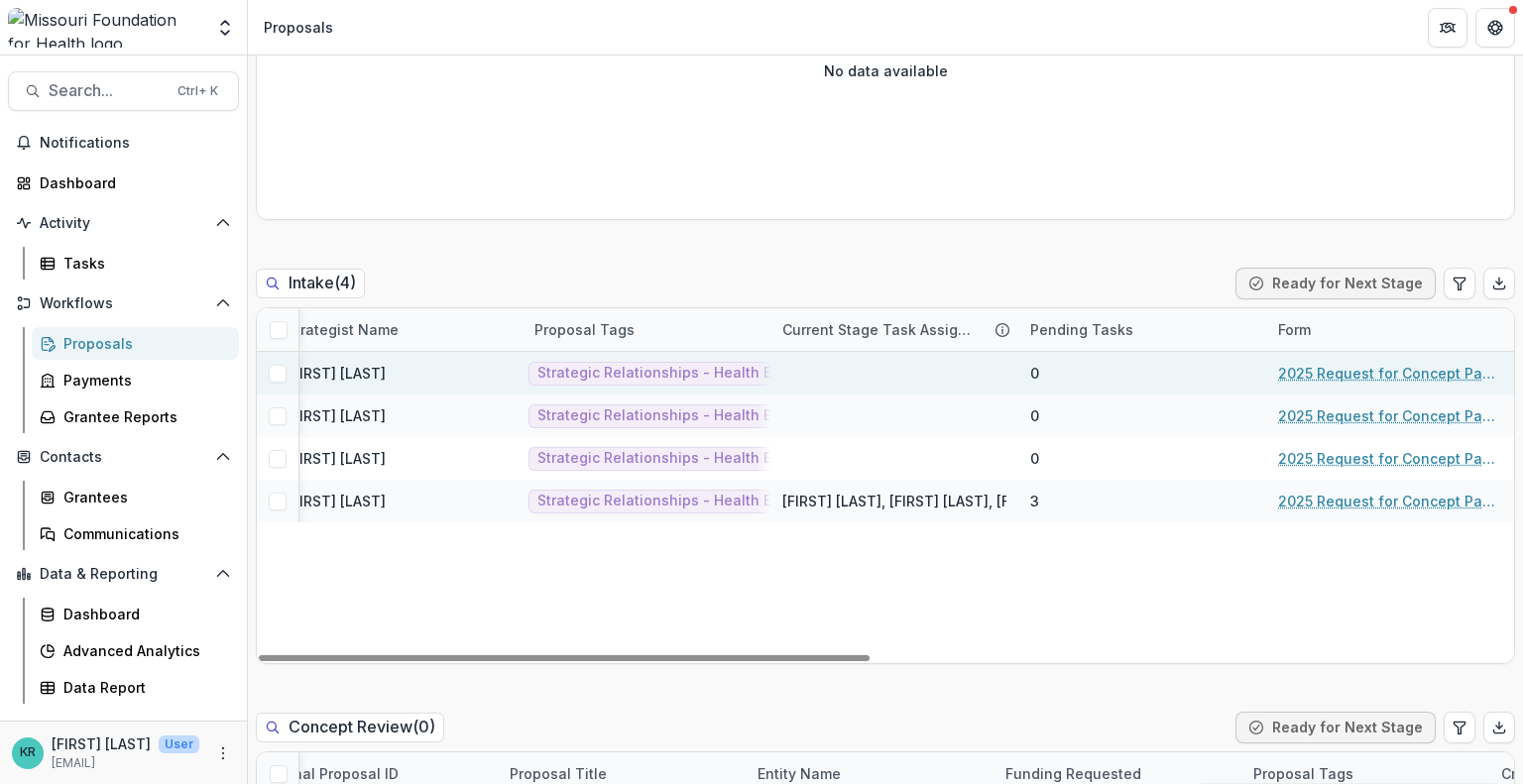 click on "2025 Request for Concept Papers" at bounding box center [1390, 373] 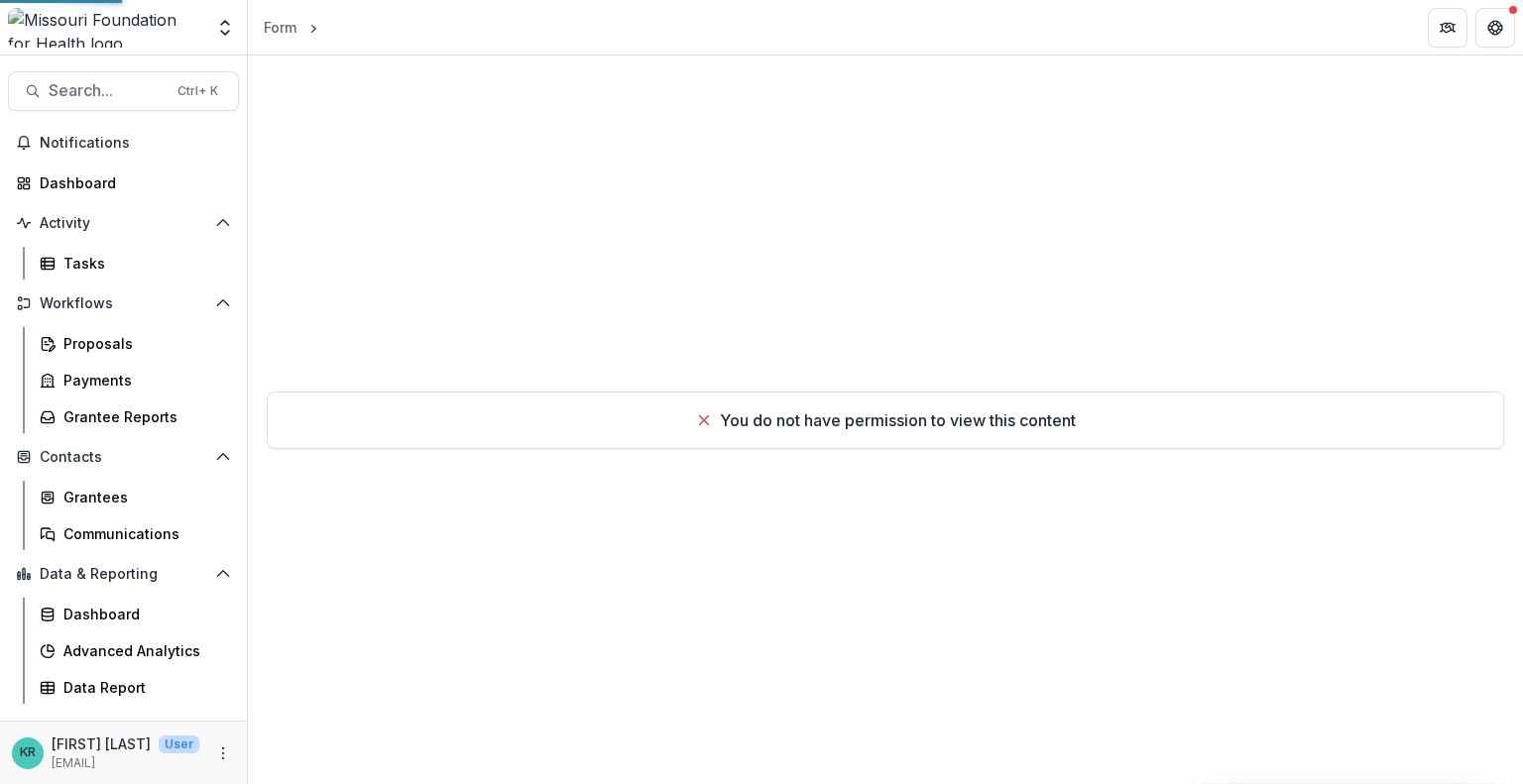 scroll, scrollTop: 0, scrollLeft: 0, axis: both 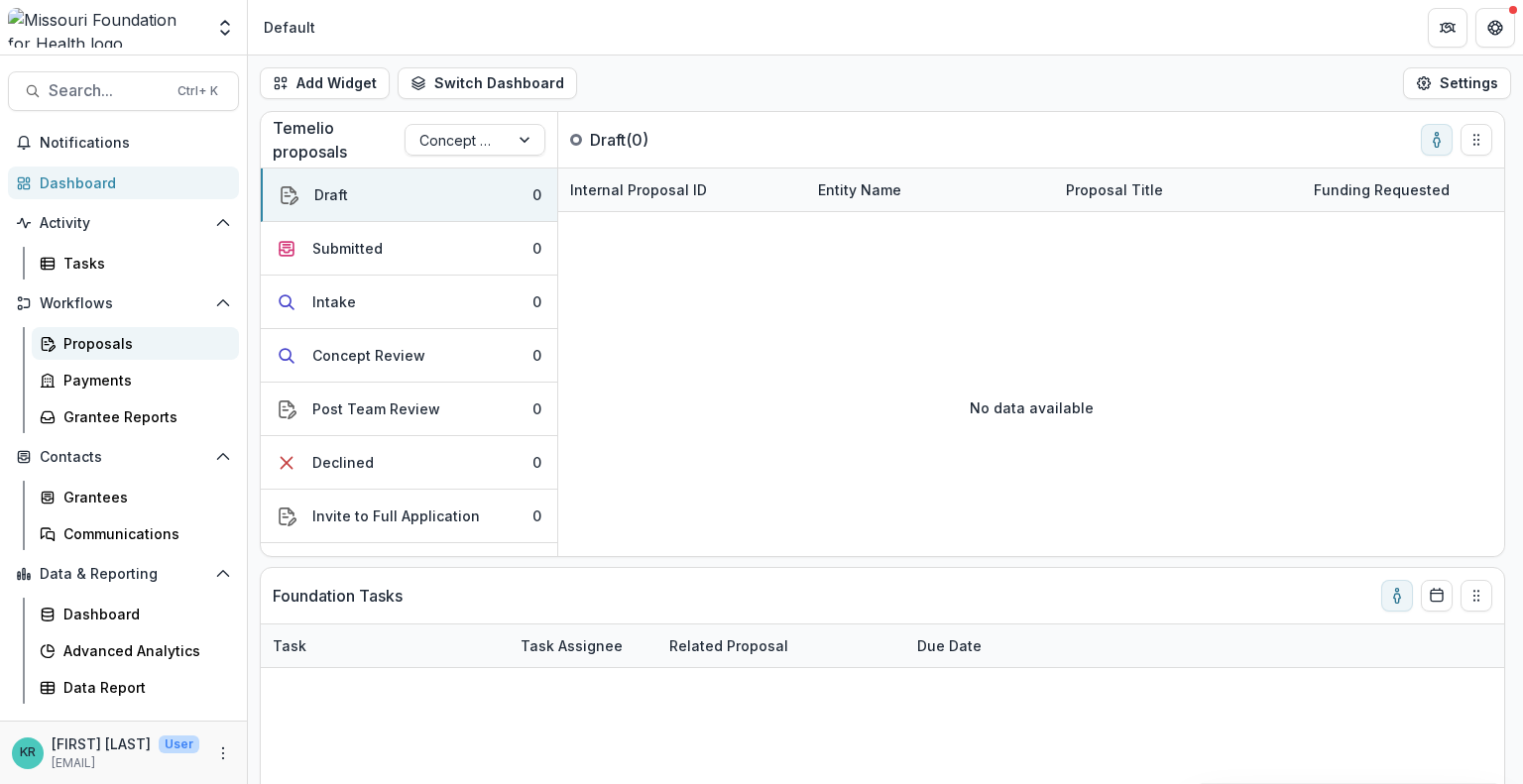 click on "Proposals" at bounding box center [135, 343] 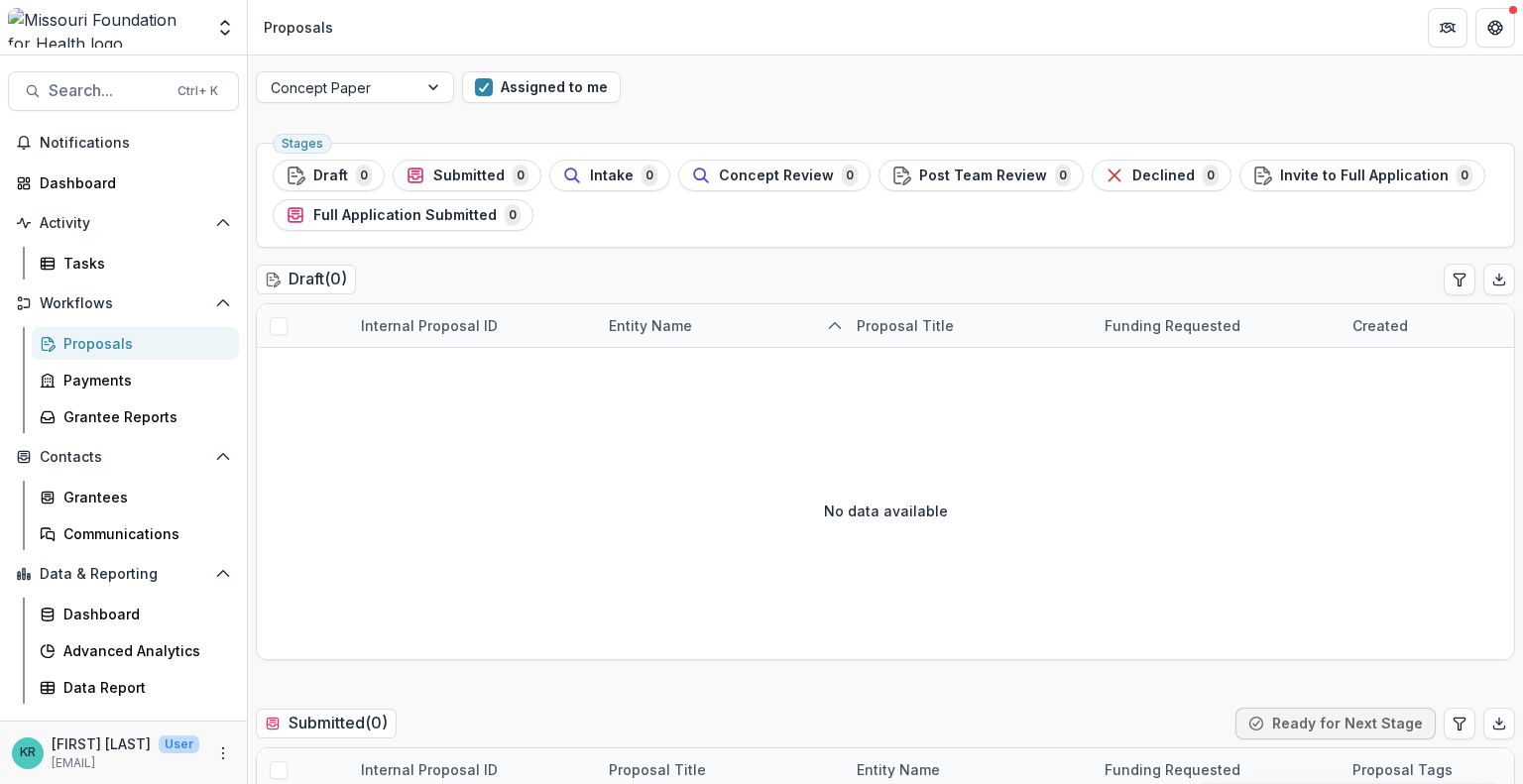 click on "Concept Paper Assigned to me" at bounding box center (885, 87) 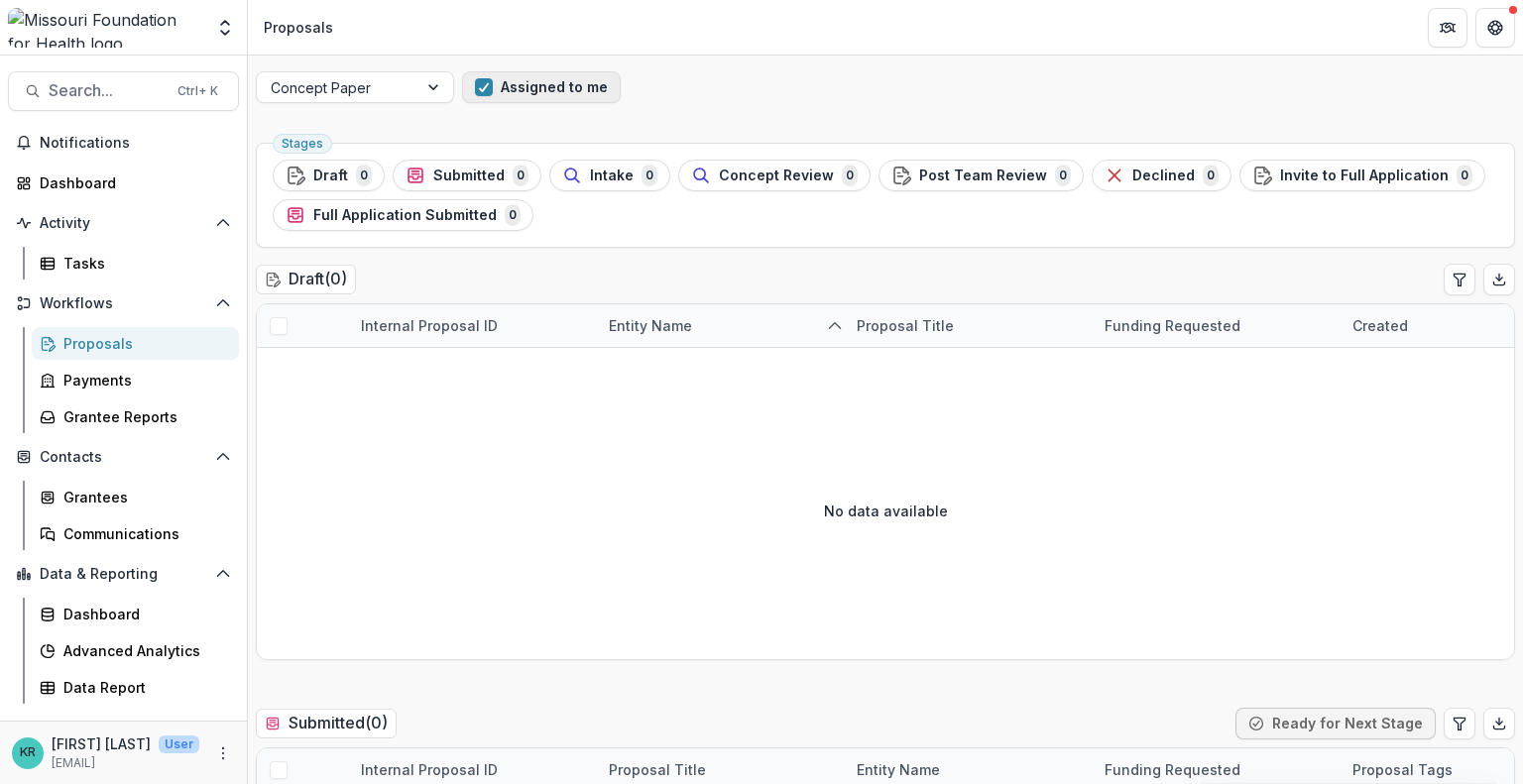 click on "Assigned to me" at bounding box center [541, 87] 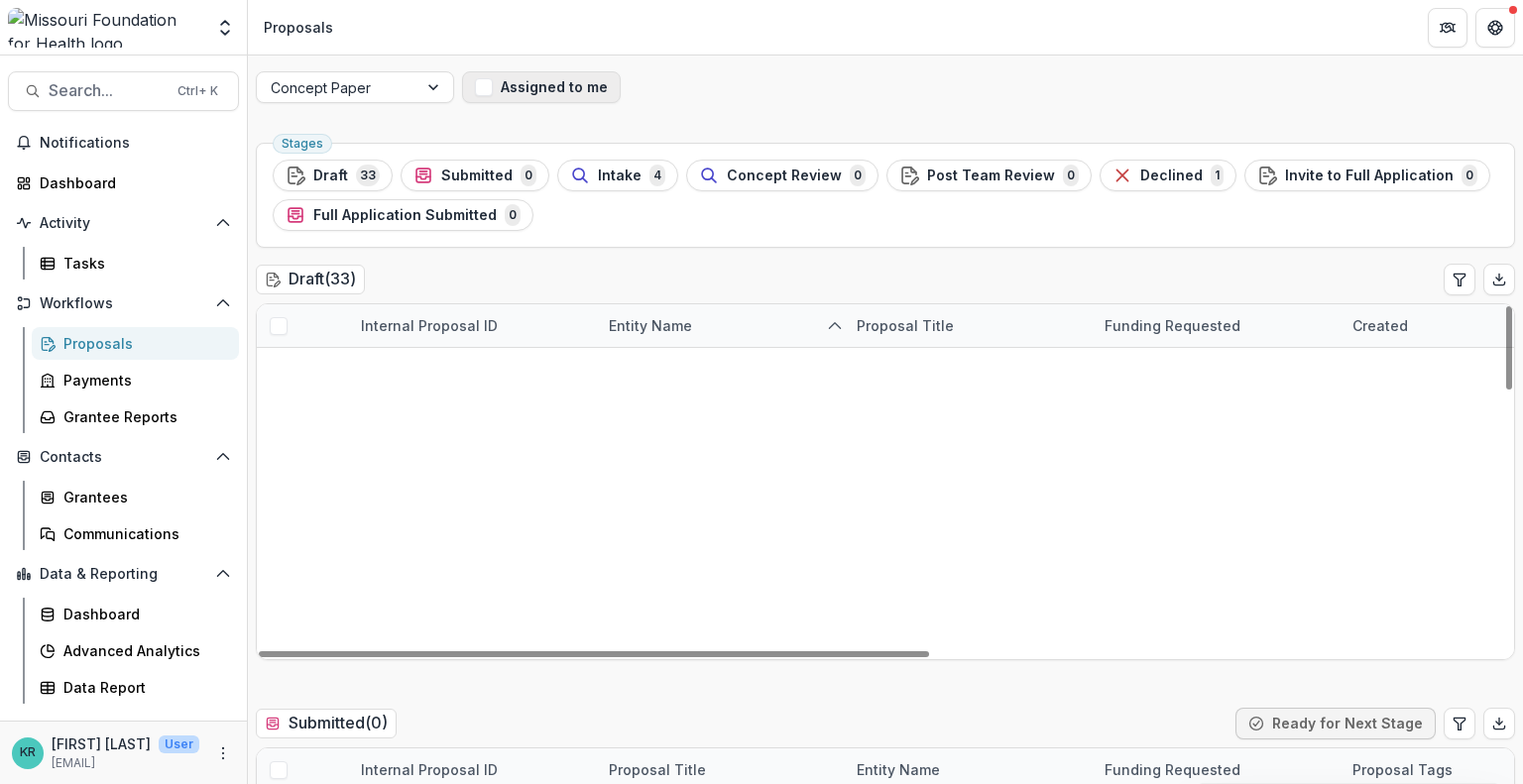 scroll, scrollTop: 1094, scrollLeft: 0, axis: vertical 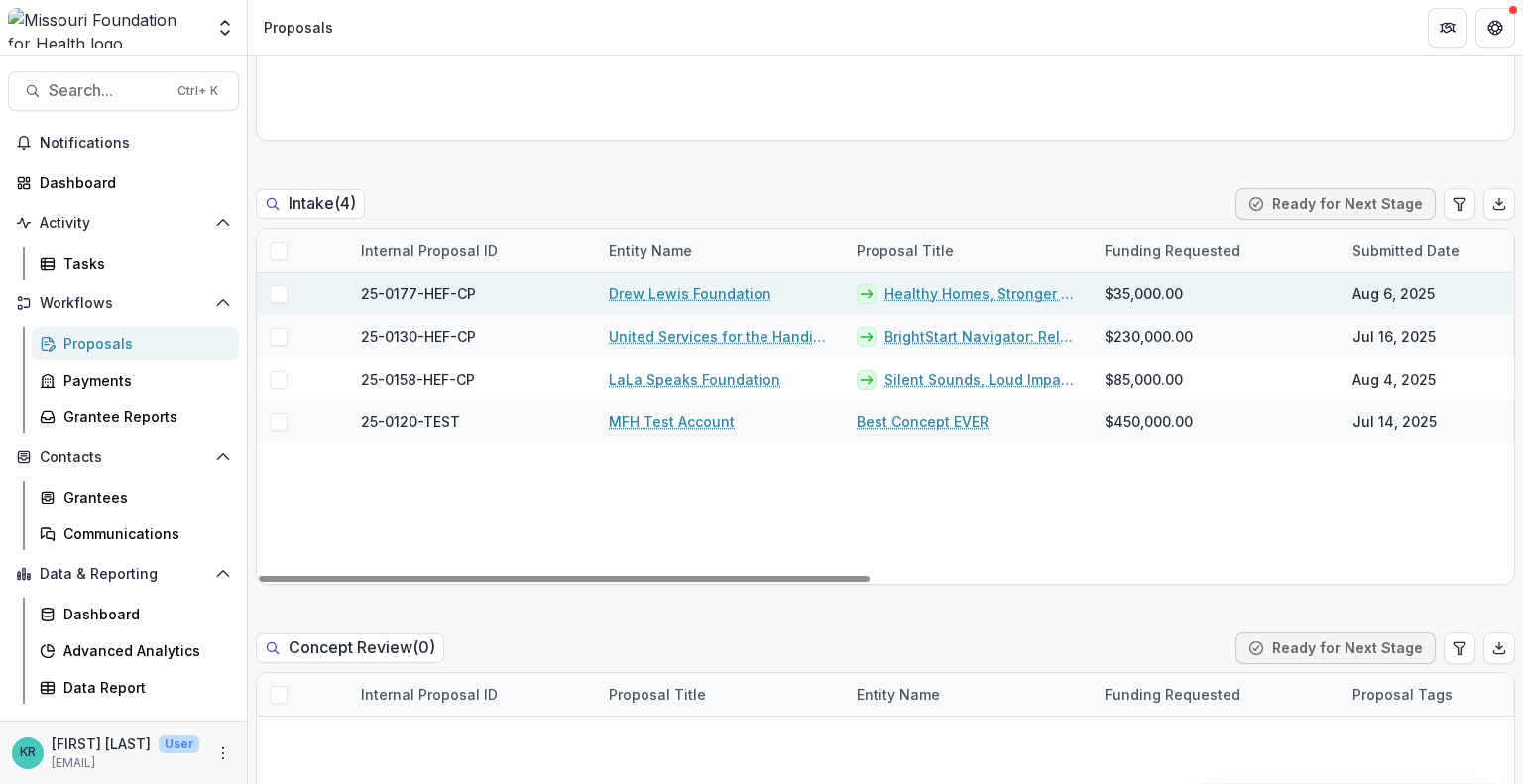 click on "Drew Lewis Foundation" at bounding box center [690, 293] 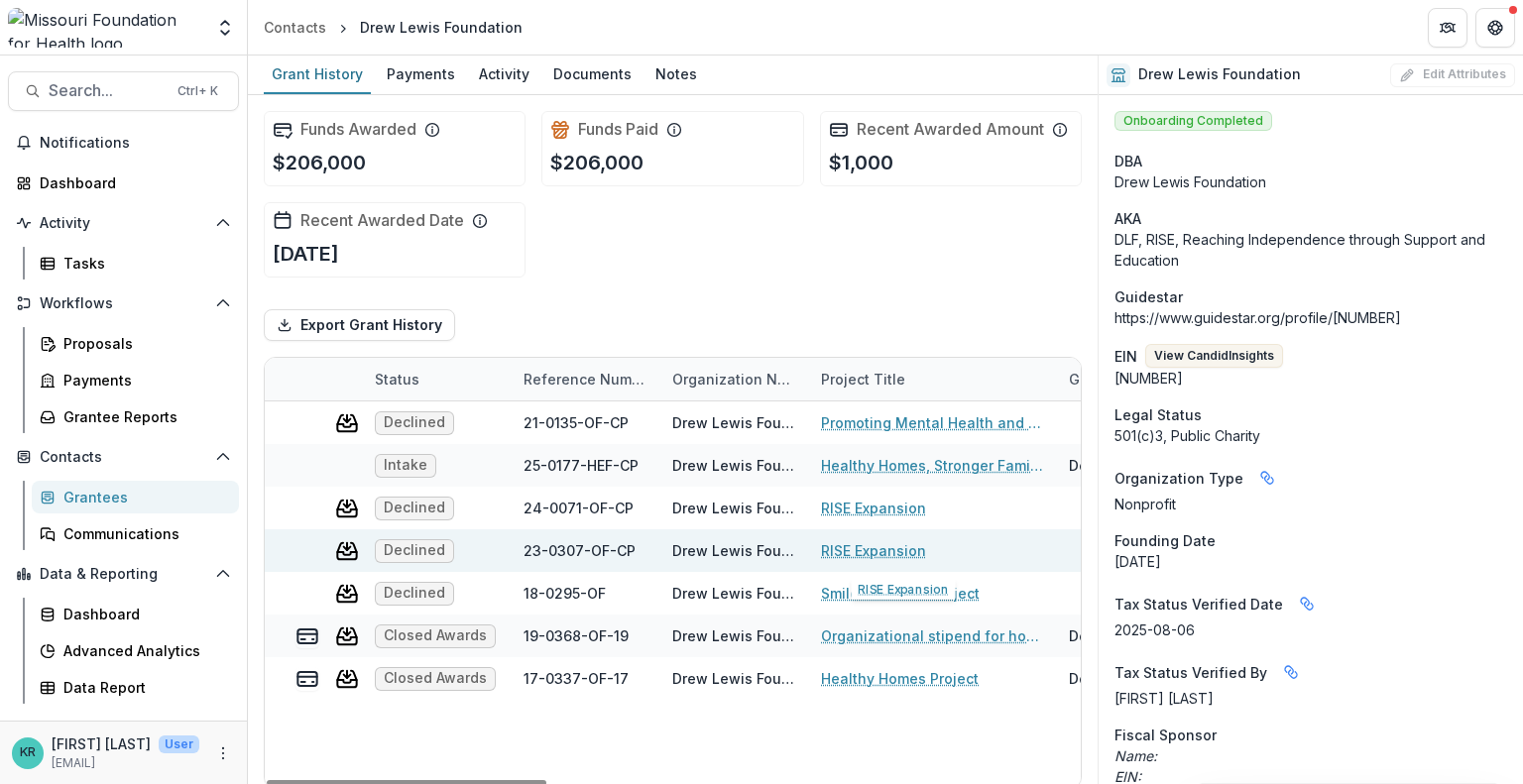 scroll, scrollTop: 0, scrollLeft: 0, axis: both 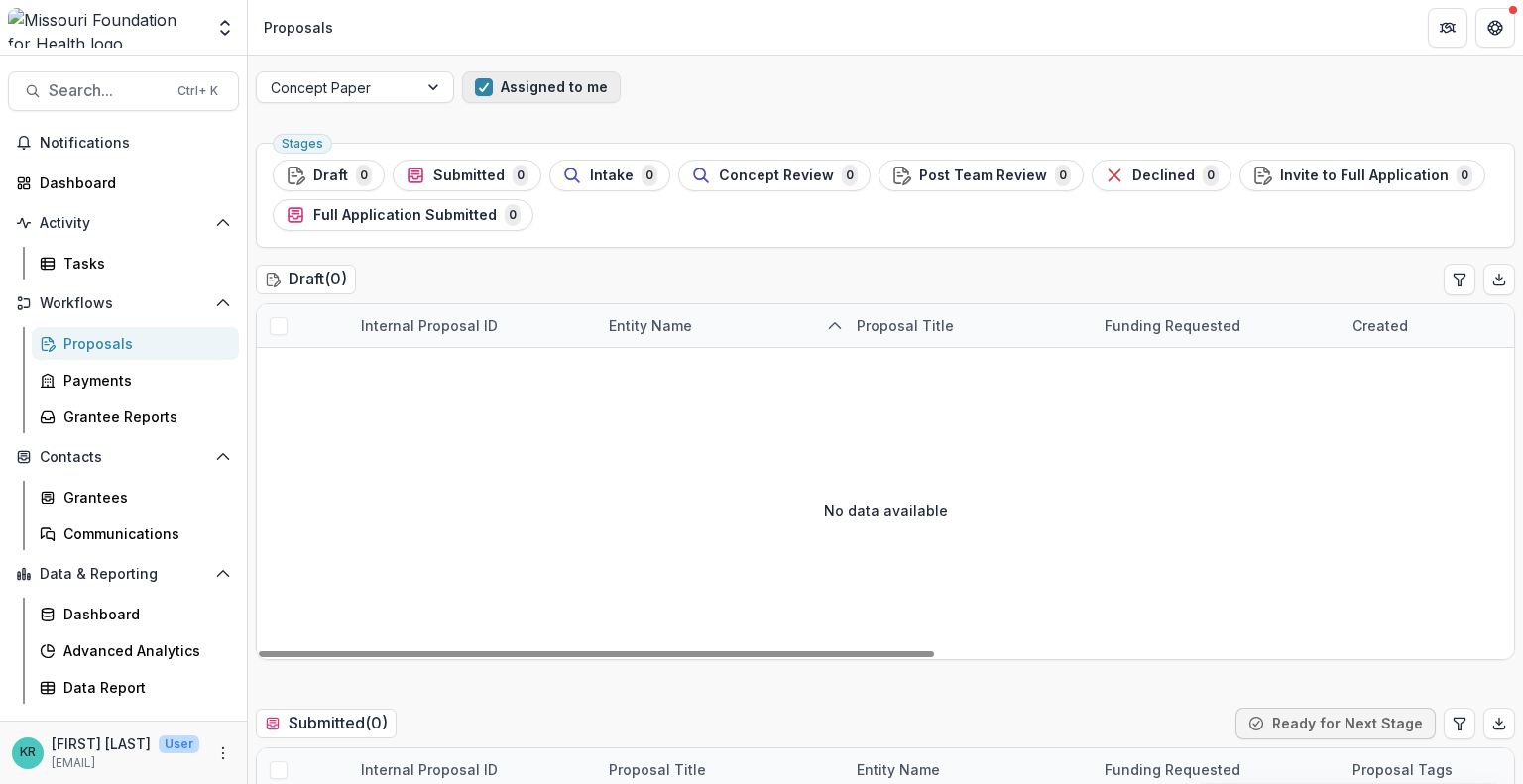 click on "Assigned to me" at bounding box center (541, 87) 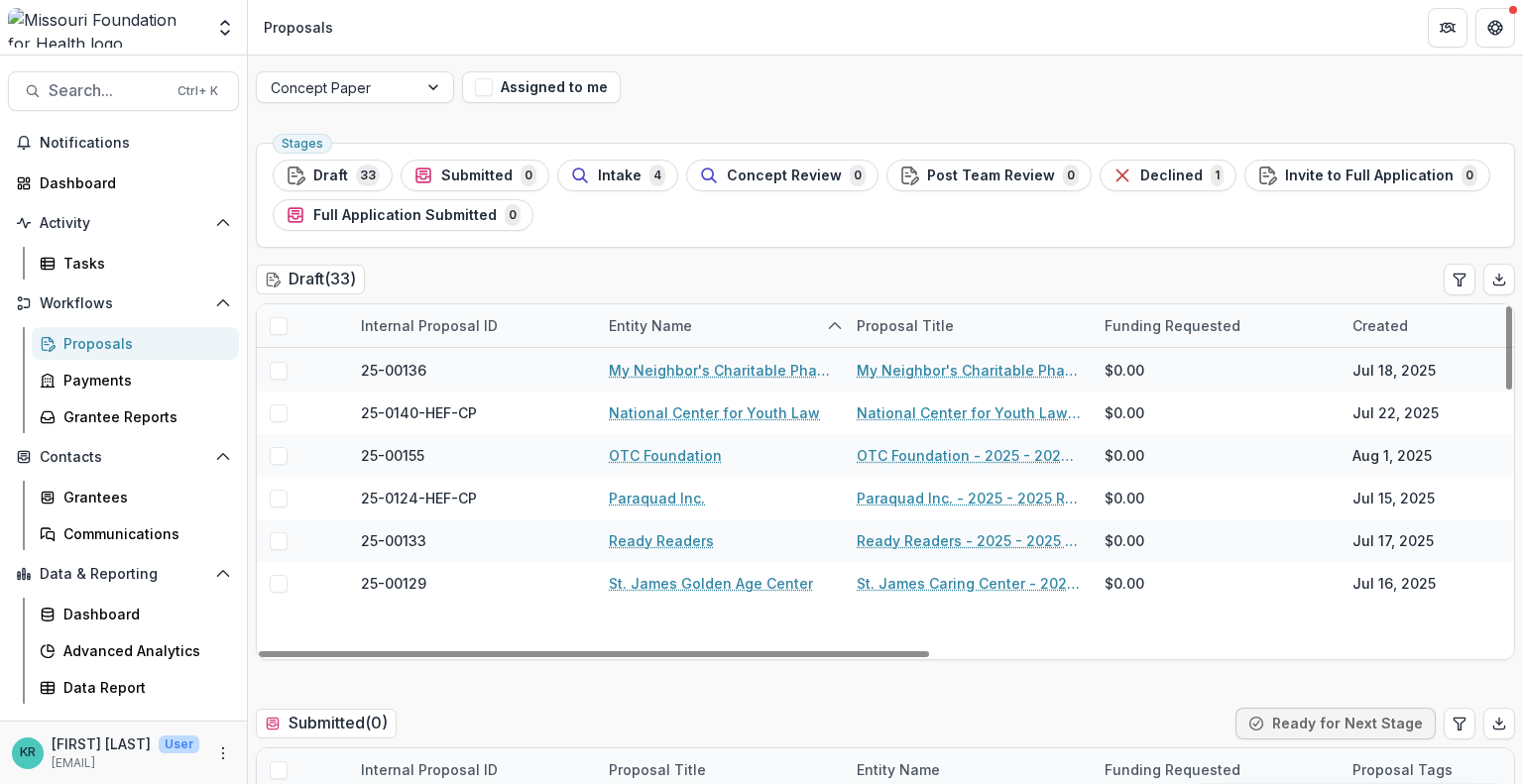 scroll, scrollTop: 0, scrollLeft: 0, axis: both 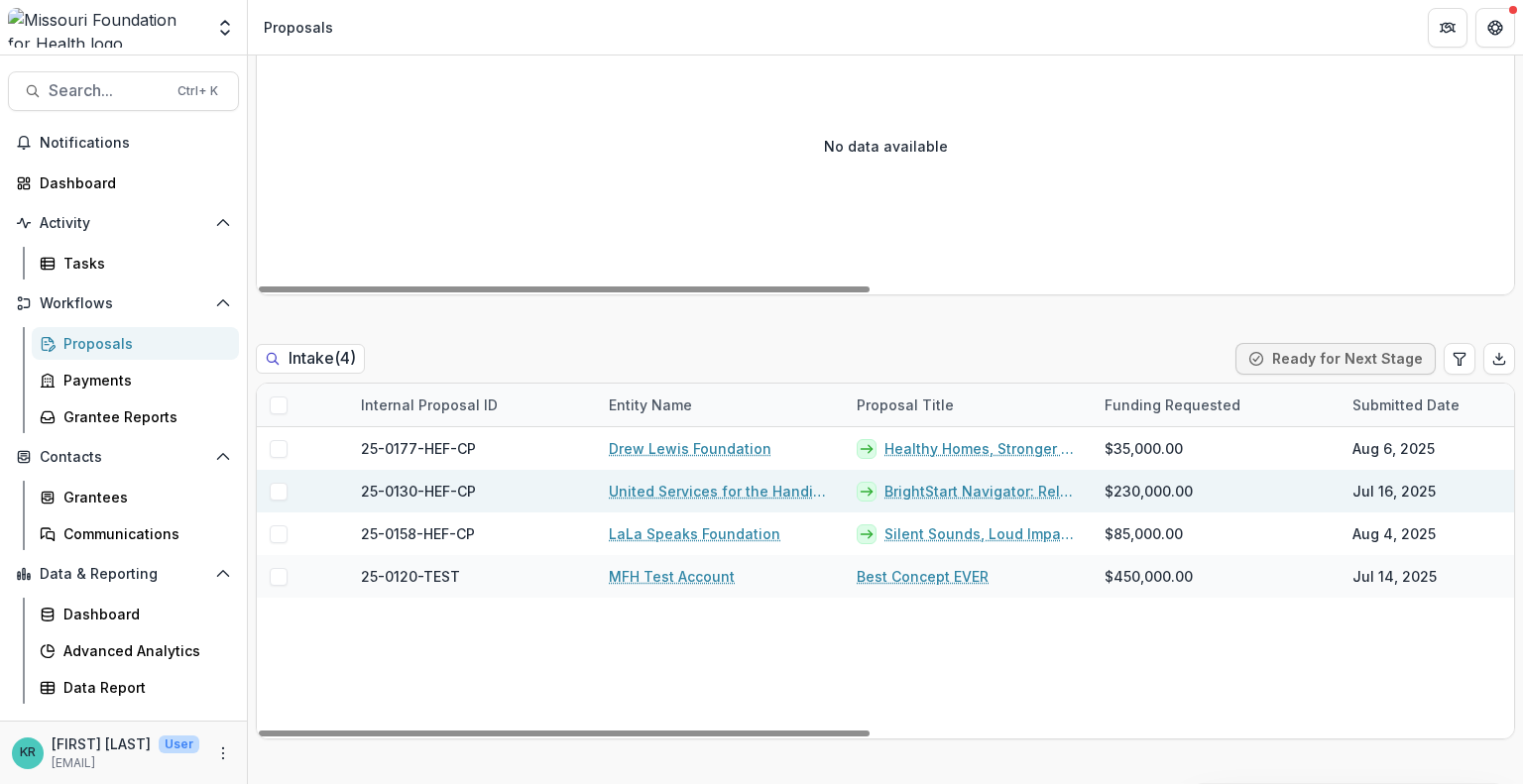 click on "BrightStart Navigator: Relational Navigation for Developmental Equity in Eastern Missouri" at bounding box center (983, 491) 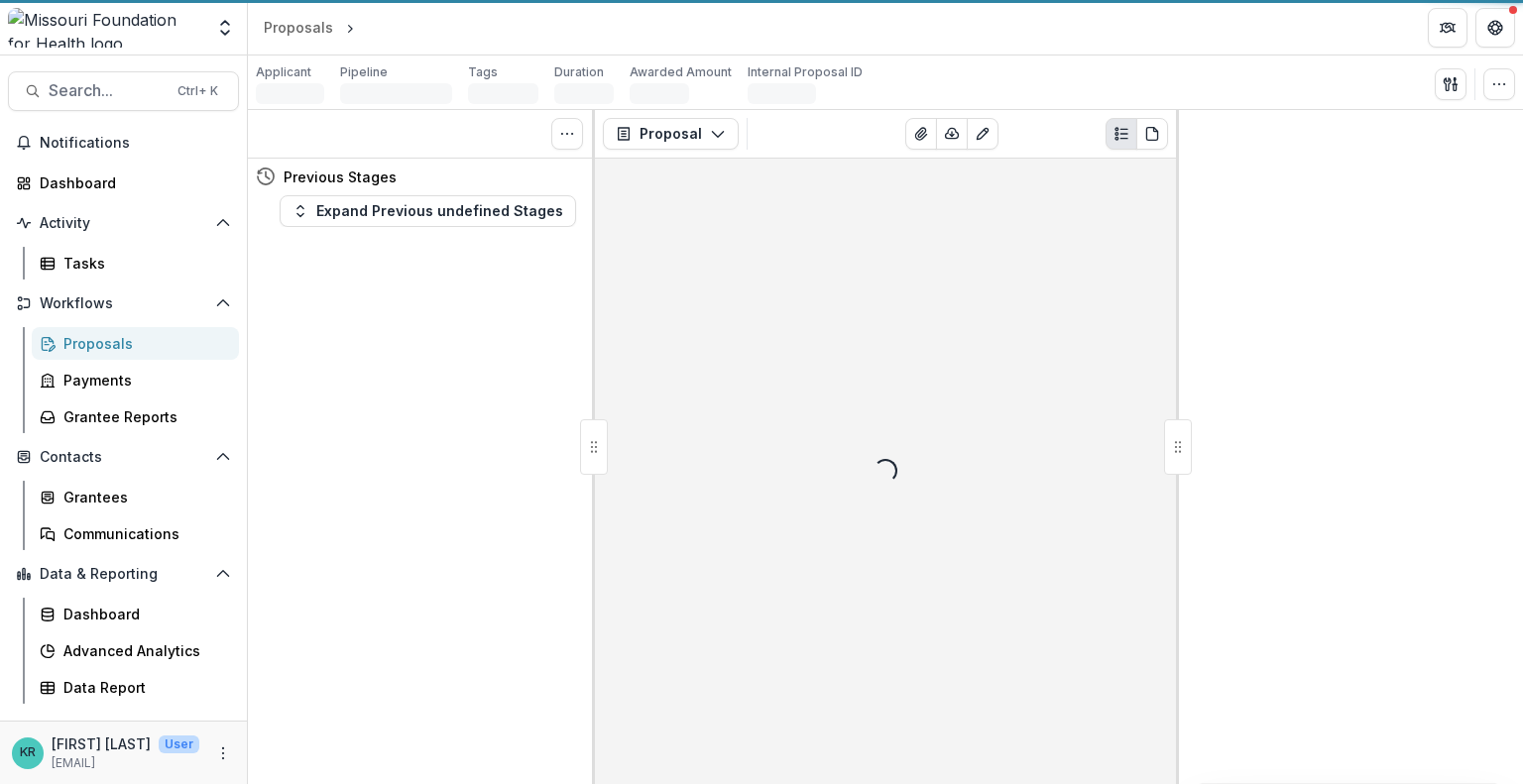 scroll, scrollTop: 0, scrollLeft: 0, axis: both 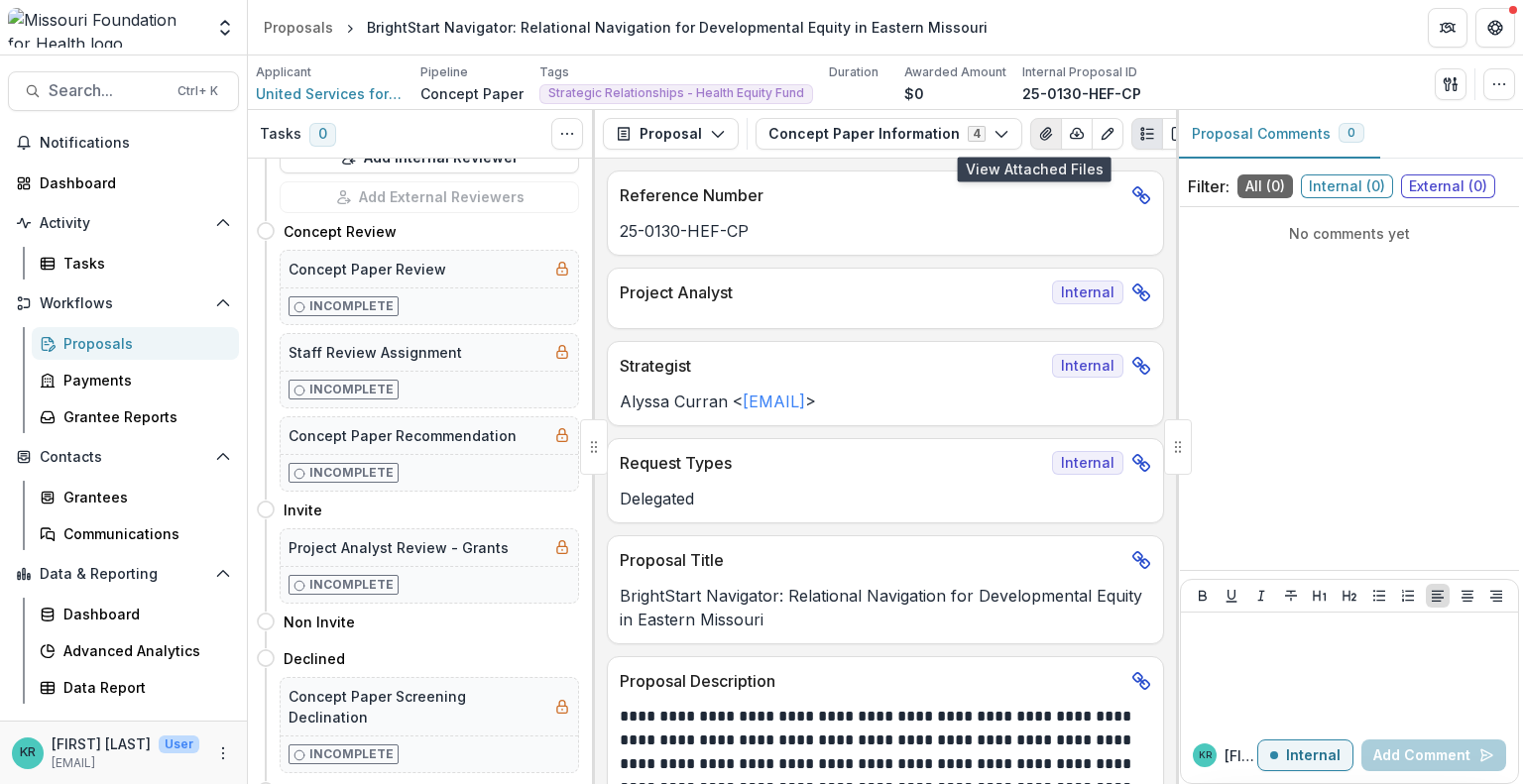 click 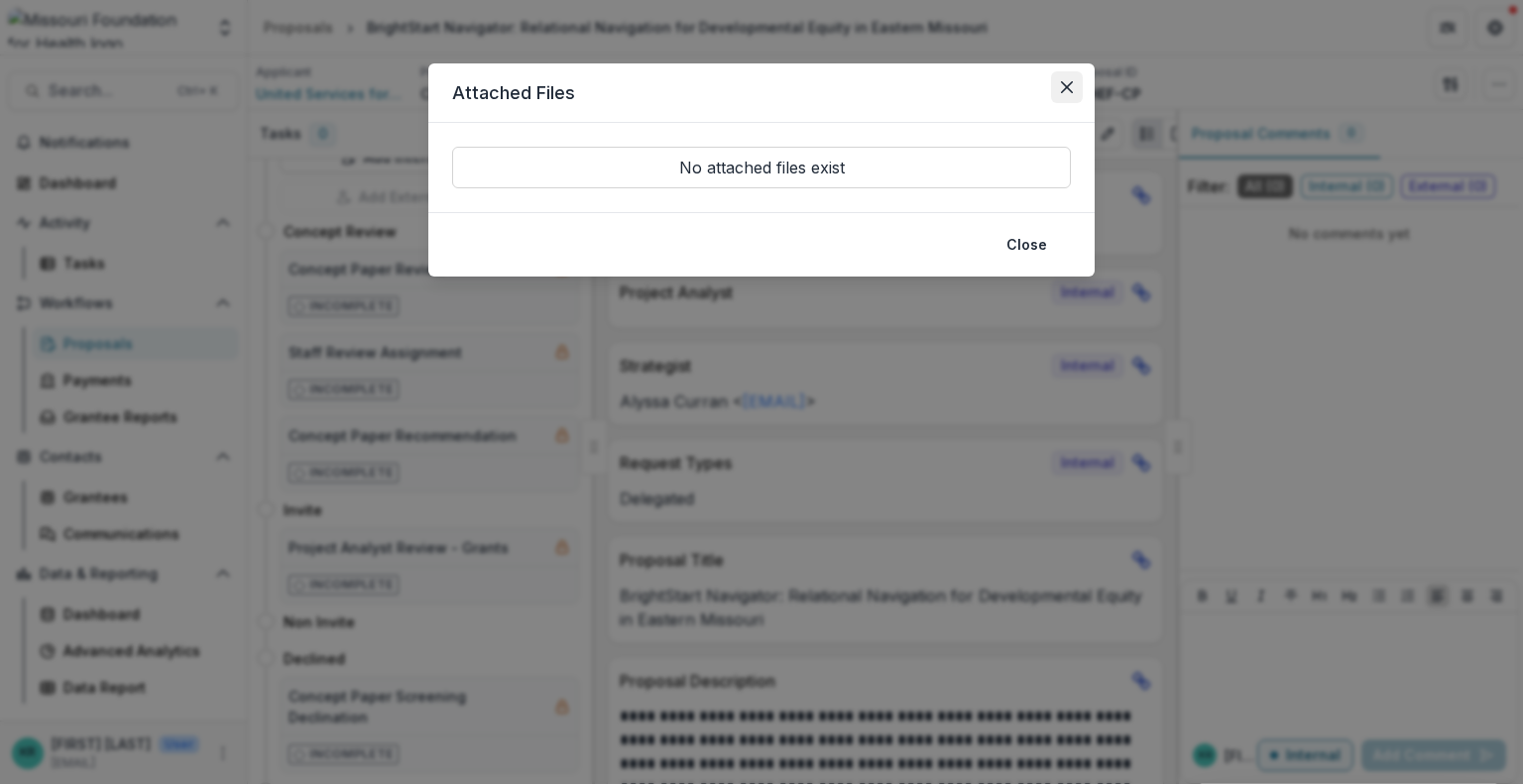 click 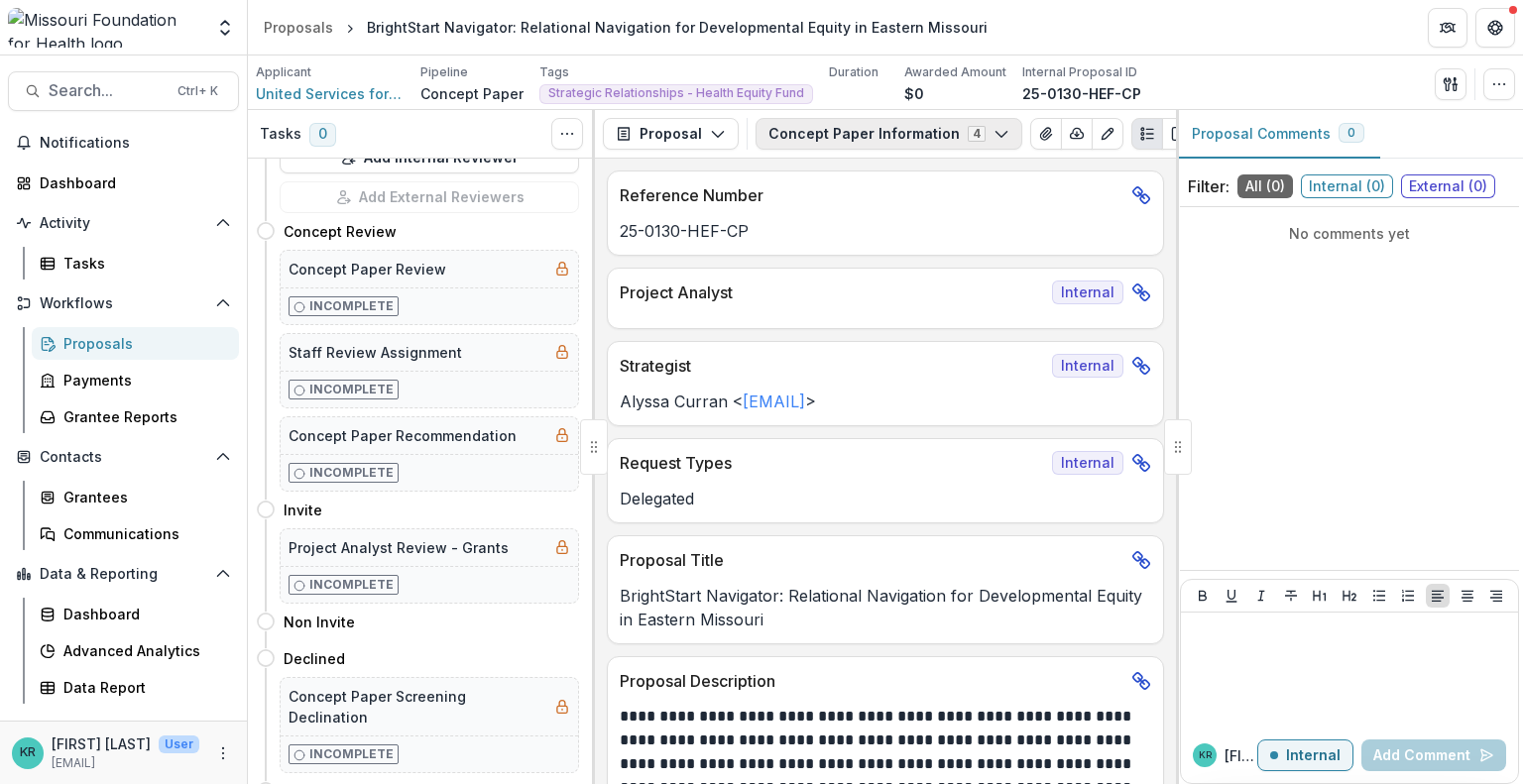 click on "Concept Paper Information 4" at bounding box center [888, 134] 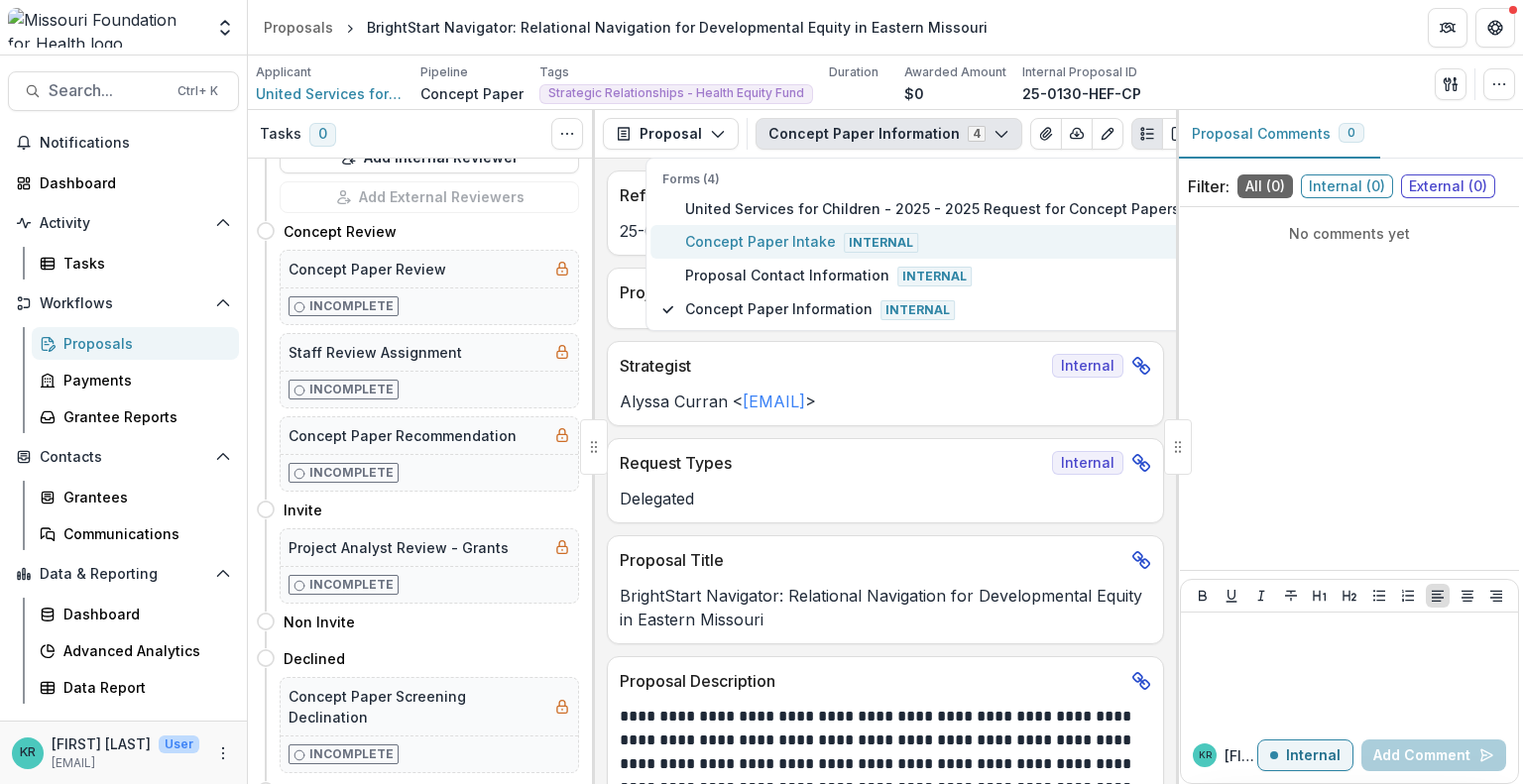 click on "Concept Paper Intake Internal" at bounding box center (921, 242) 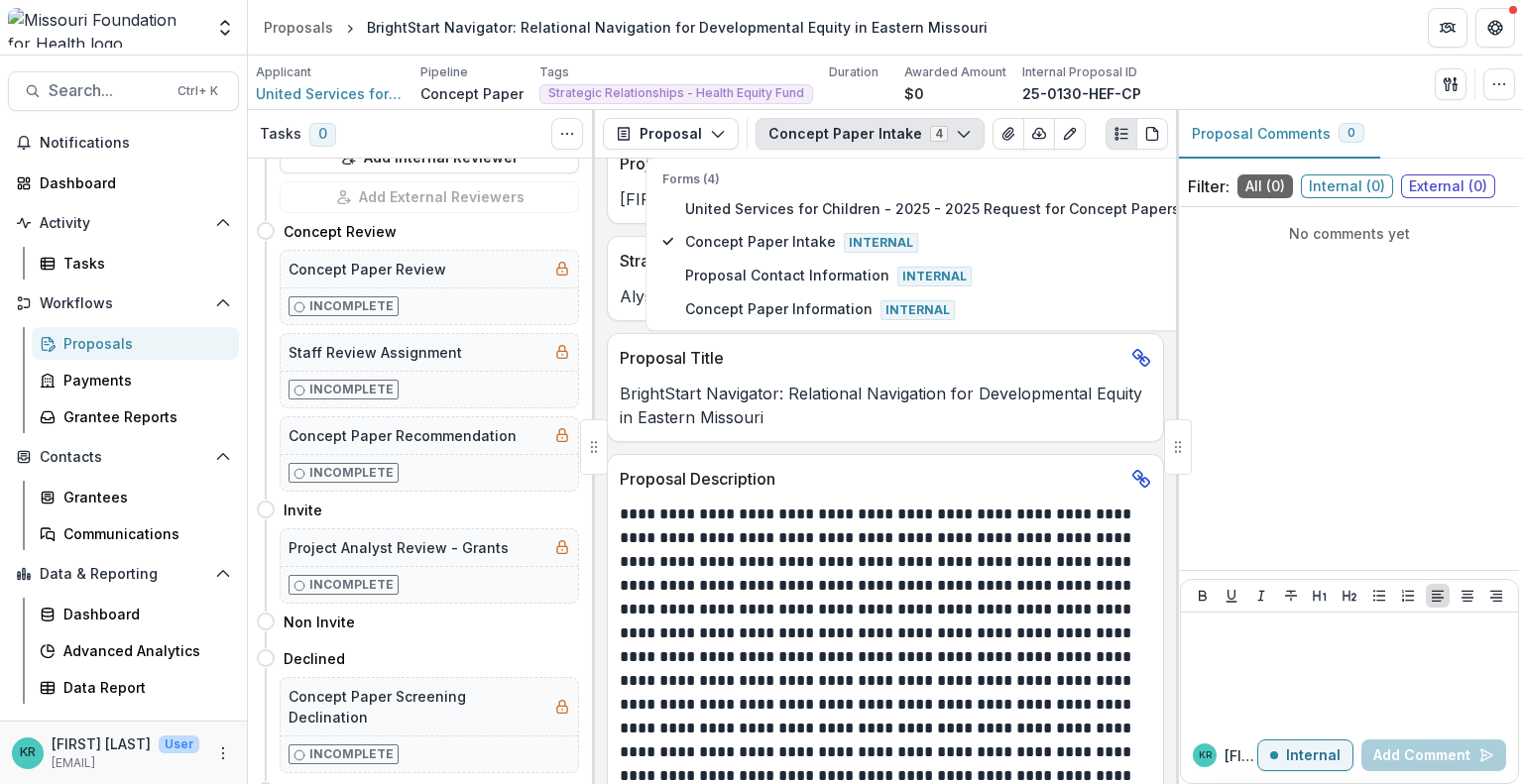 scroll, scrollTop: 813, scrollLeft: 0, axis: vertical 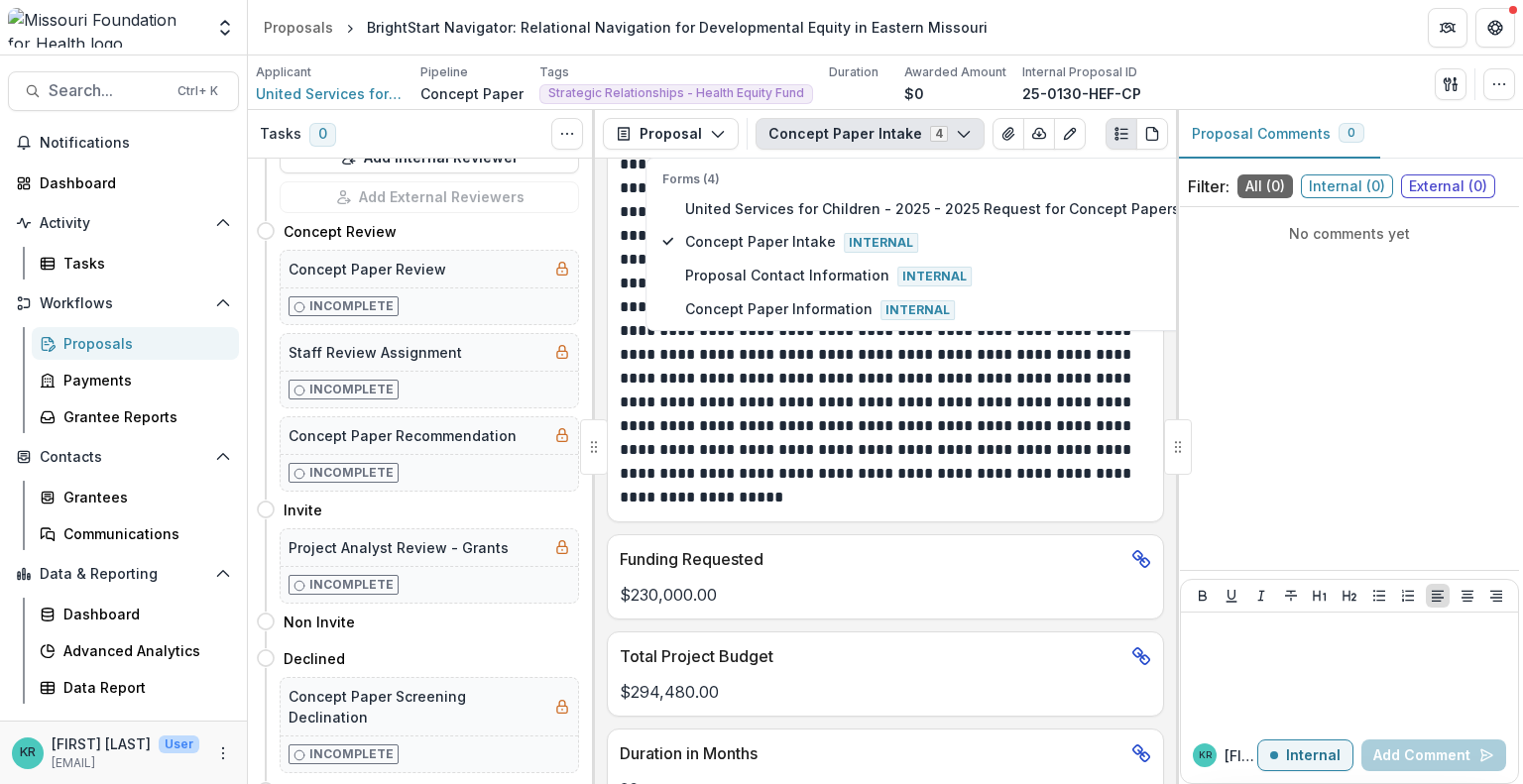 click at bounding box center (882, 295) 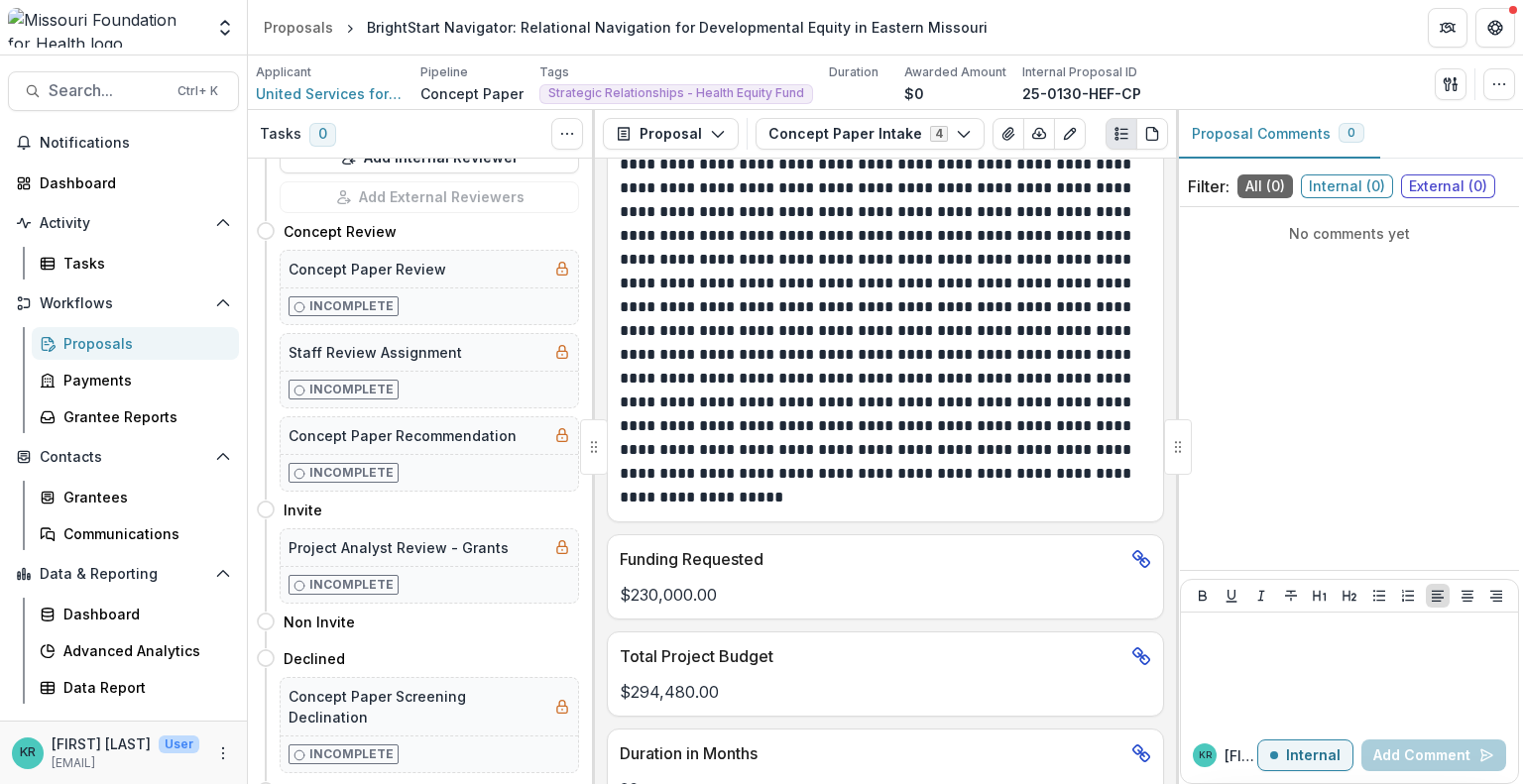 click at bounding box center (882, 295) 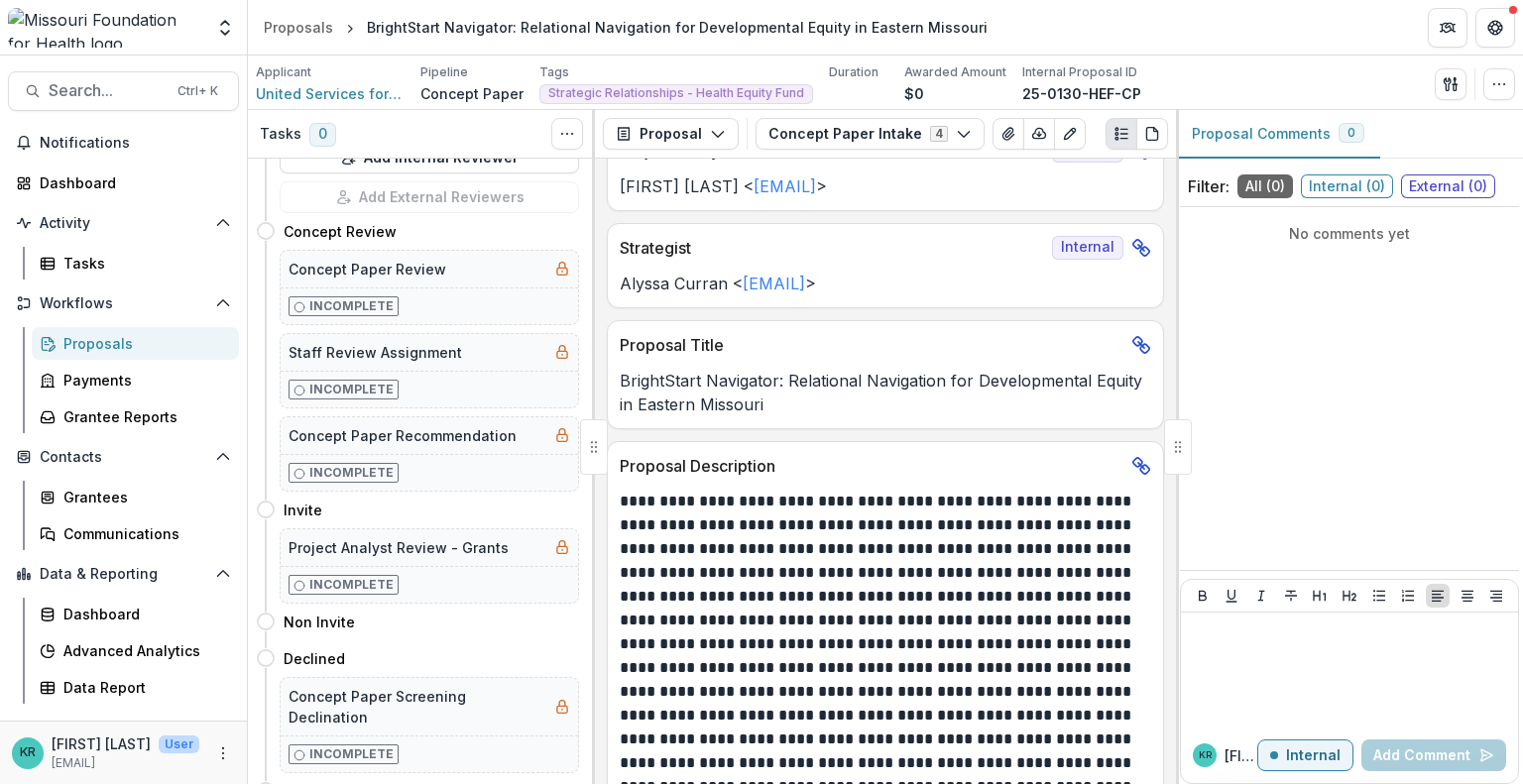 scroll, scrollTop: 0, scrollLeft: 0, axis: both 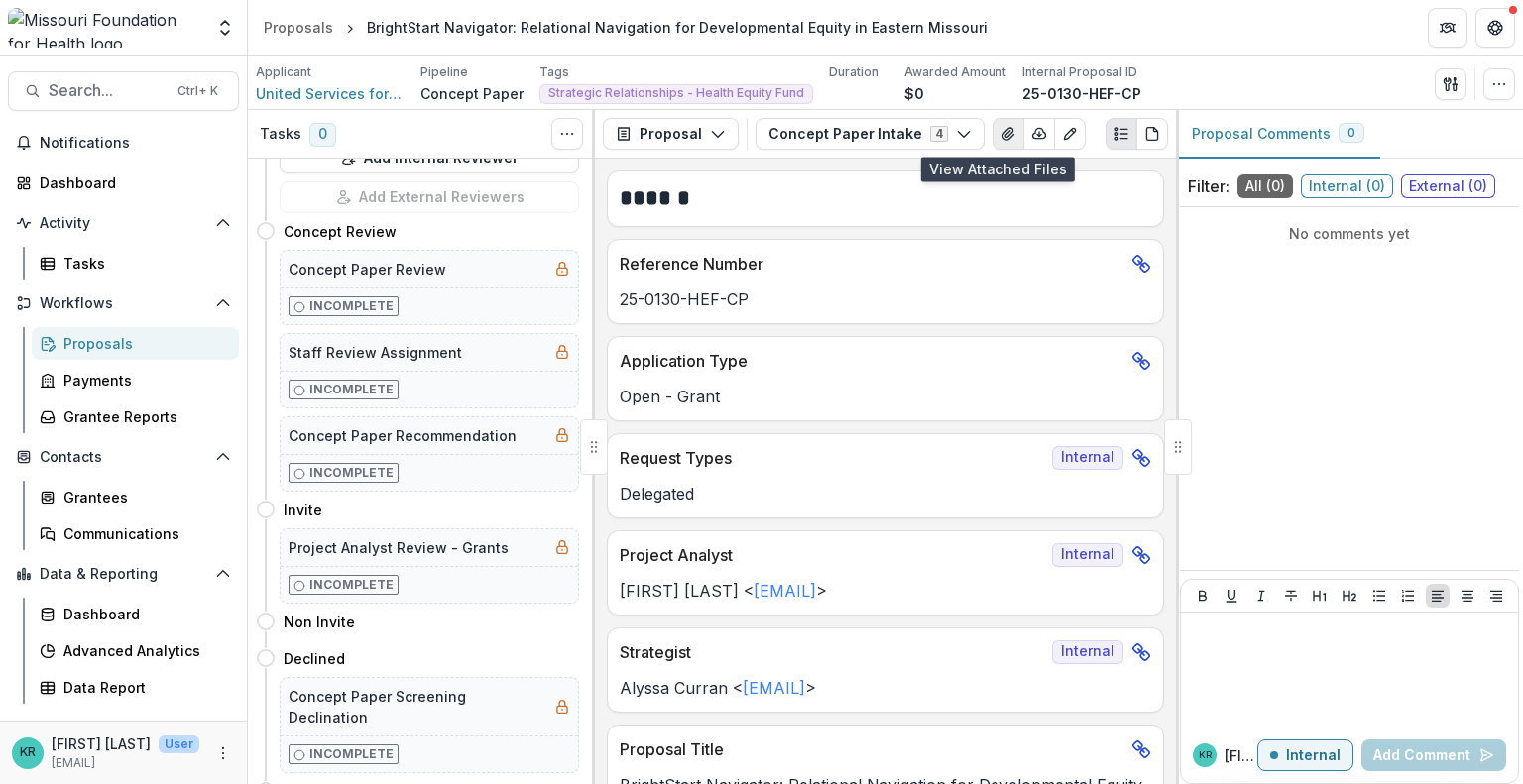 click at bounding box center (1008, 134) 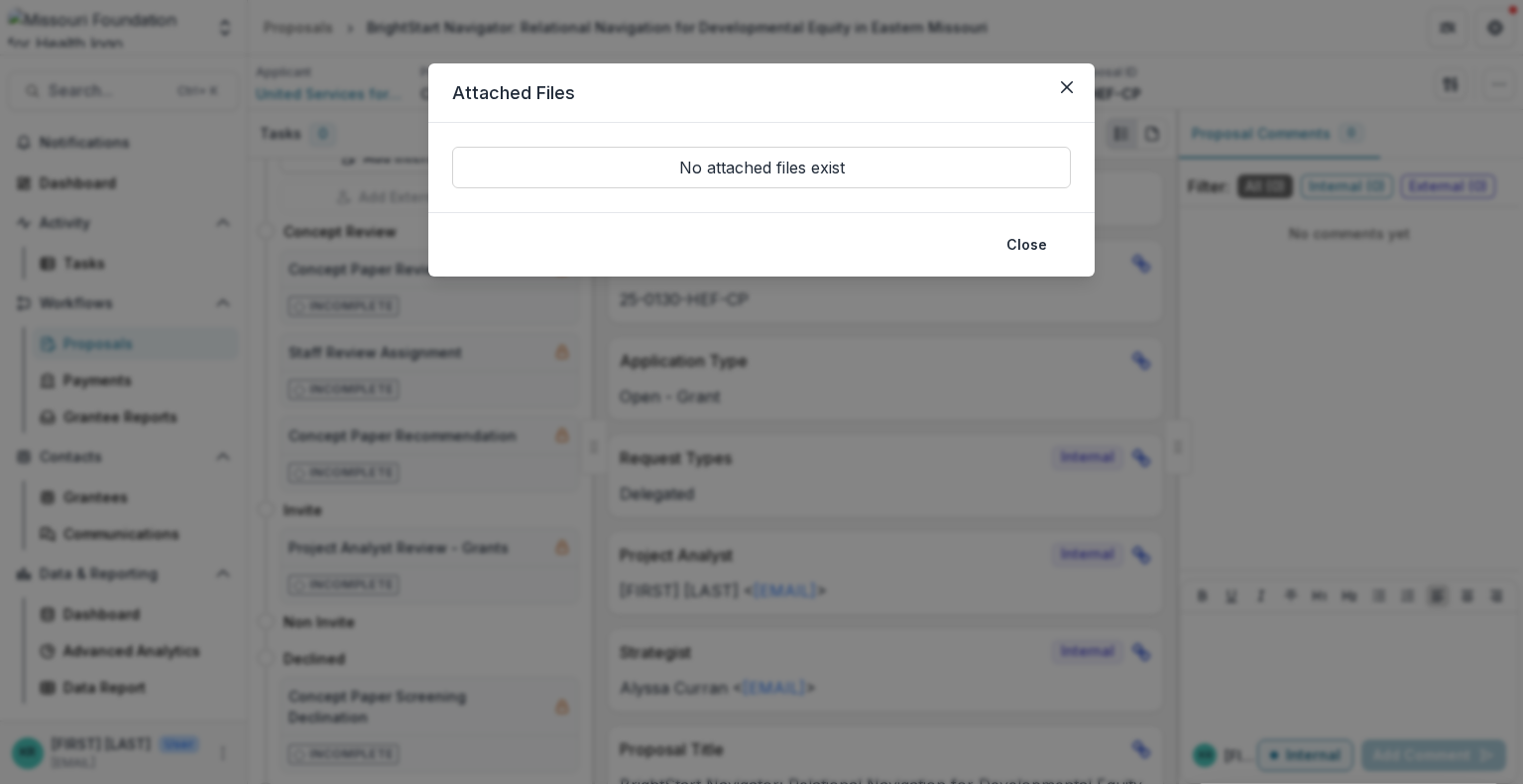 click on "No attached files exist" at bounding box center [762, 168] 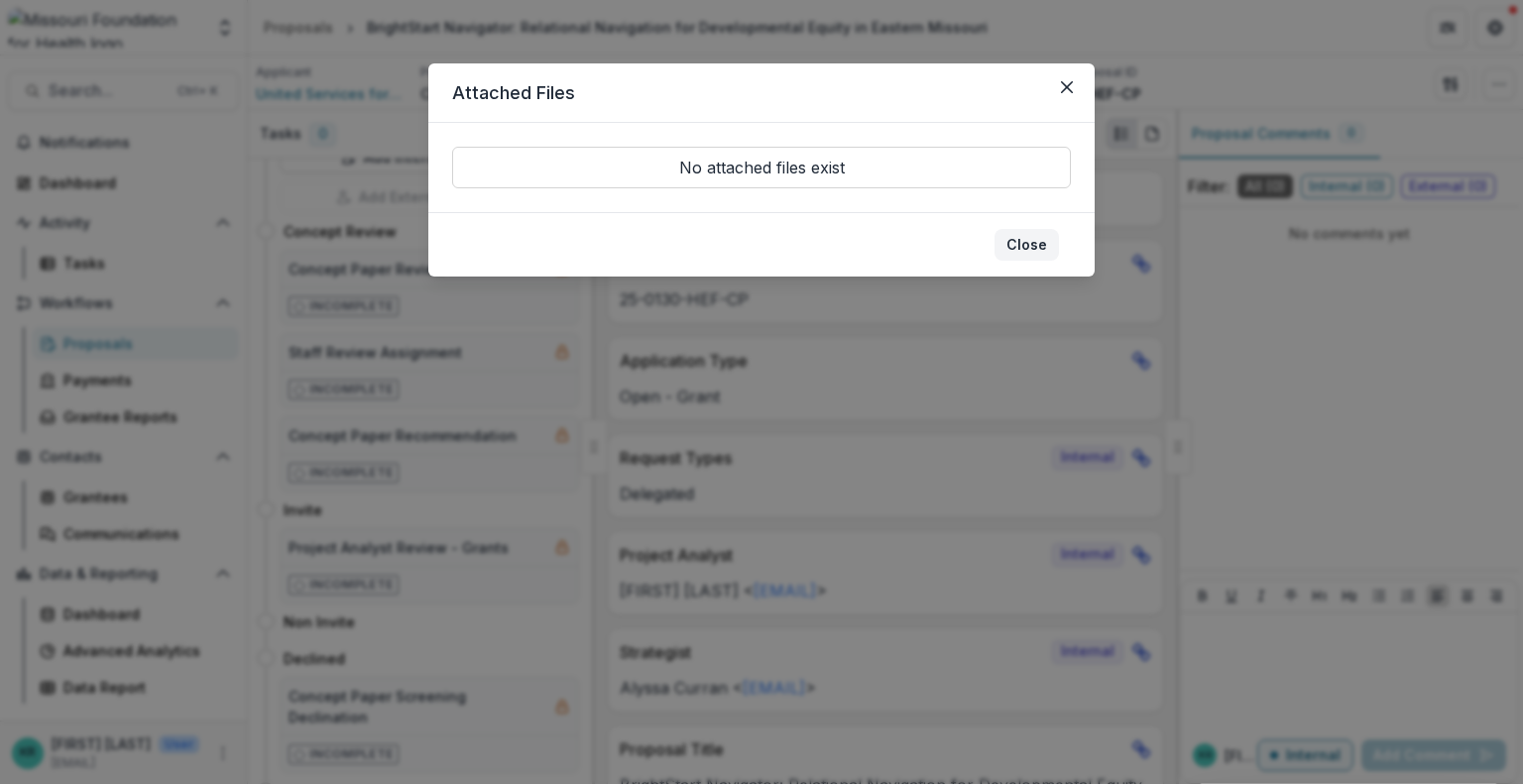 click on "Close" at bounding box center [1026, 245] 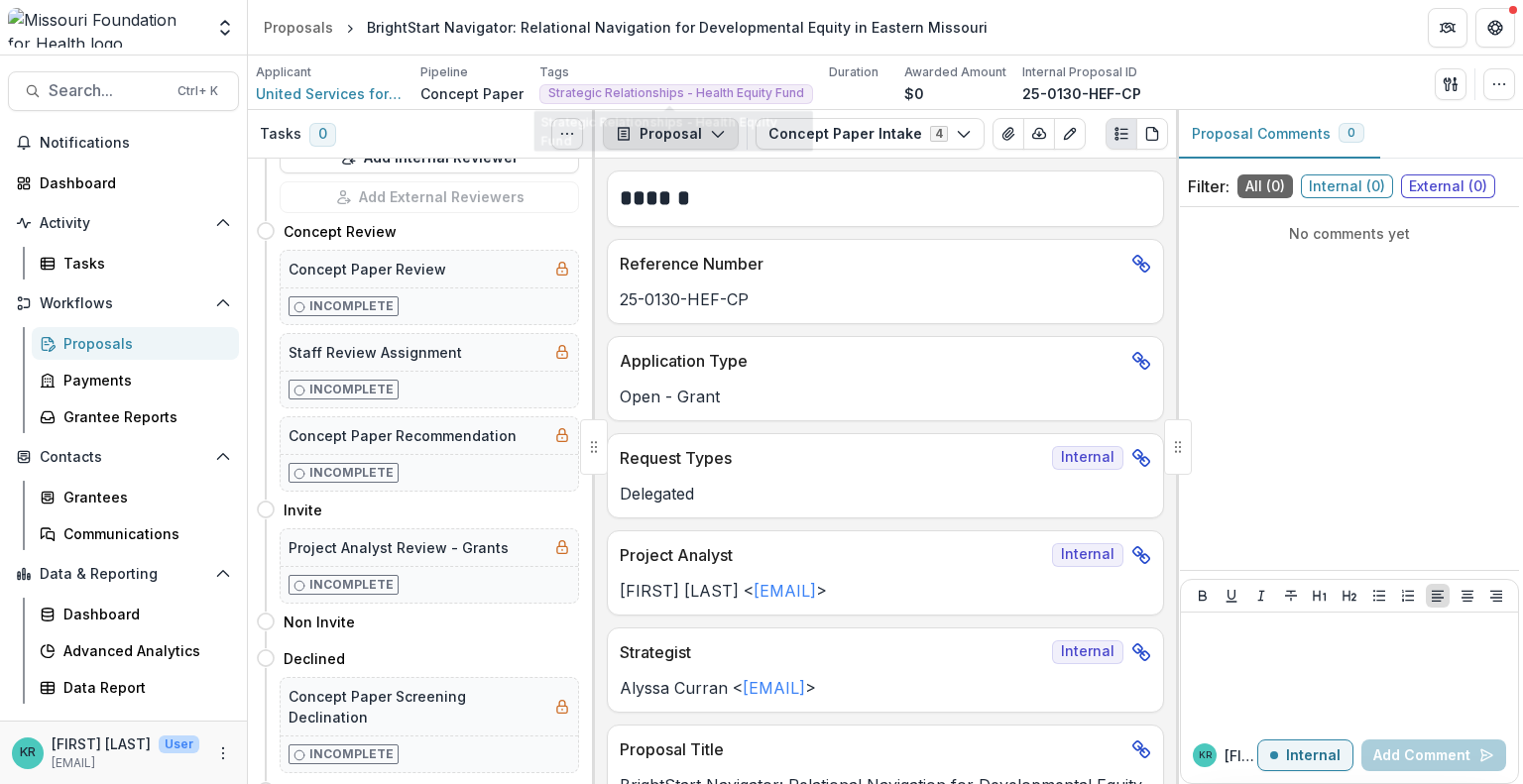 click on "Proposal" at bounding box center (670, 134) 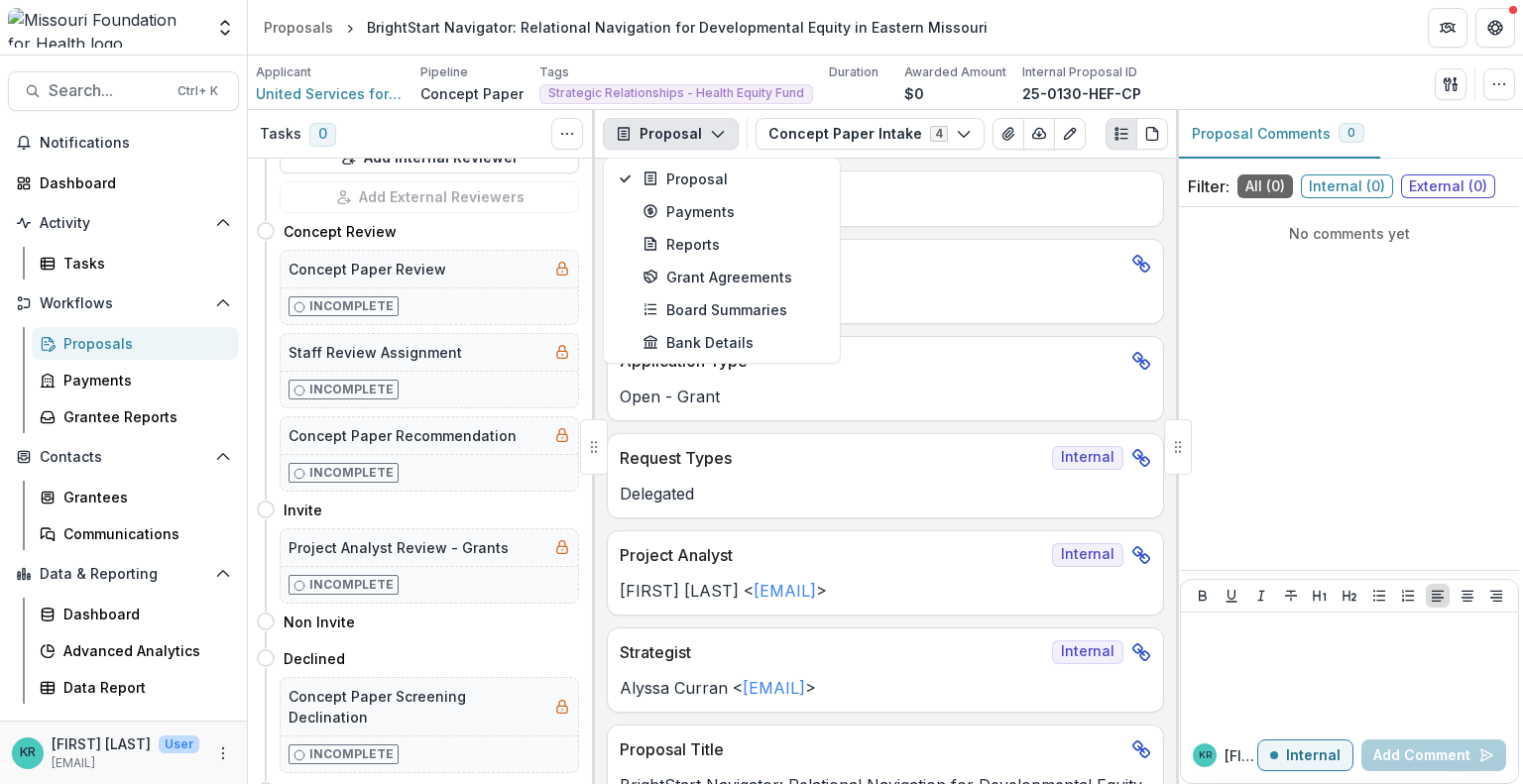 click 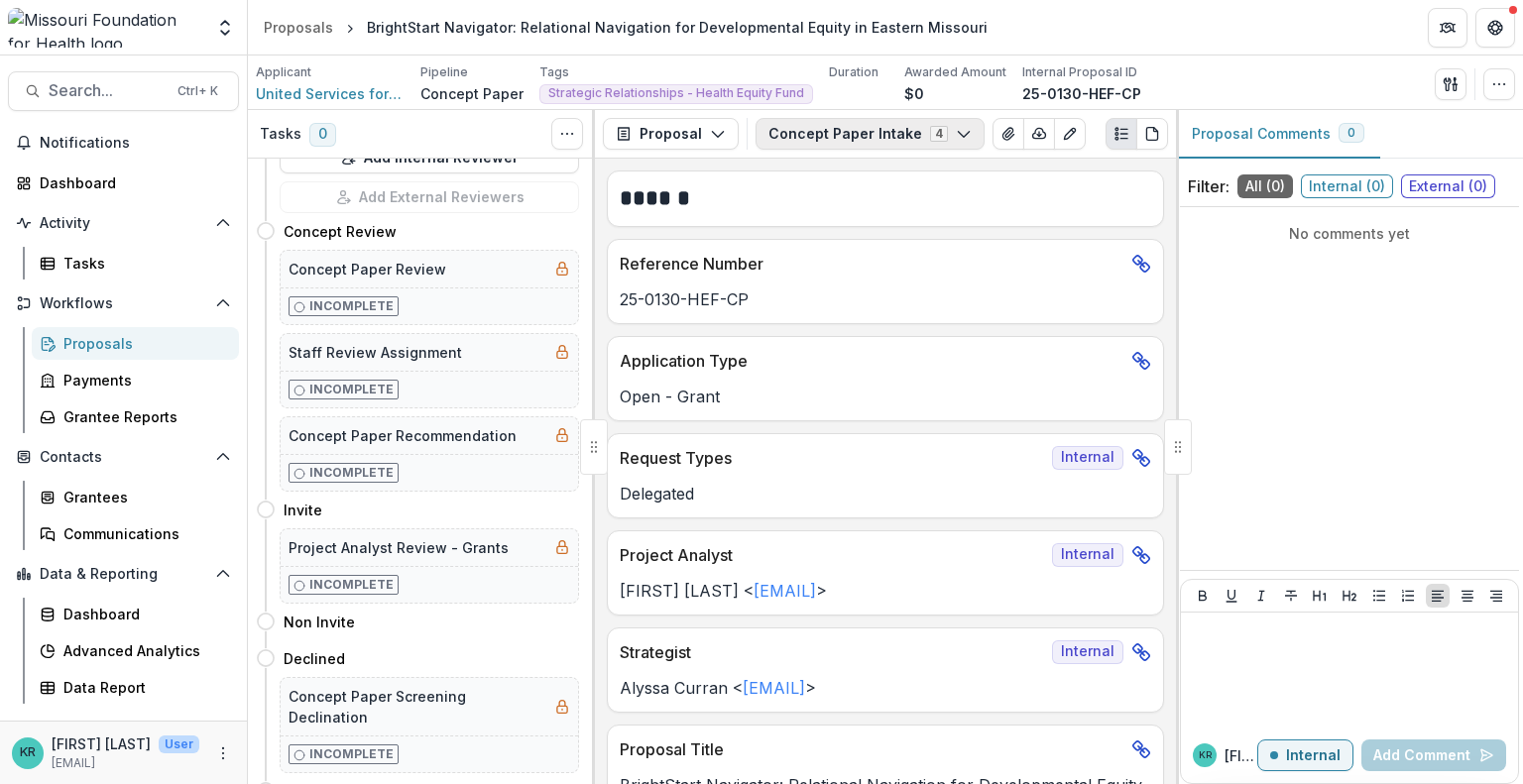 click on "Concept Paper Intake 4" at bounding box center (870, 134) 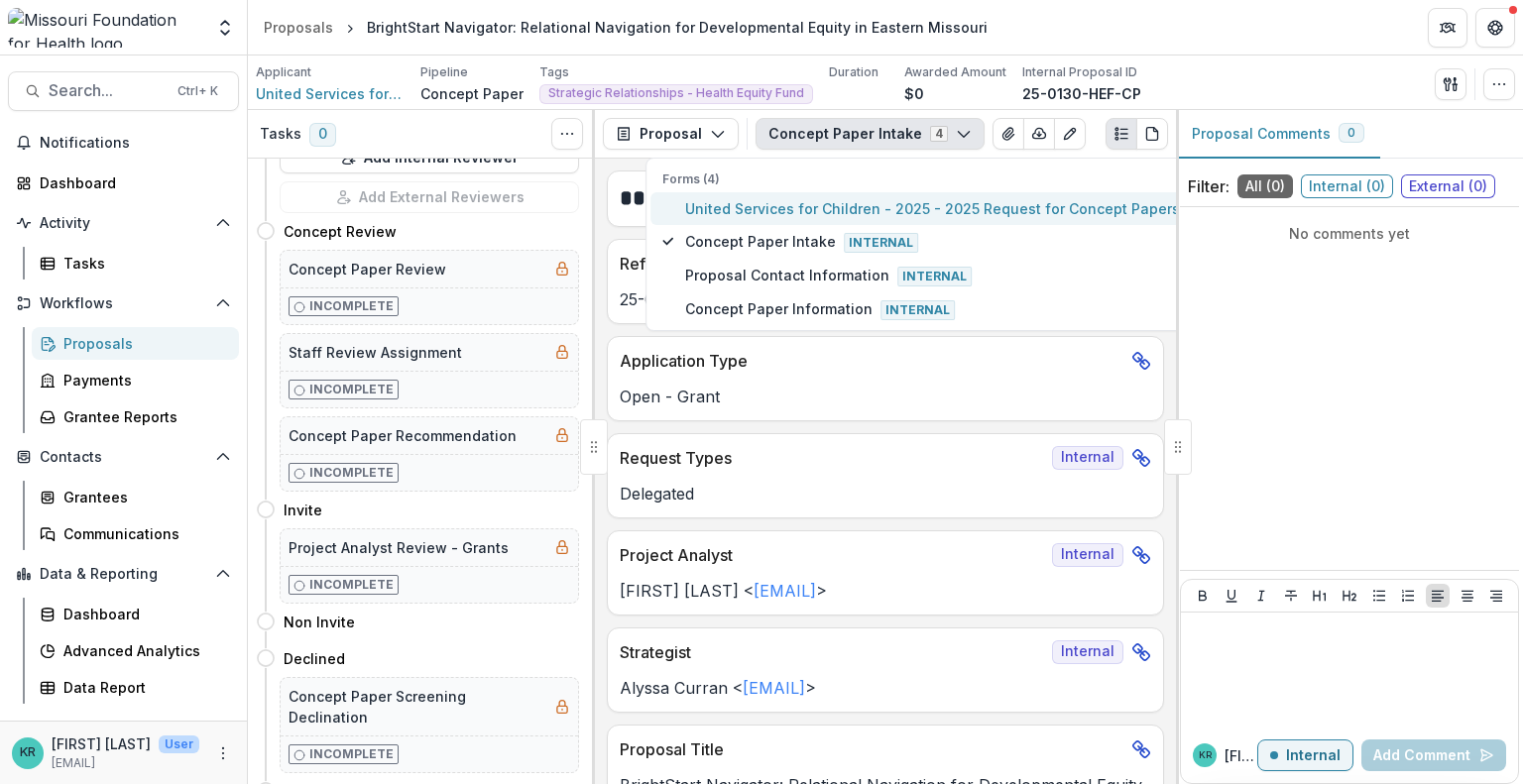 click on "United Services for Children - 2025 - 2025 Request for Concept Papers" at bounding box center [932, 208] 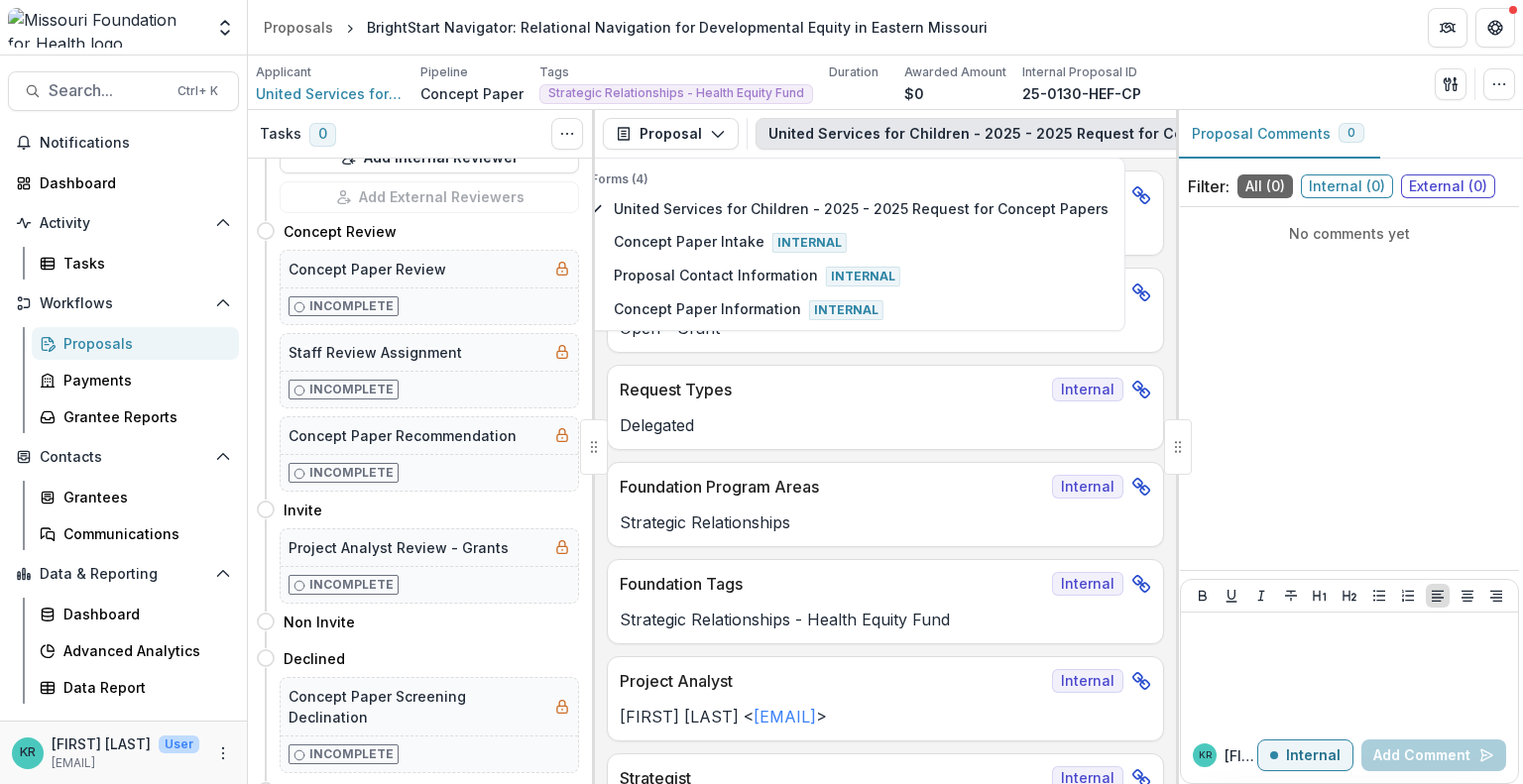 scroll, scrollTop: 0, scrollLeft: 306, axis: horizontal 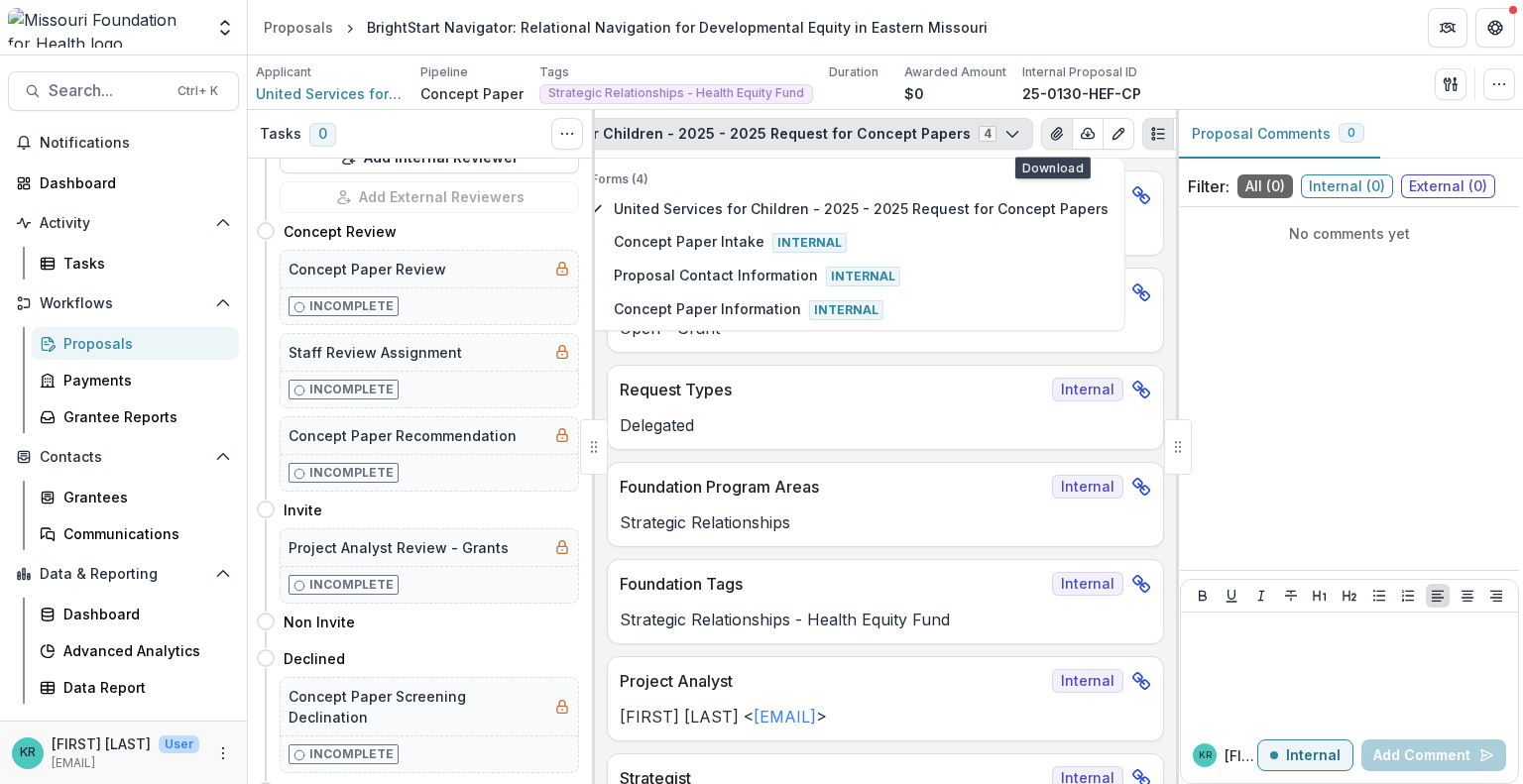 click 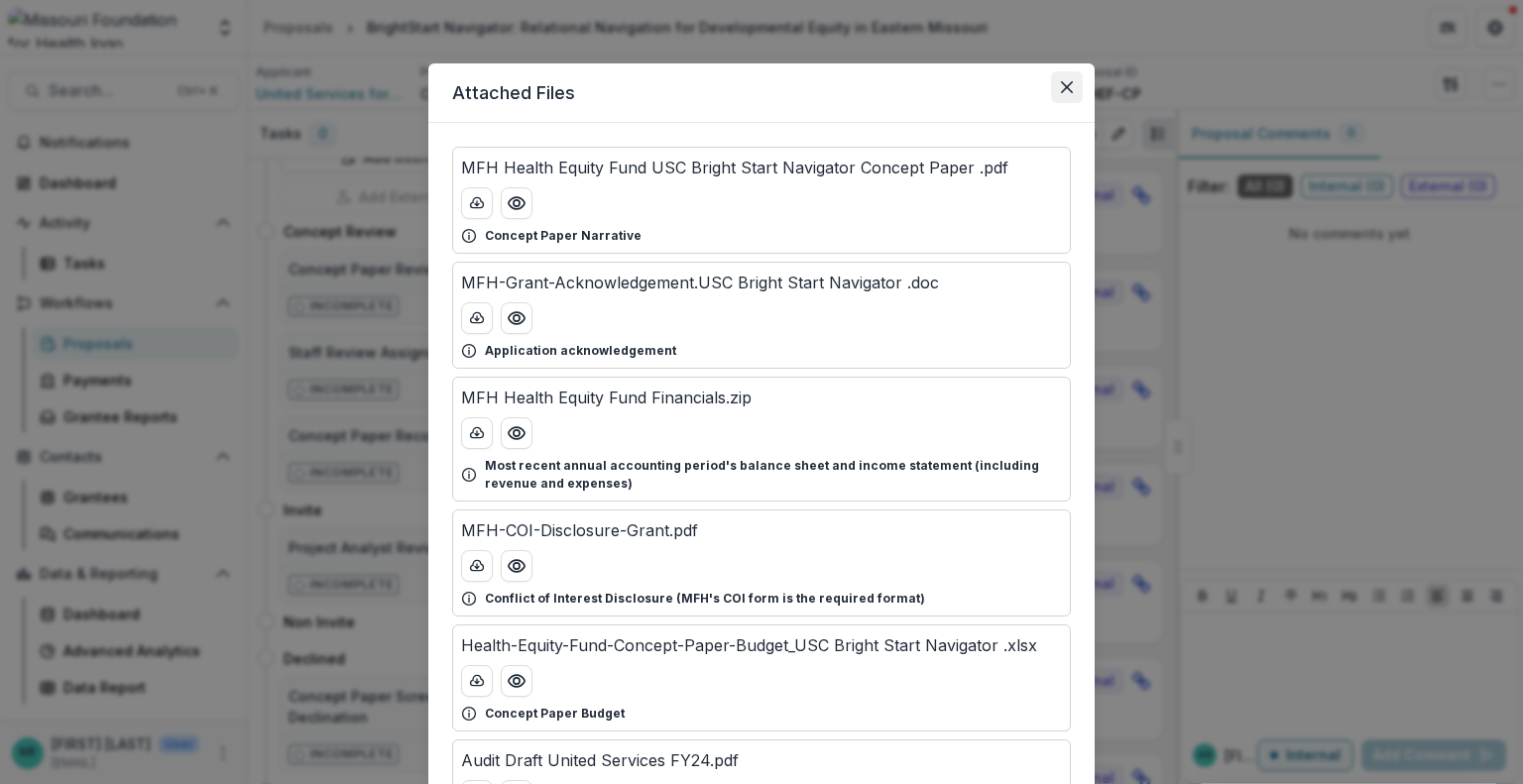 click at bounding box center (1067, 87) 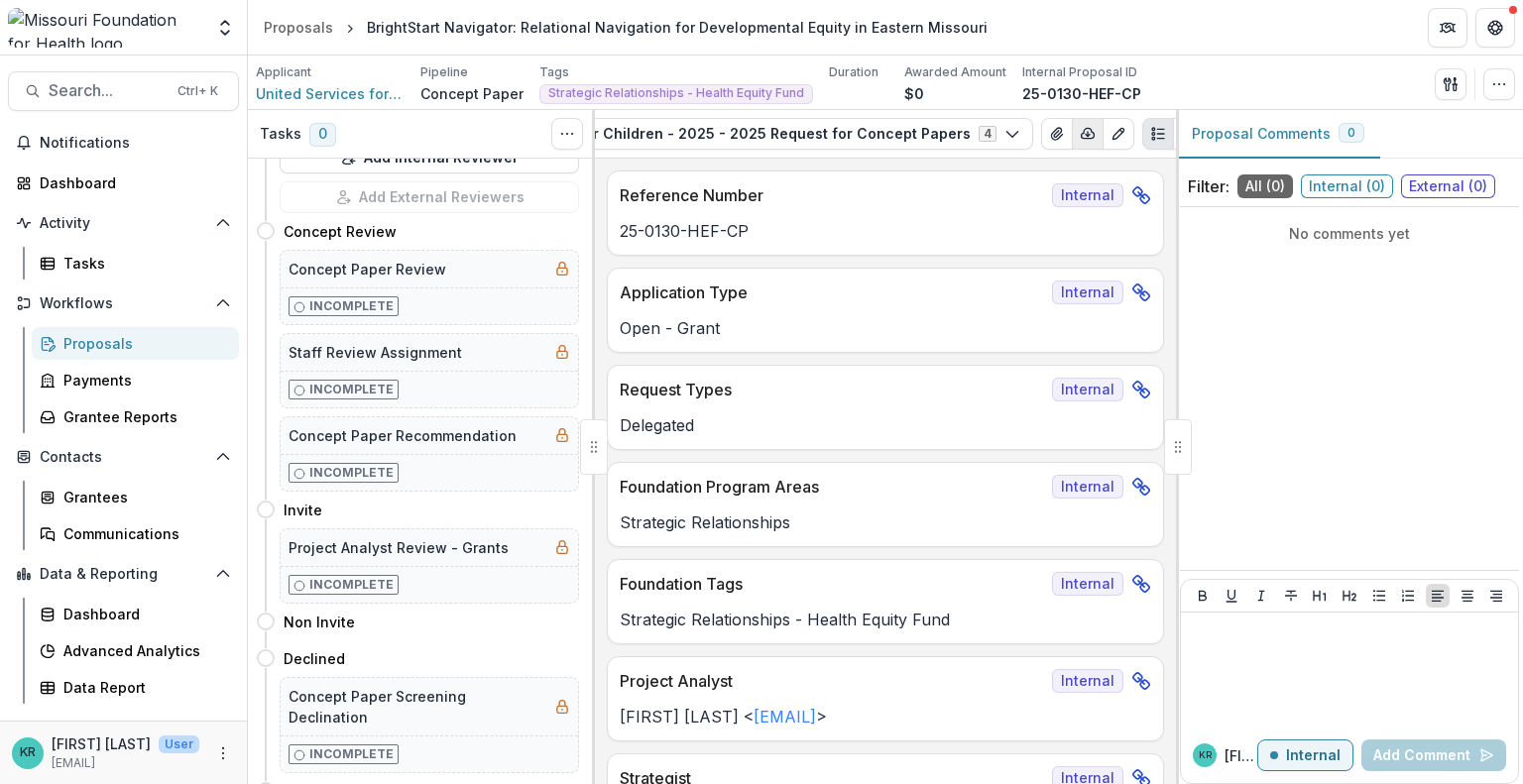 click at bounding box center (1088, 134) 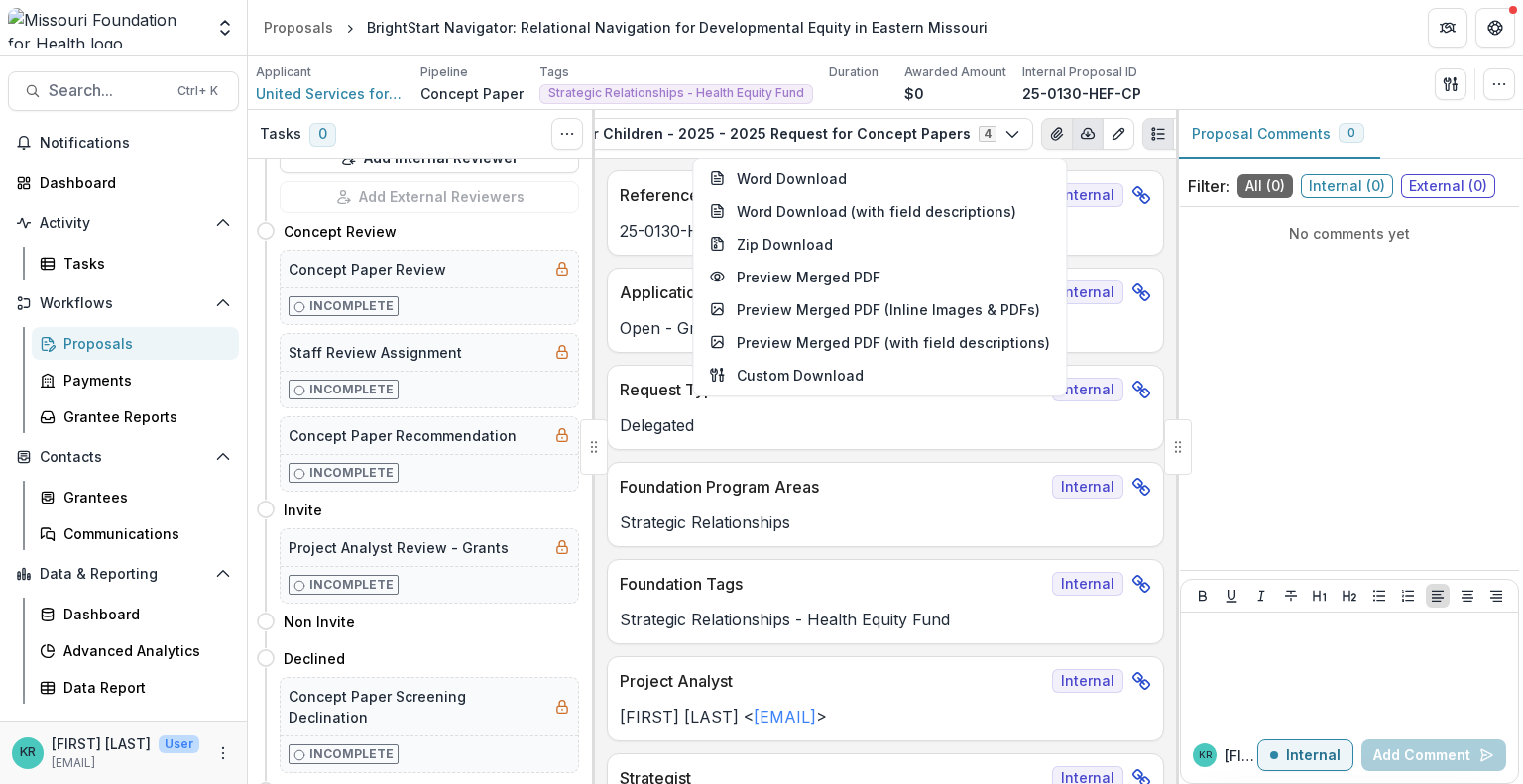 click at bounding box center [1057, 134] 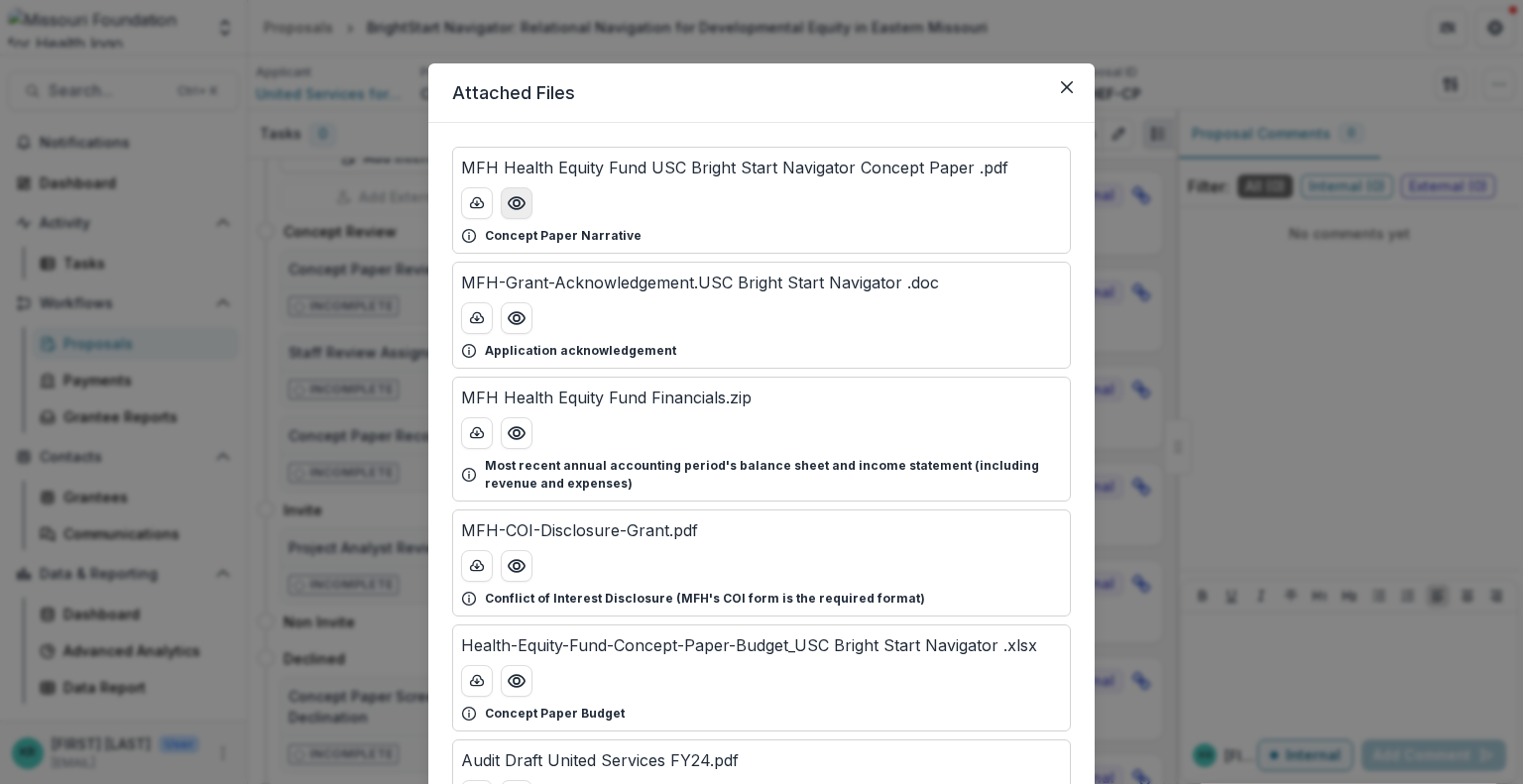 click 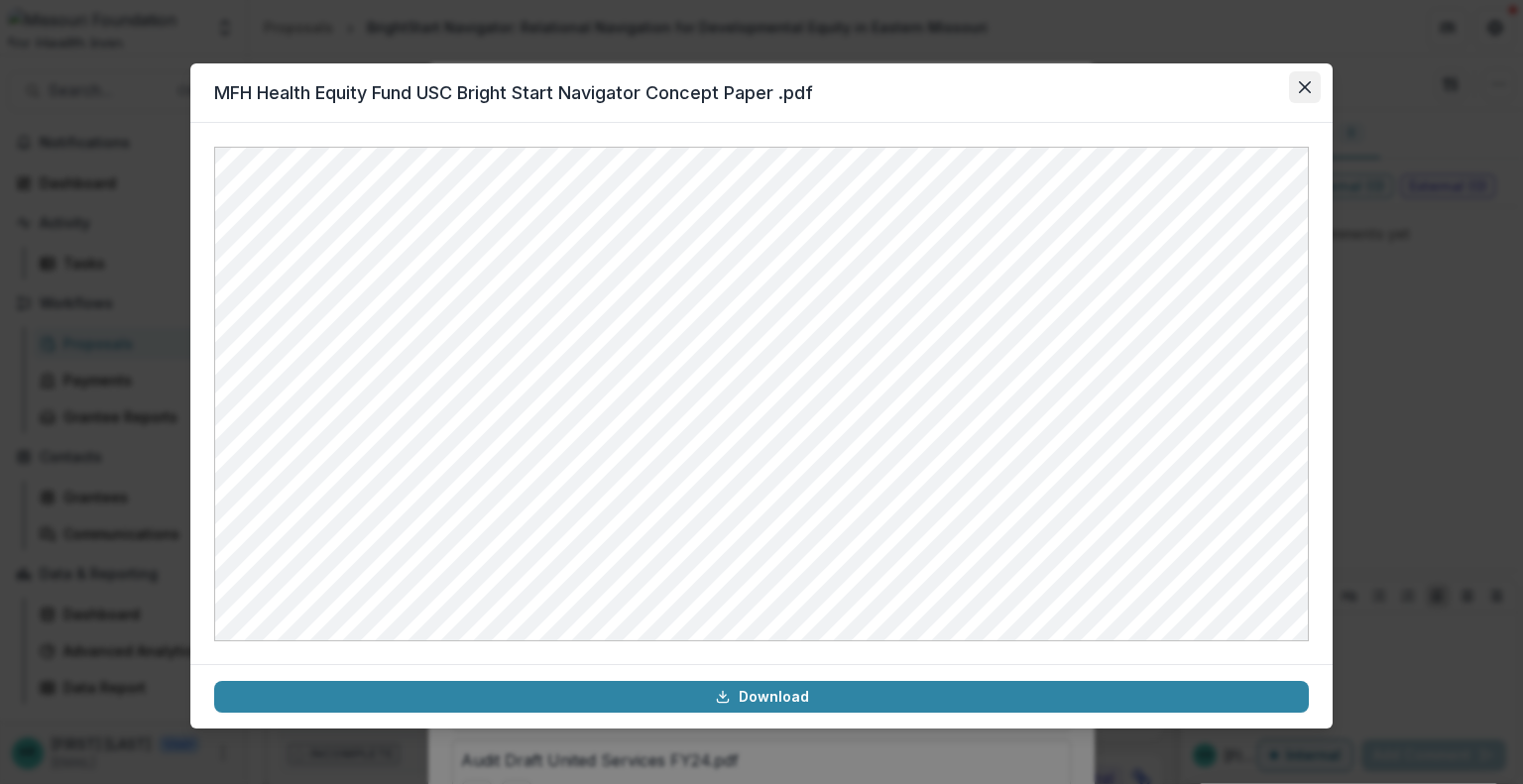 click at bounding box center (1305, 87) 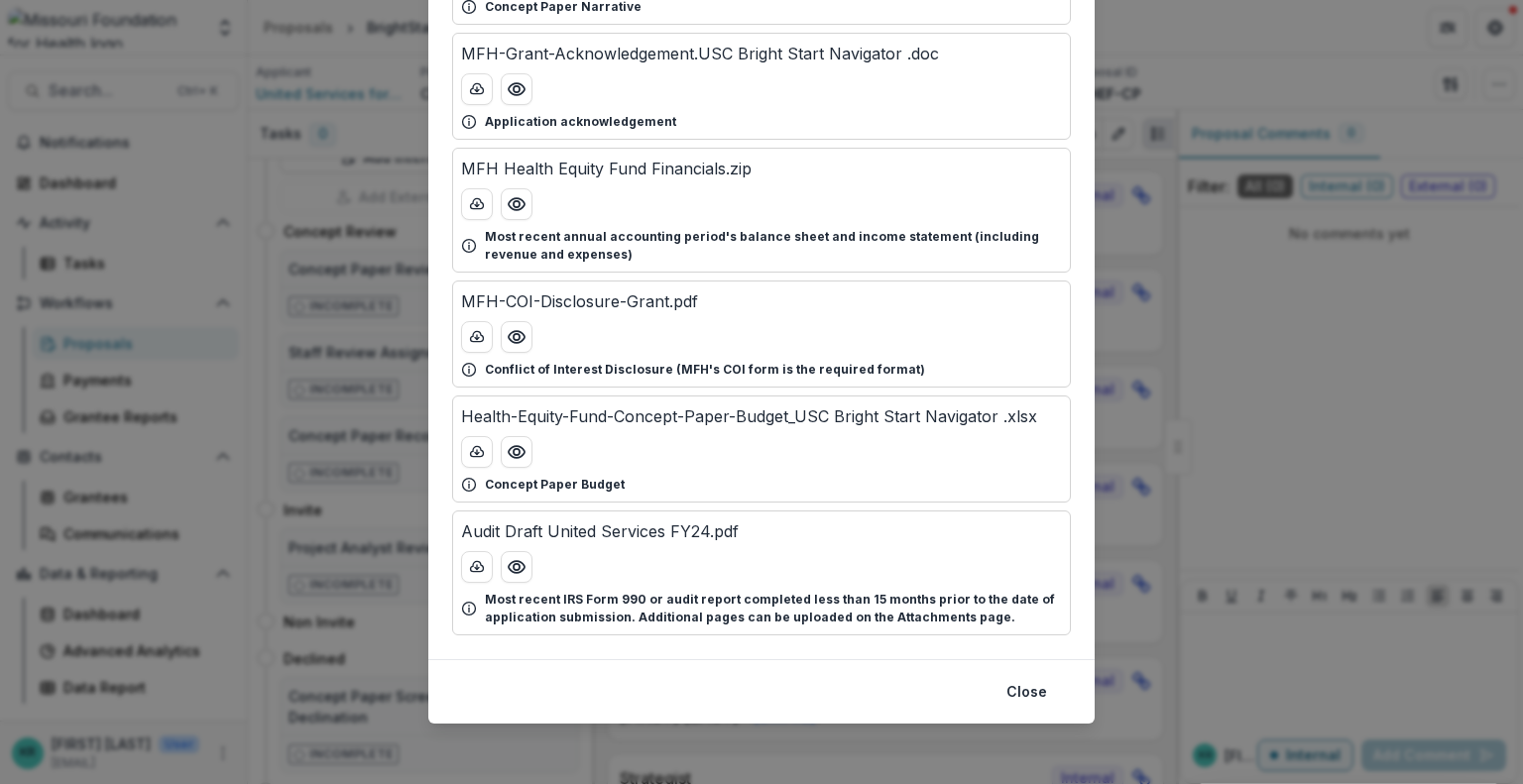 scroll, scrollTop: 0, scrollLeft: 0, axis: both 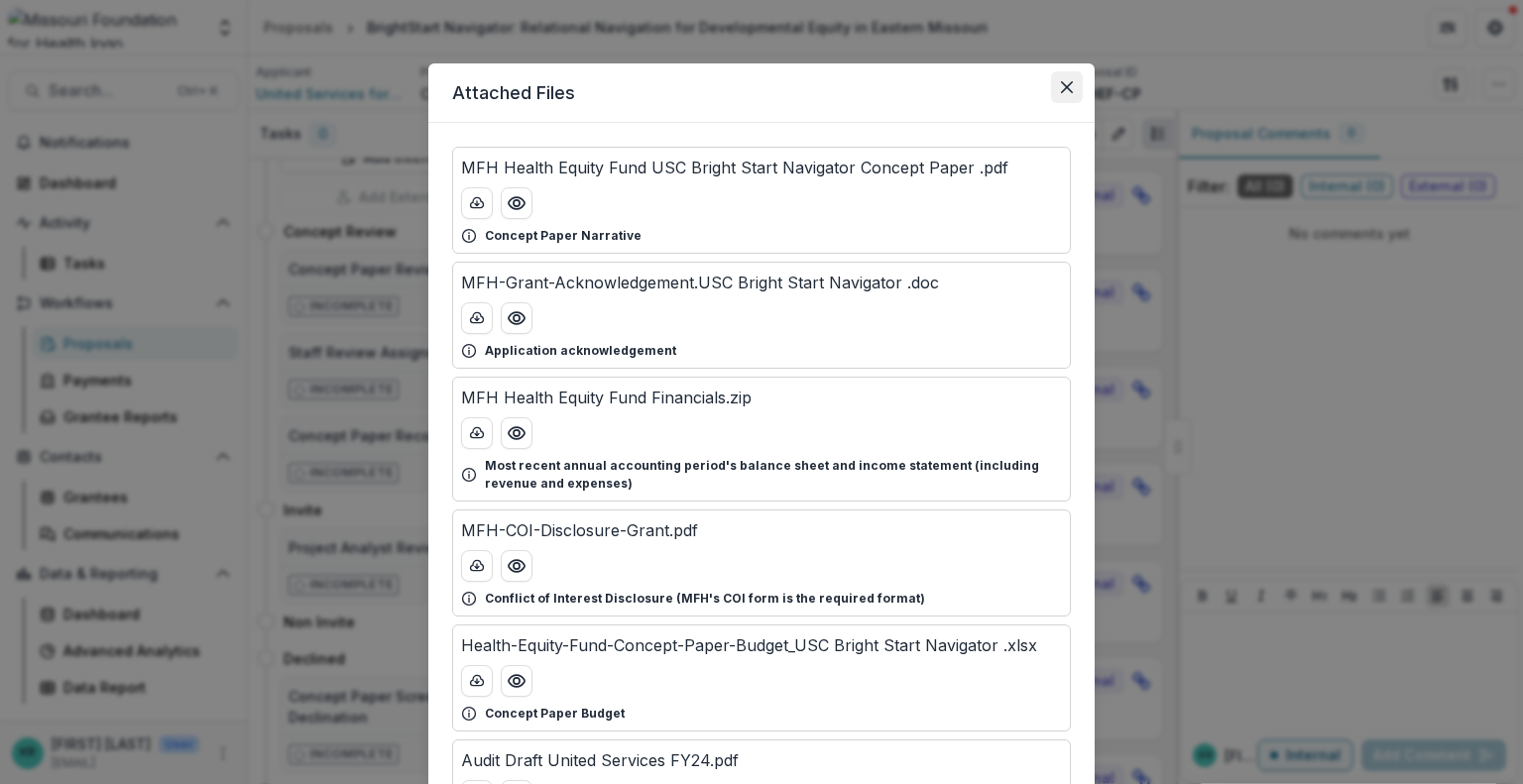 click at bounding box center (1067, 87) 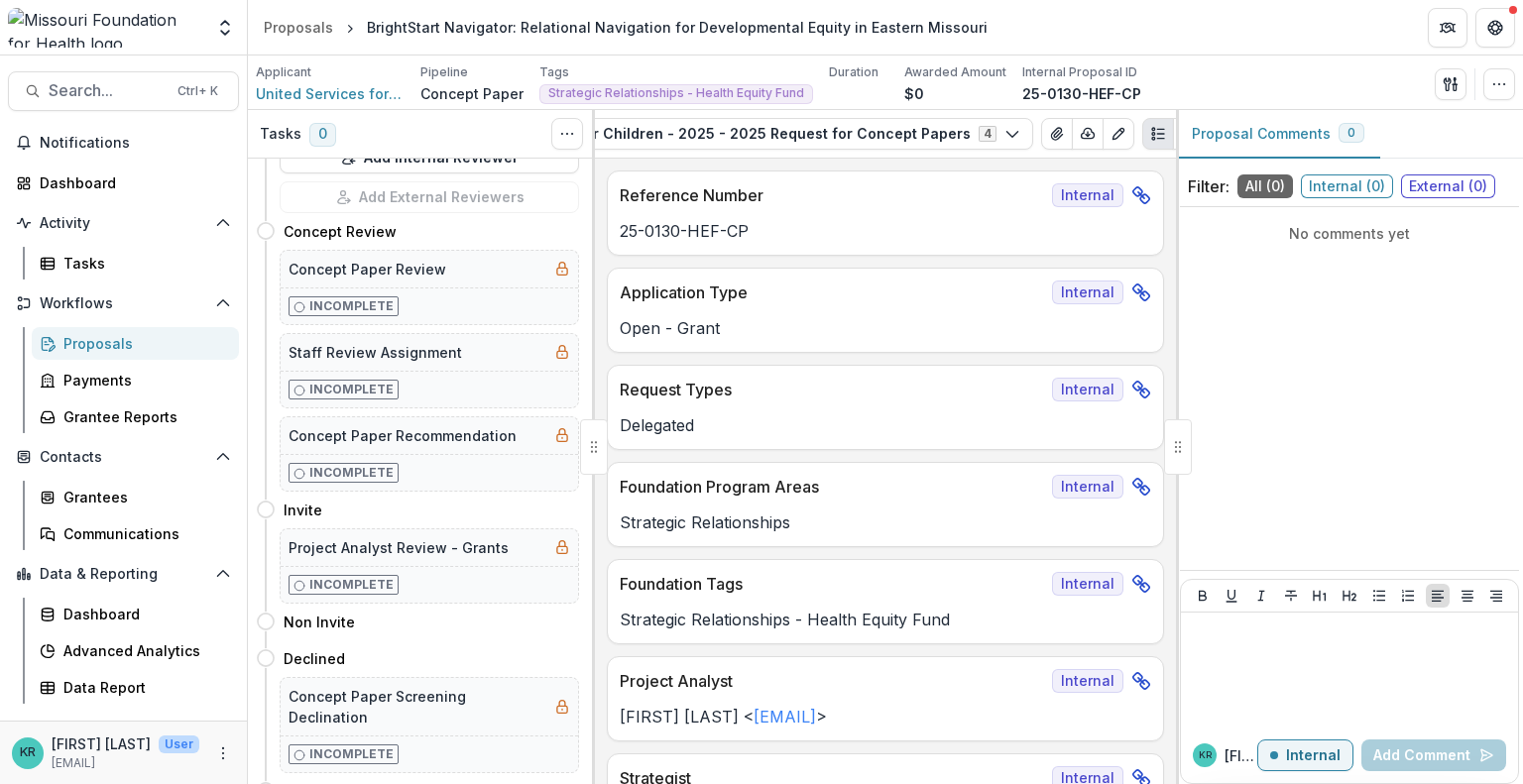 click on "Proposals" at bounding box center (143, 343) 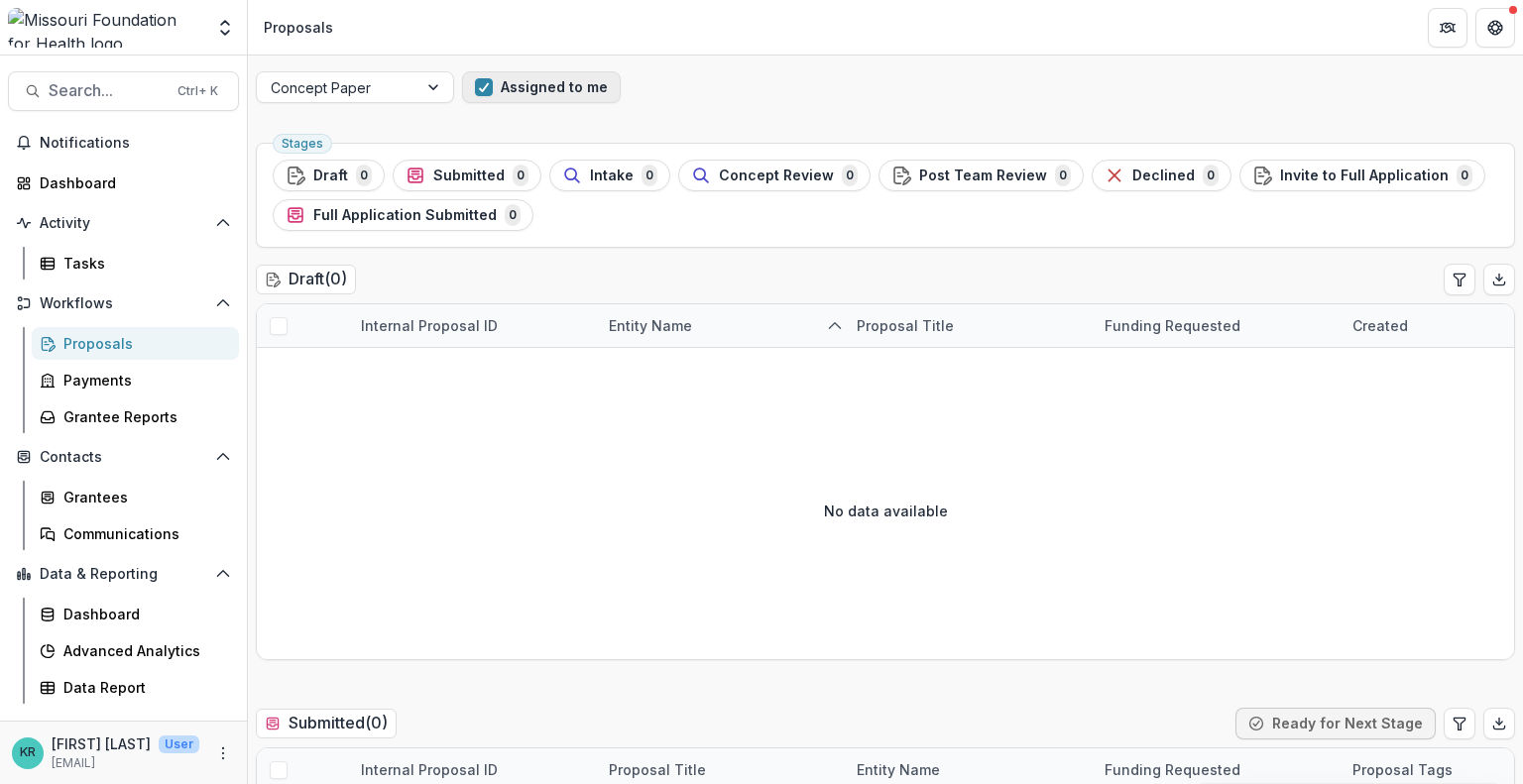 click on "Assigned to me" at bounding box center [541, 87] 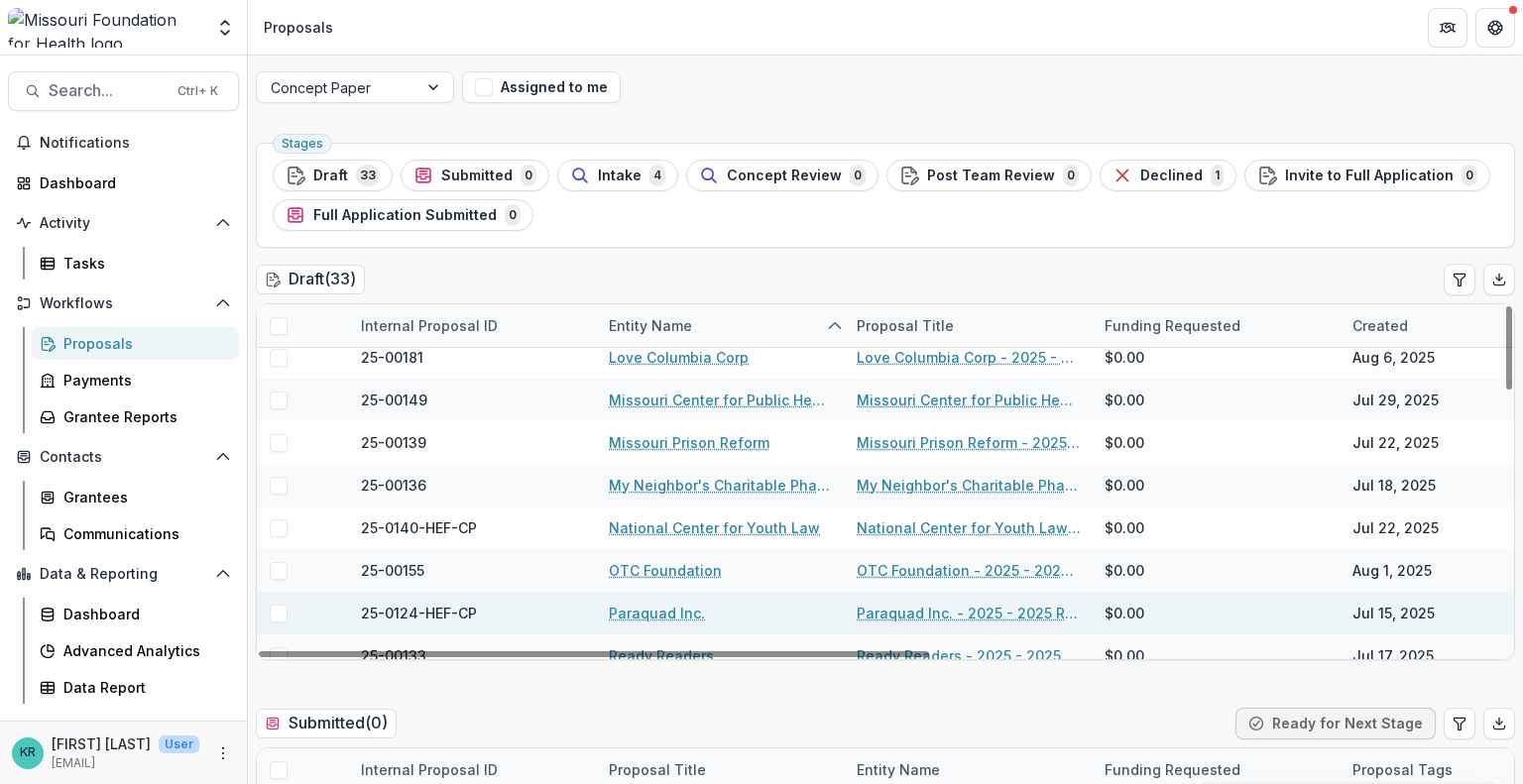 scroll, scrollTop: 704, scrollLeft: 0, axis: vertical 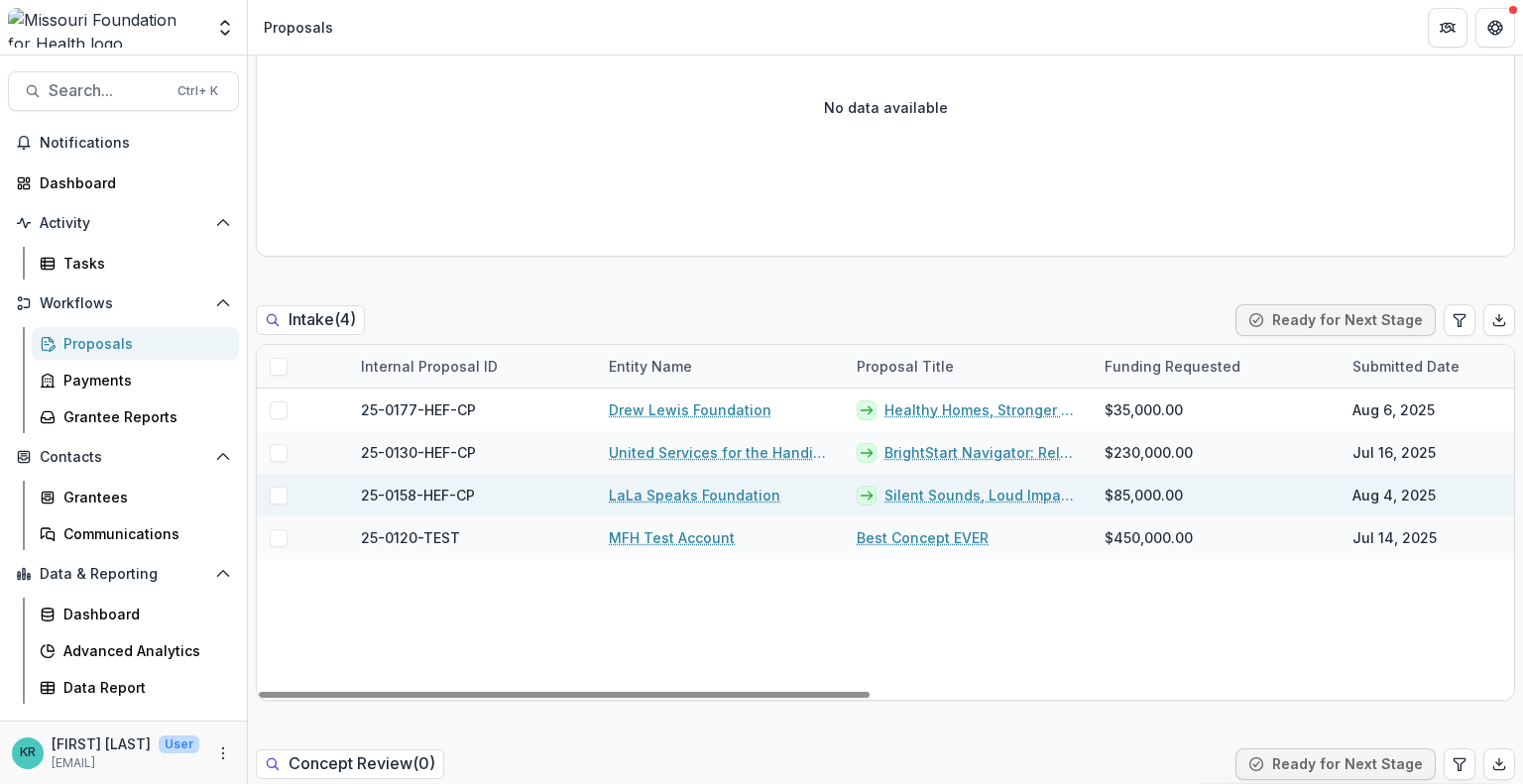 click on "Silent Sounds, Loud Impact: Advancing Brain Health Equity Through Community-Based Prevention" at bounding box center [983, 495] 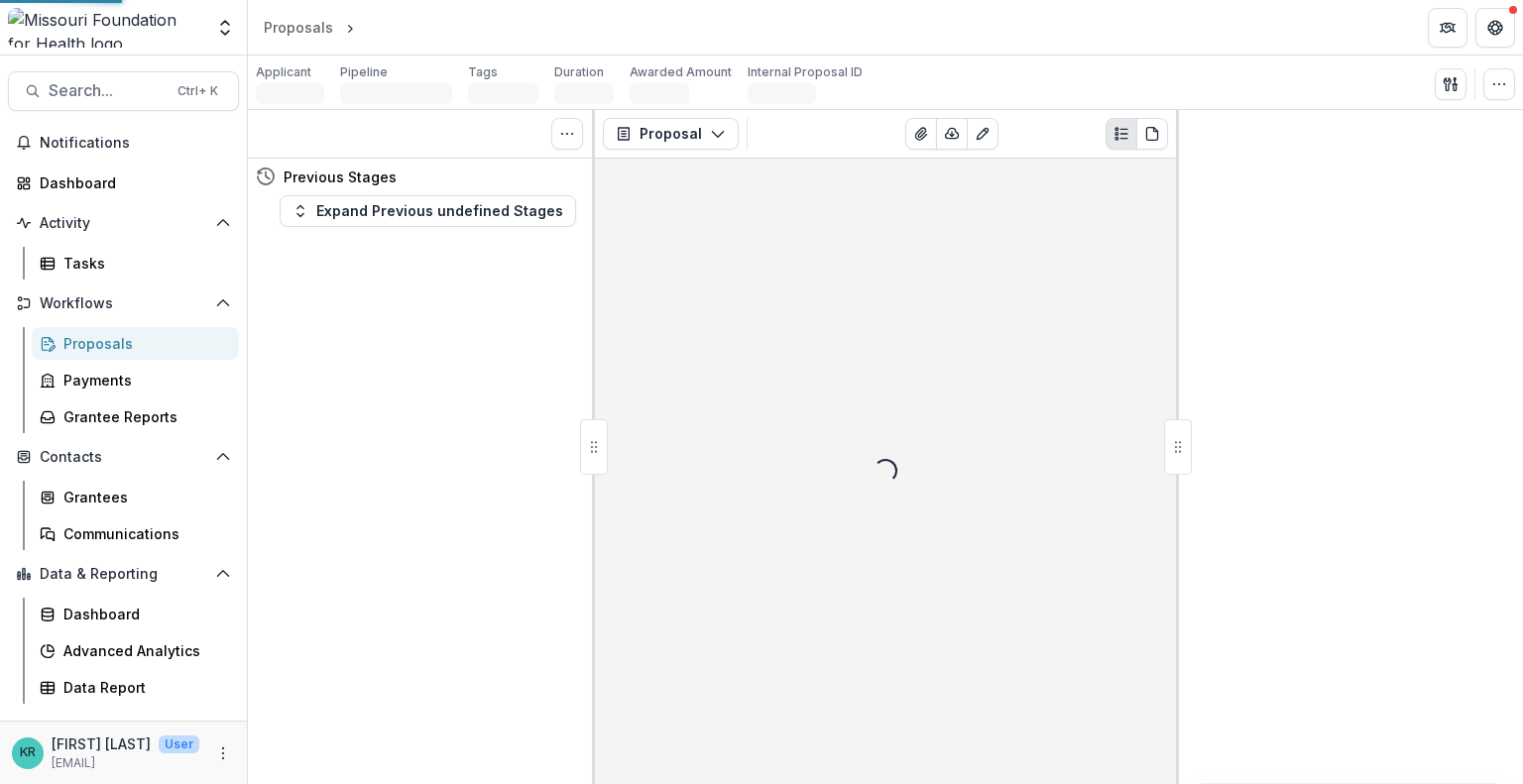 scroll, scrollTop: 0, scrollLeft: 0, axis: both 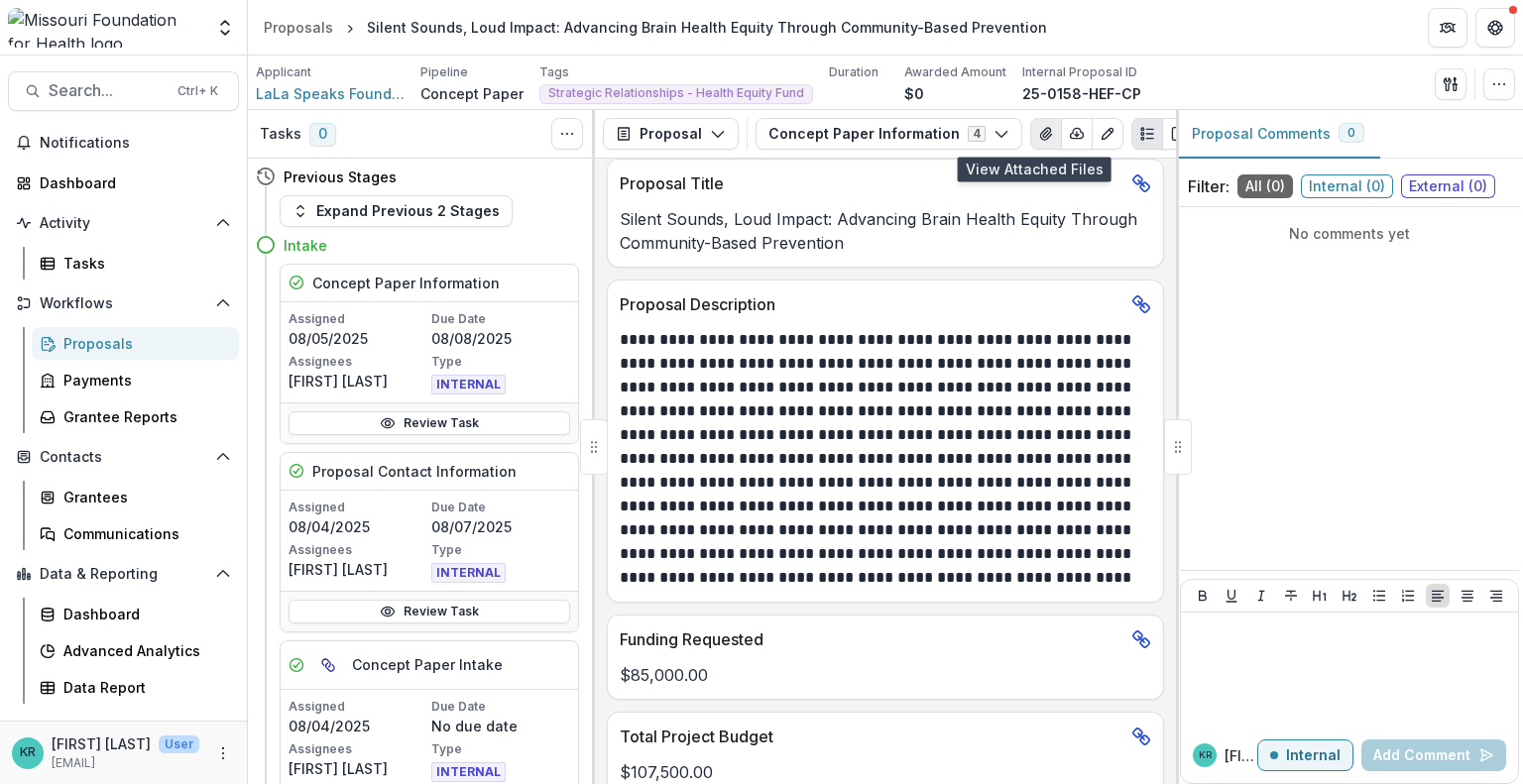 click 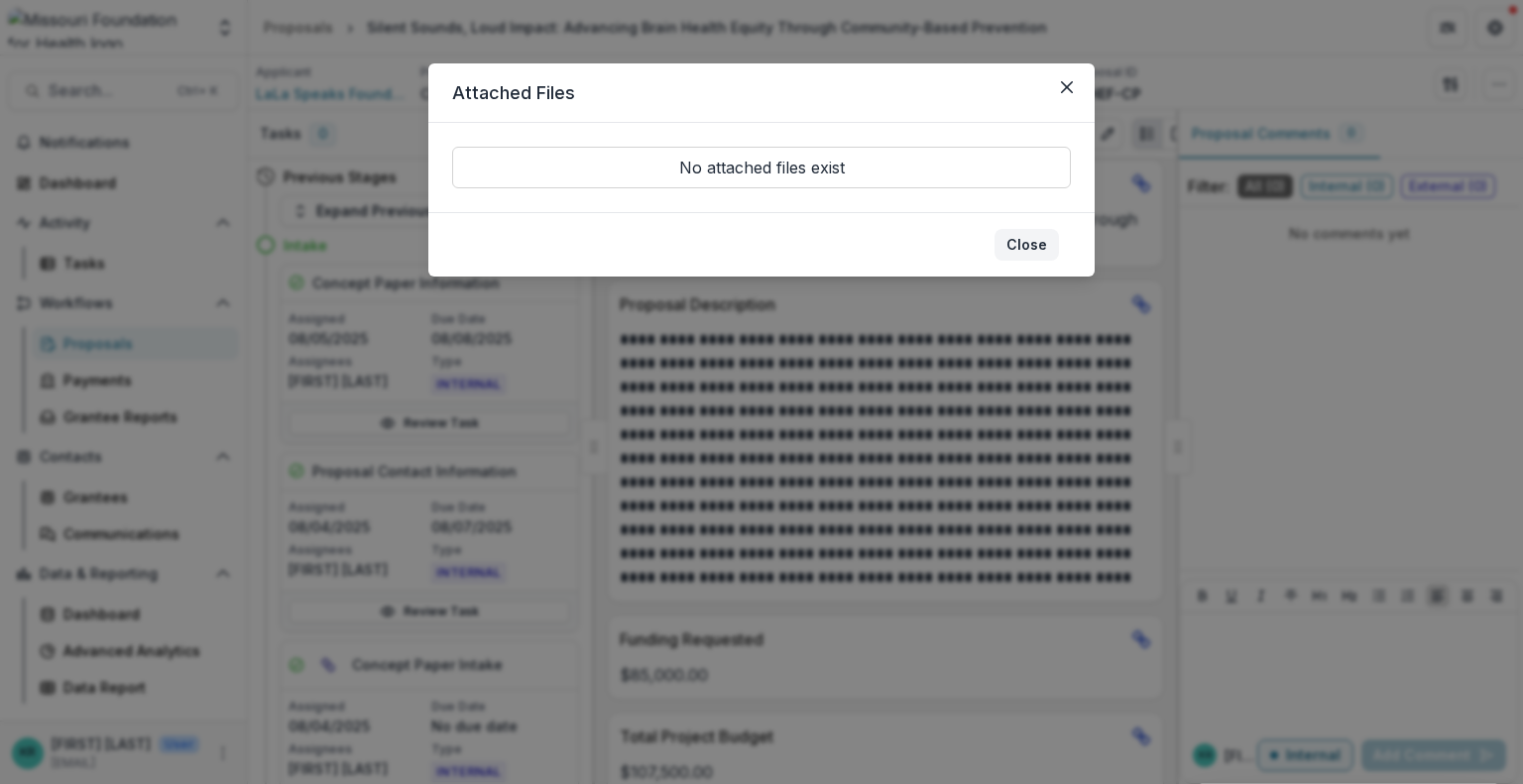 click on "Close" at bounding box center [1026, 245] 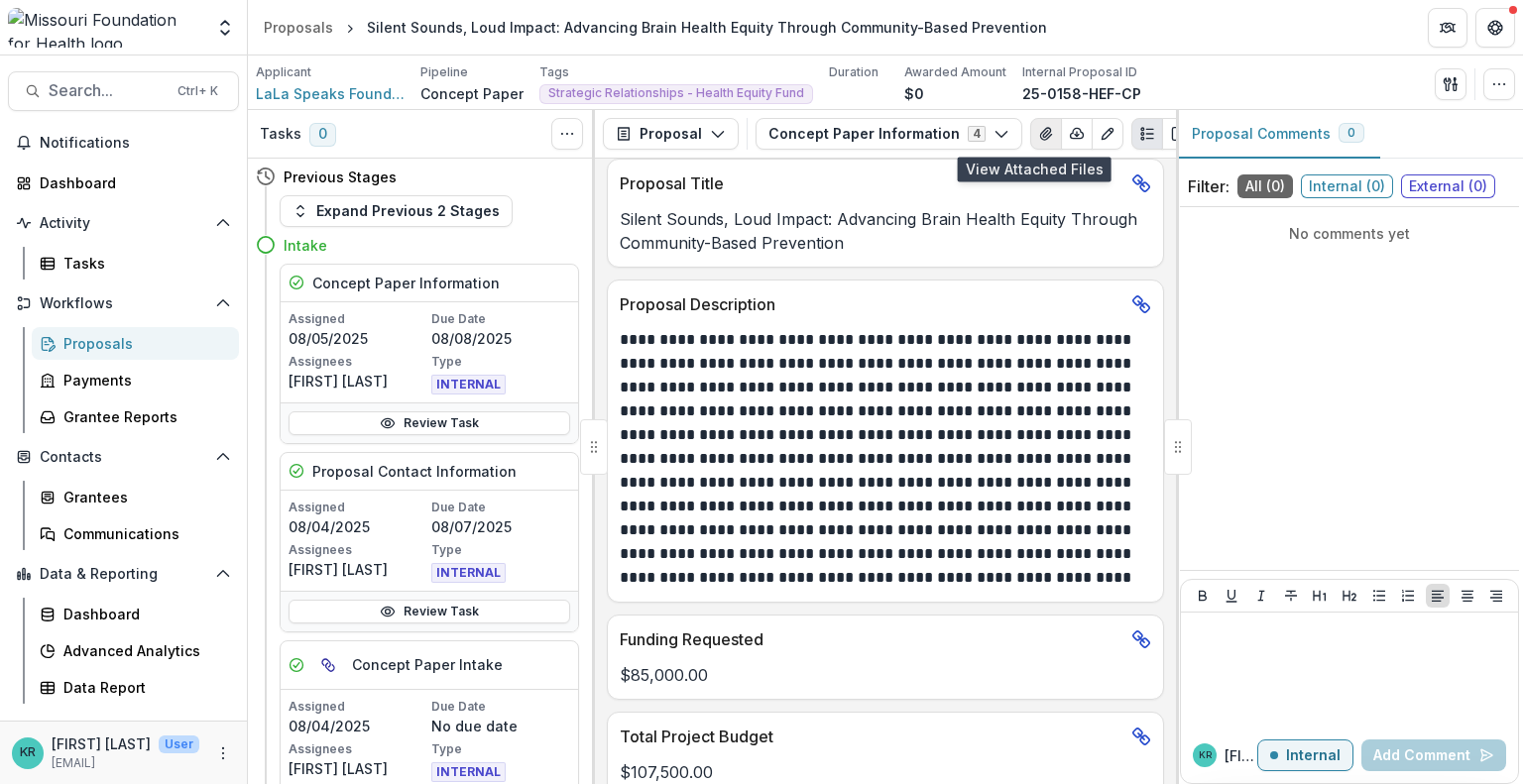 click at bounding box center [1046, 134] 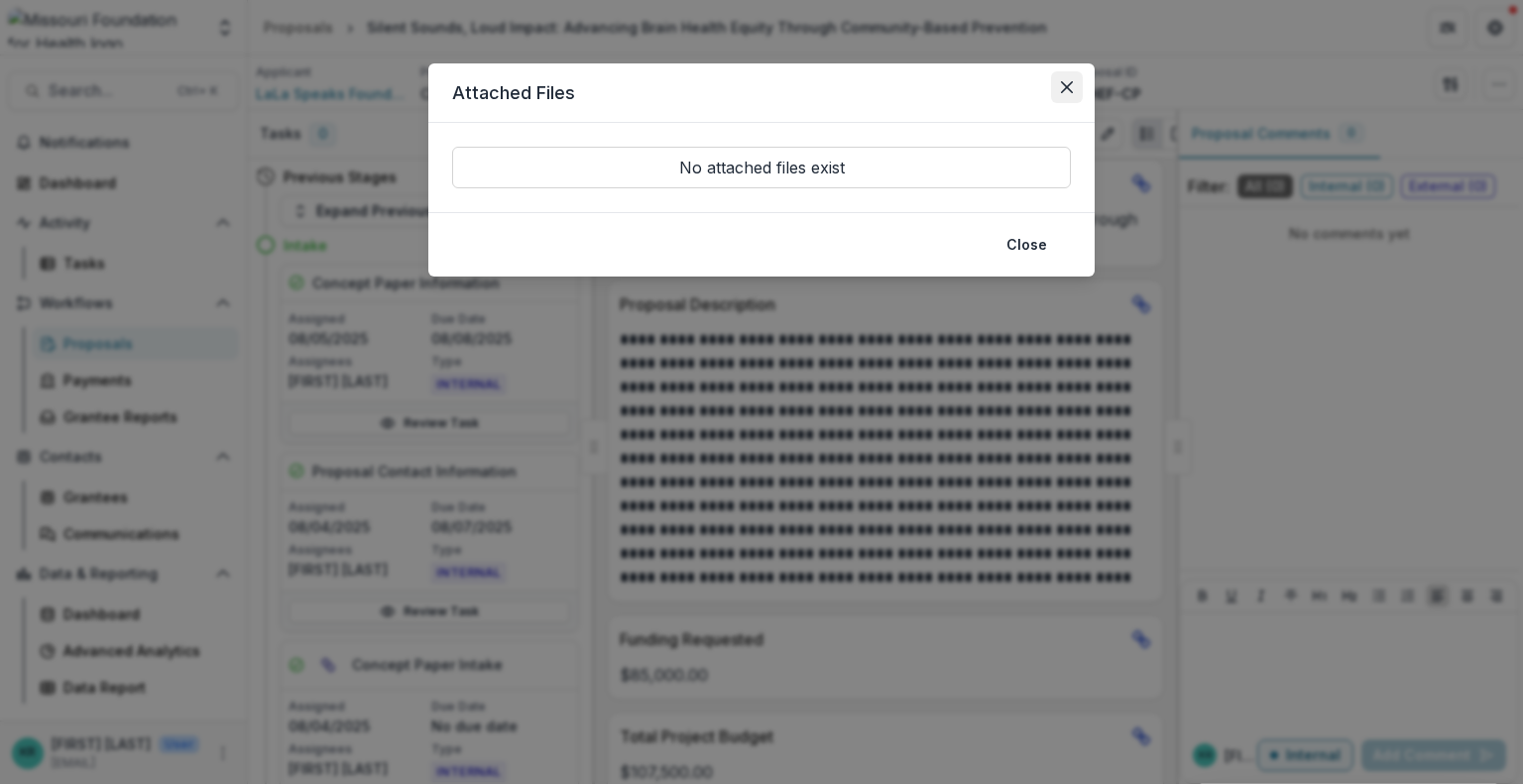 click at bounding box center [1067, 87] 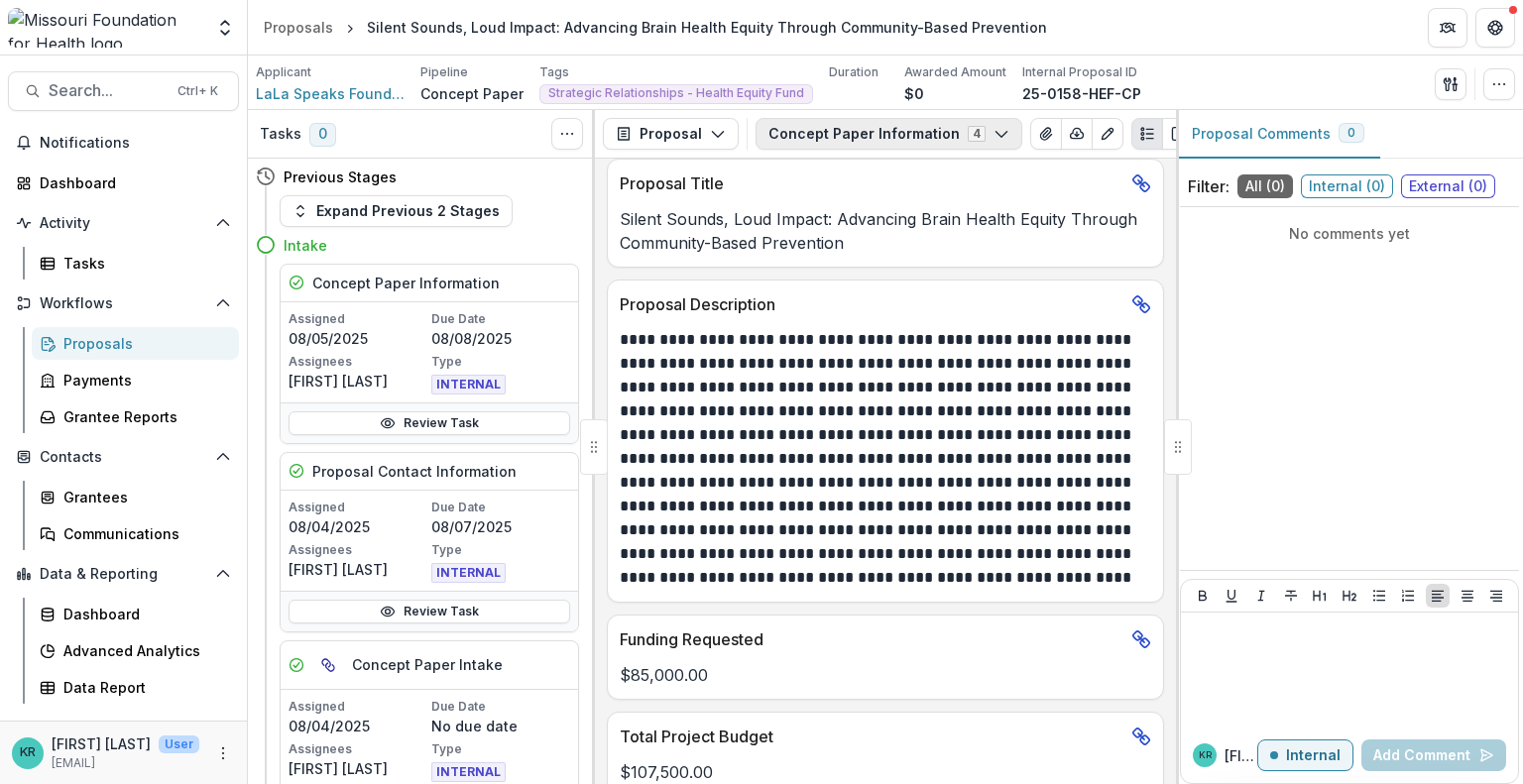 click on "Concept Paper Information 4" at bounding box center [888, 134] 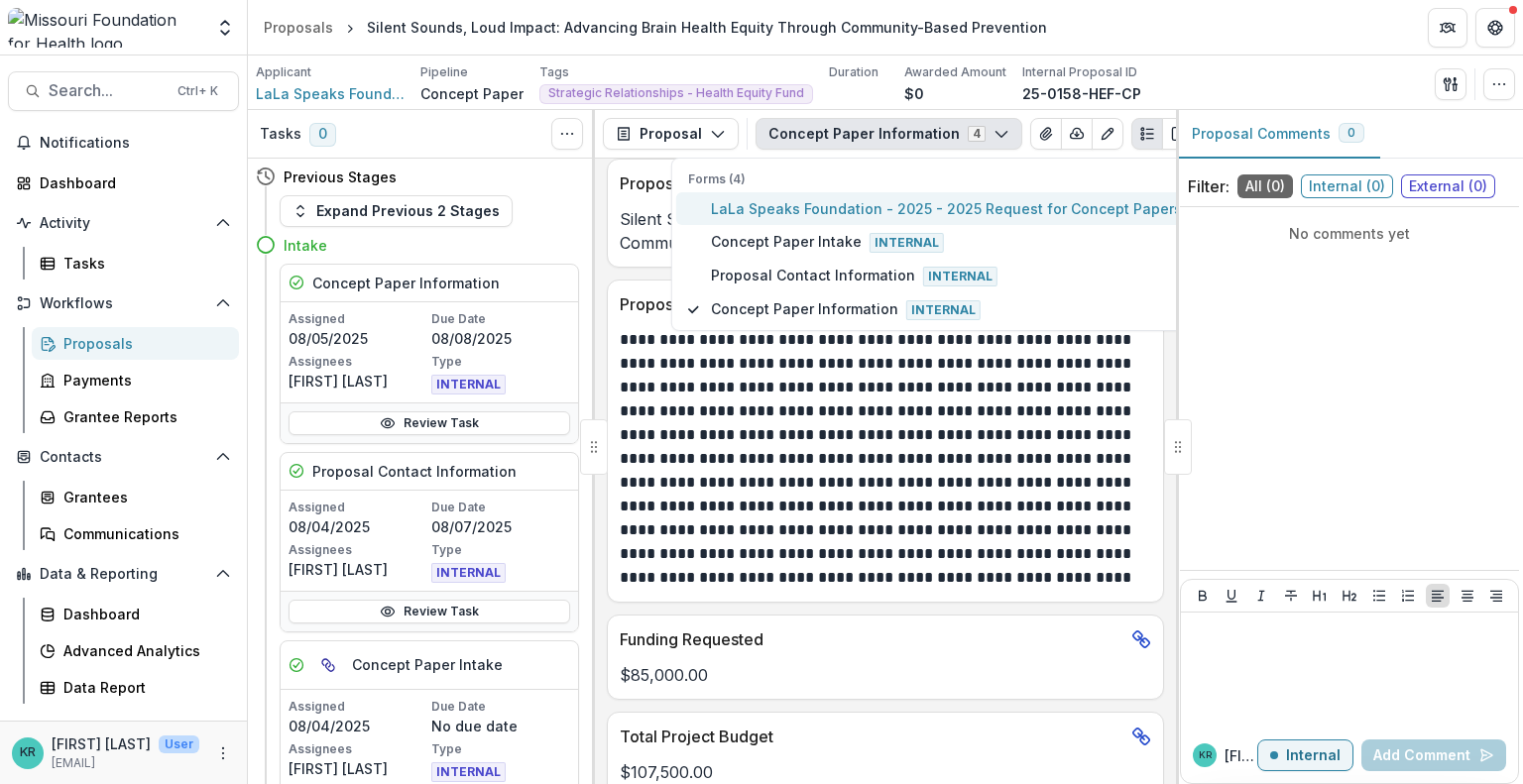 click on "LaLa Speaks Foundation - 2025 - 2025 Request for Concept Papers" at bounding box center [946, 208] 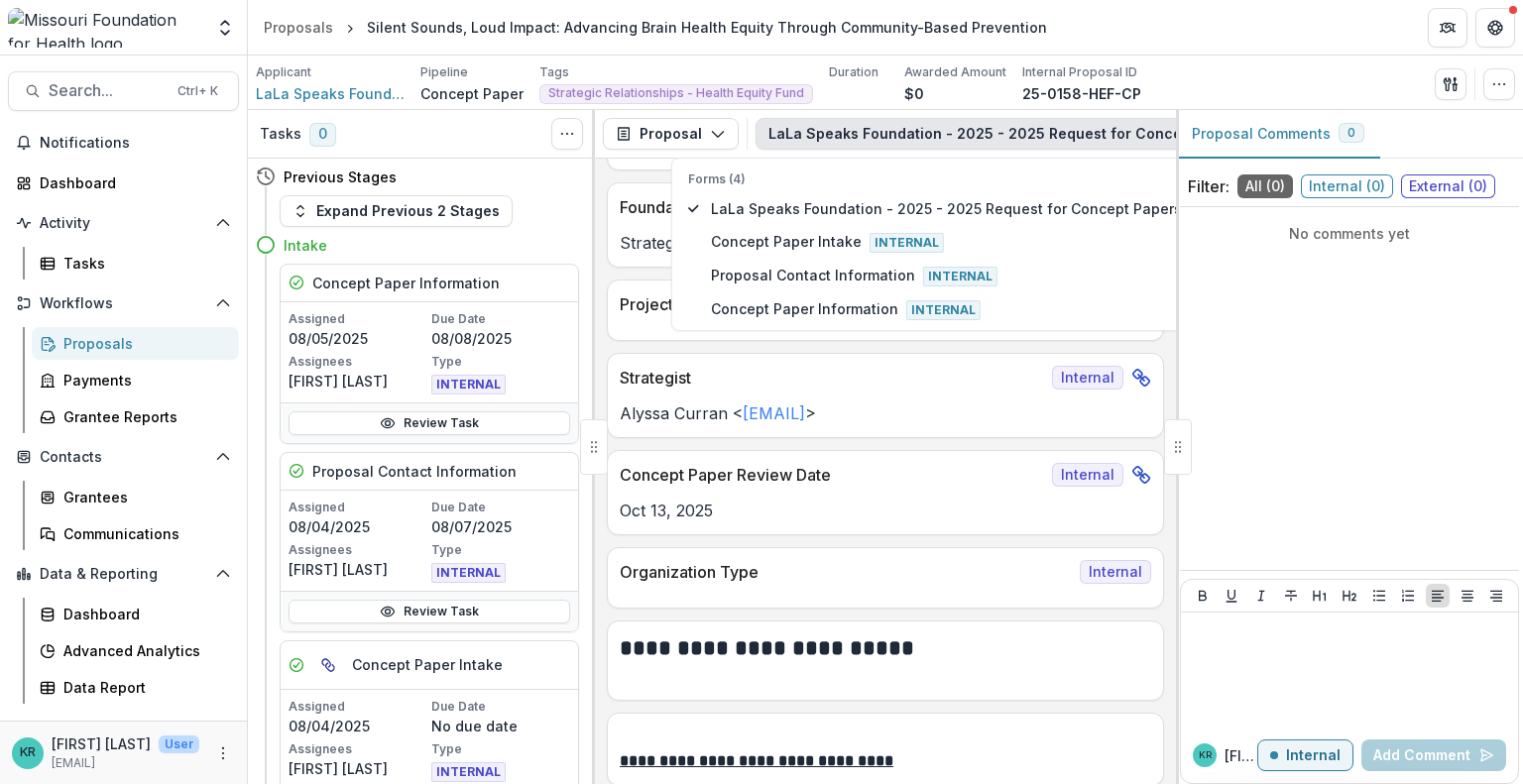click on "Strategist Internal" at bounding box center [885, 372] 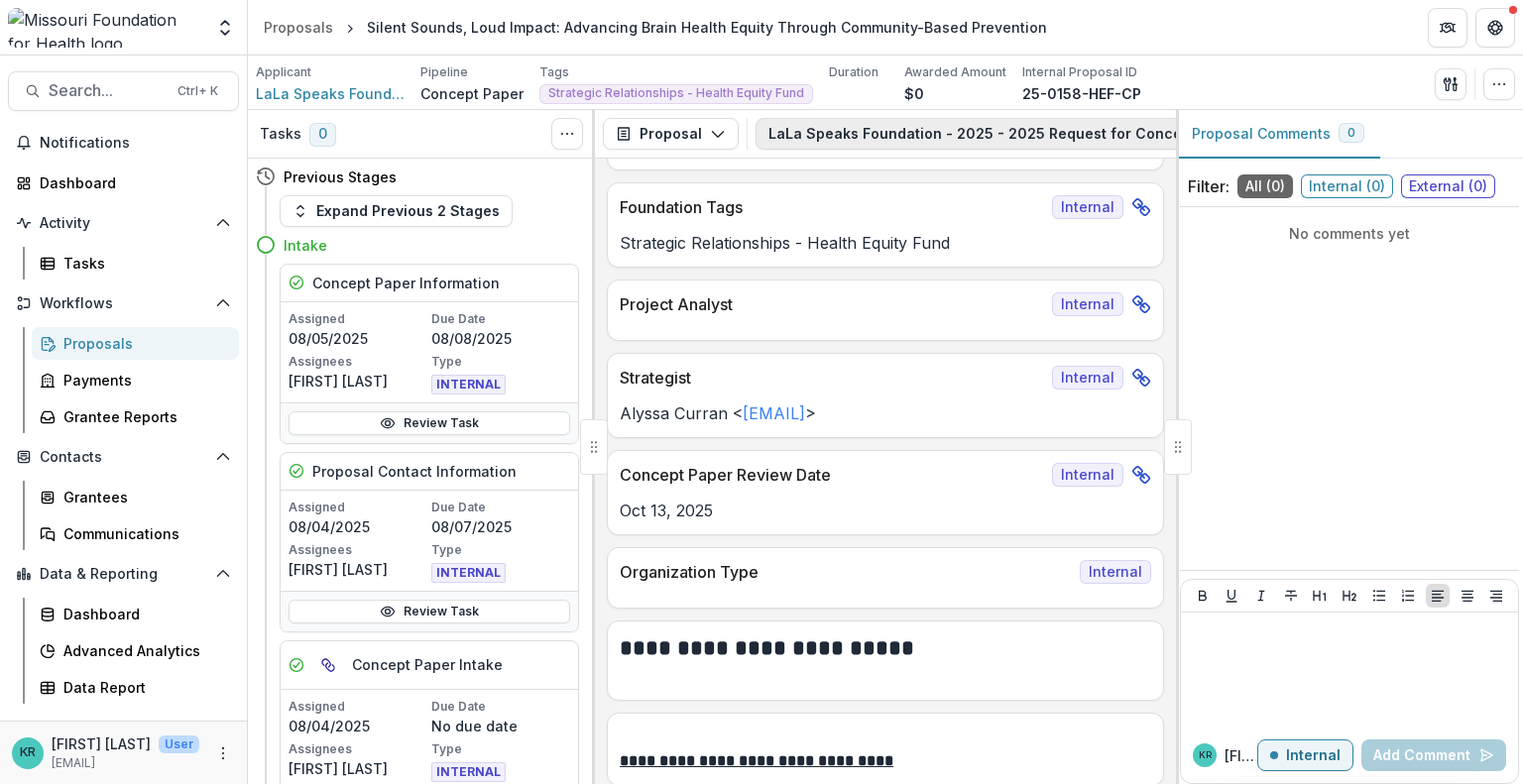 scroll, scrollTop: 0, scrollLeft: 282, axis: horizontal 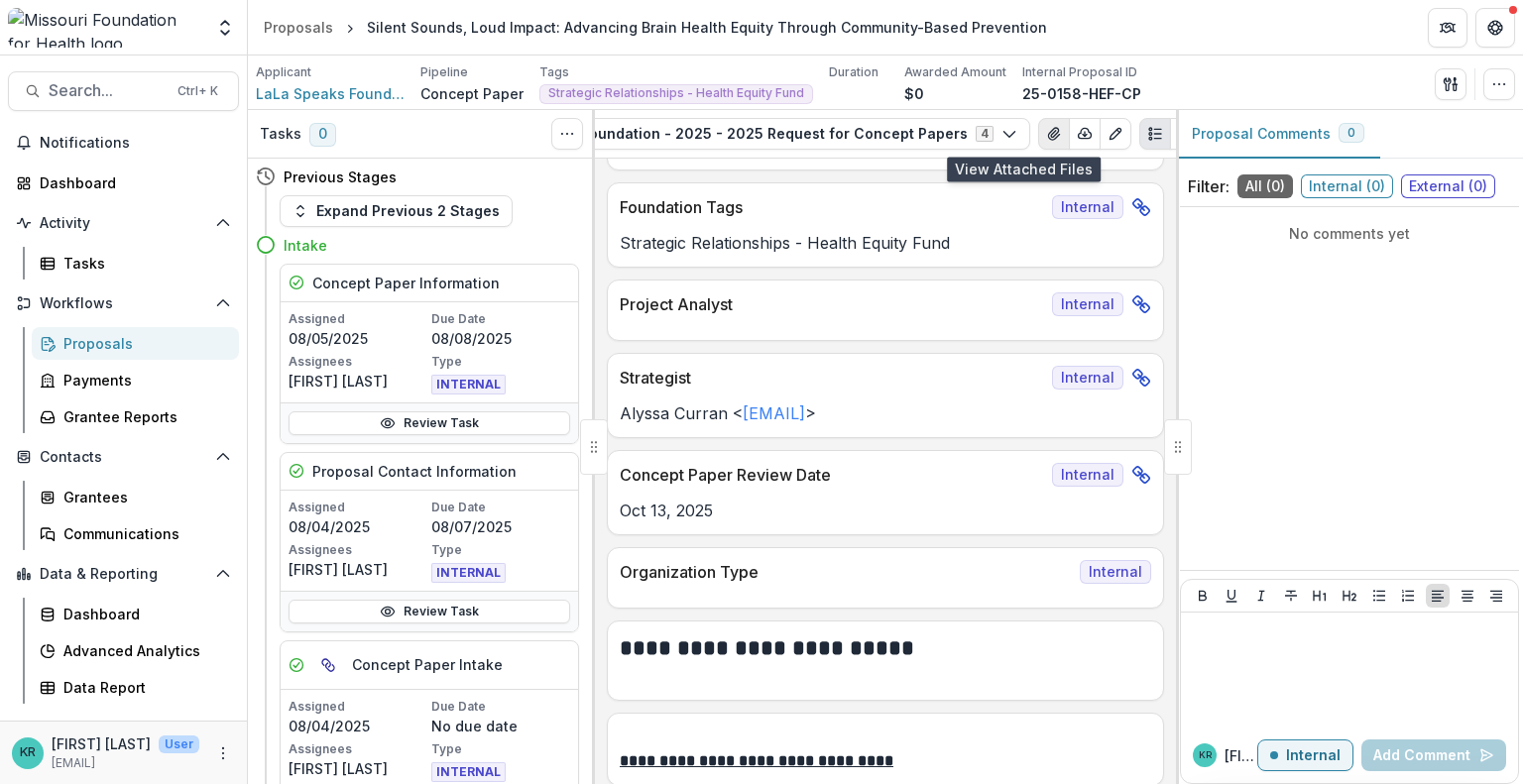 click at bounding box center [1054, 134] 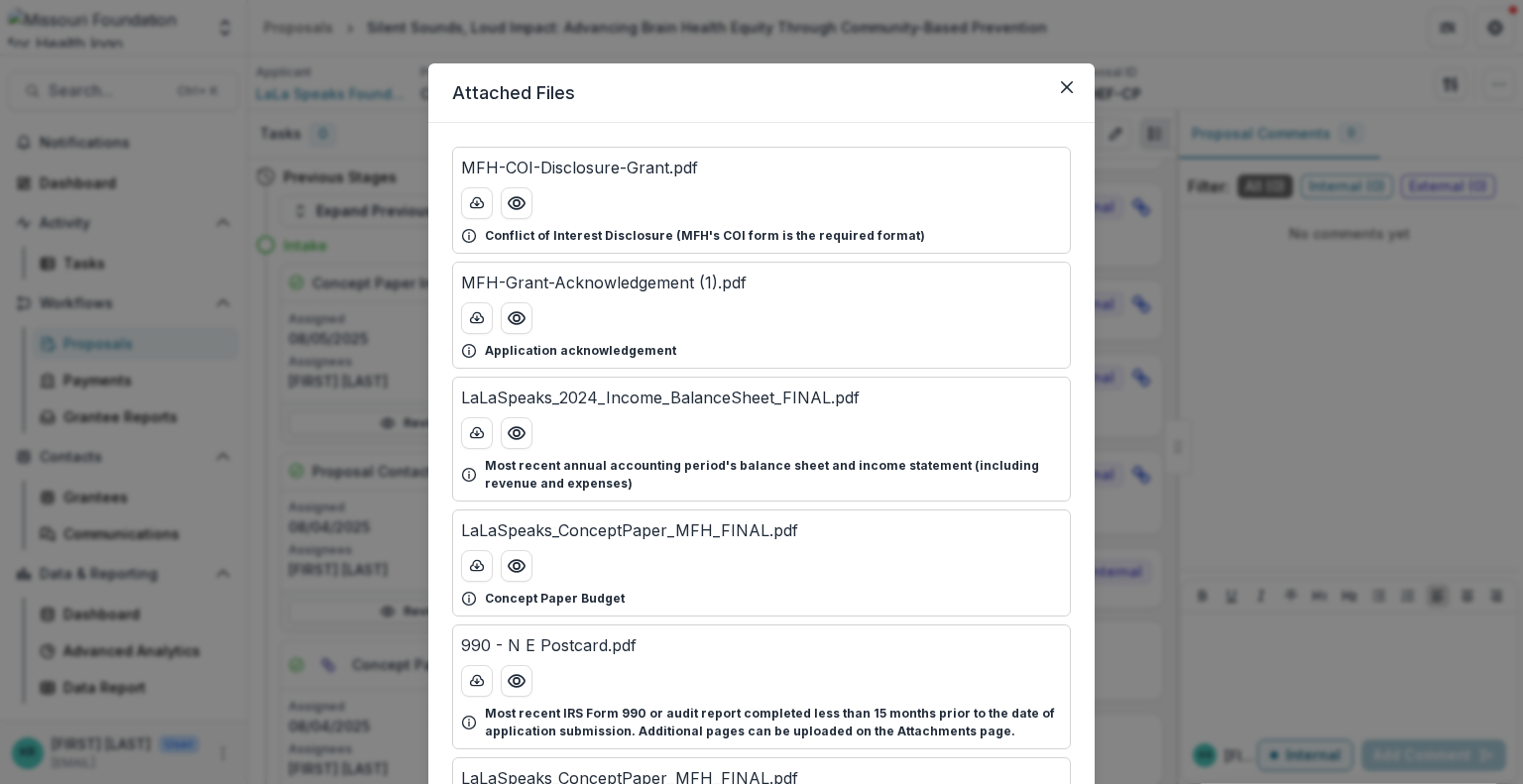 scroll, scrollTop: 229, scrollLeft: 0, axis: vertical 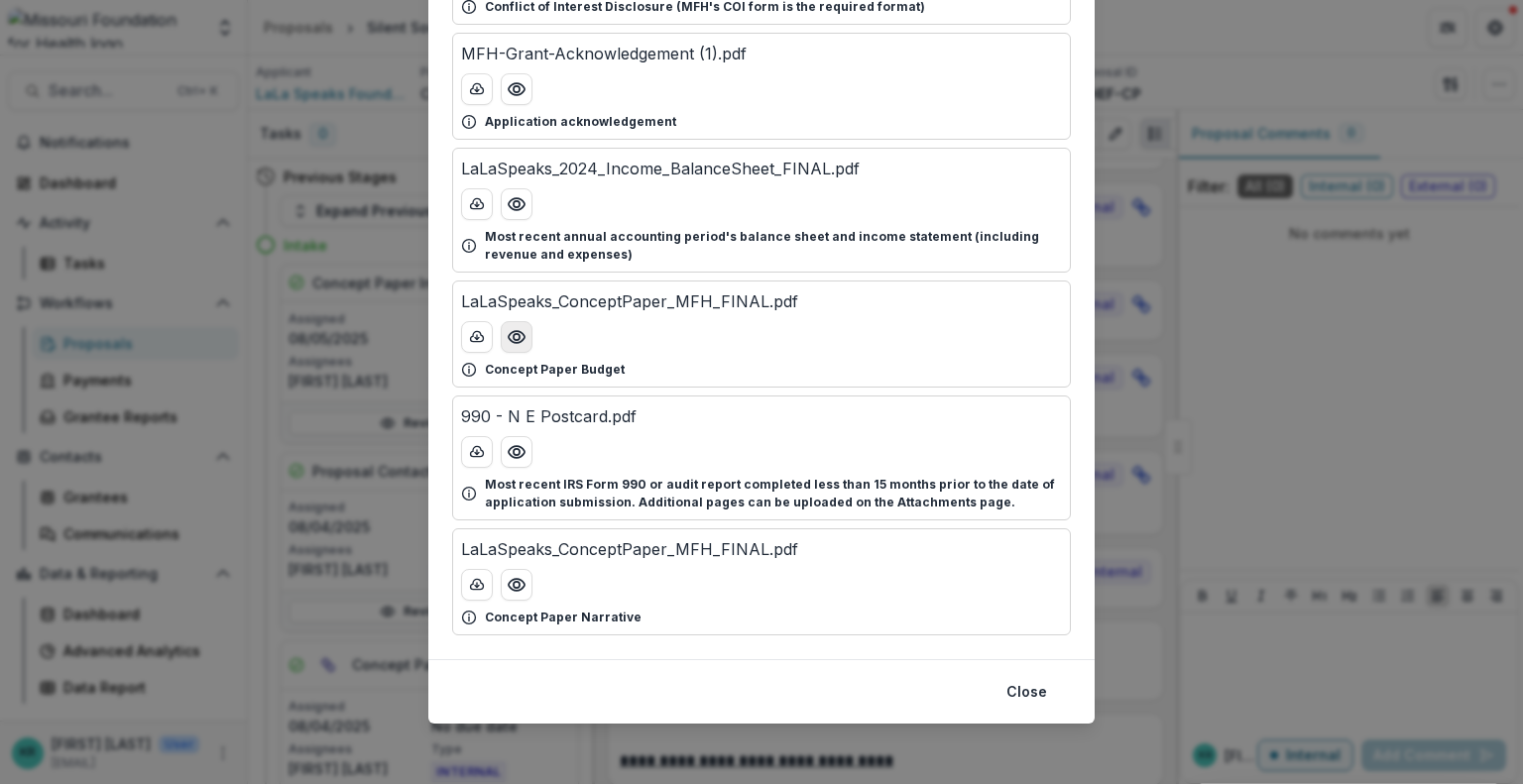 click 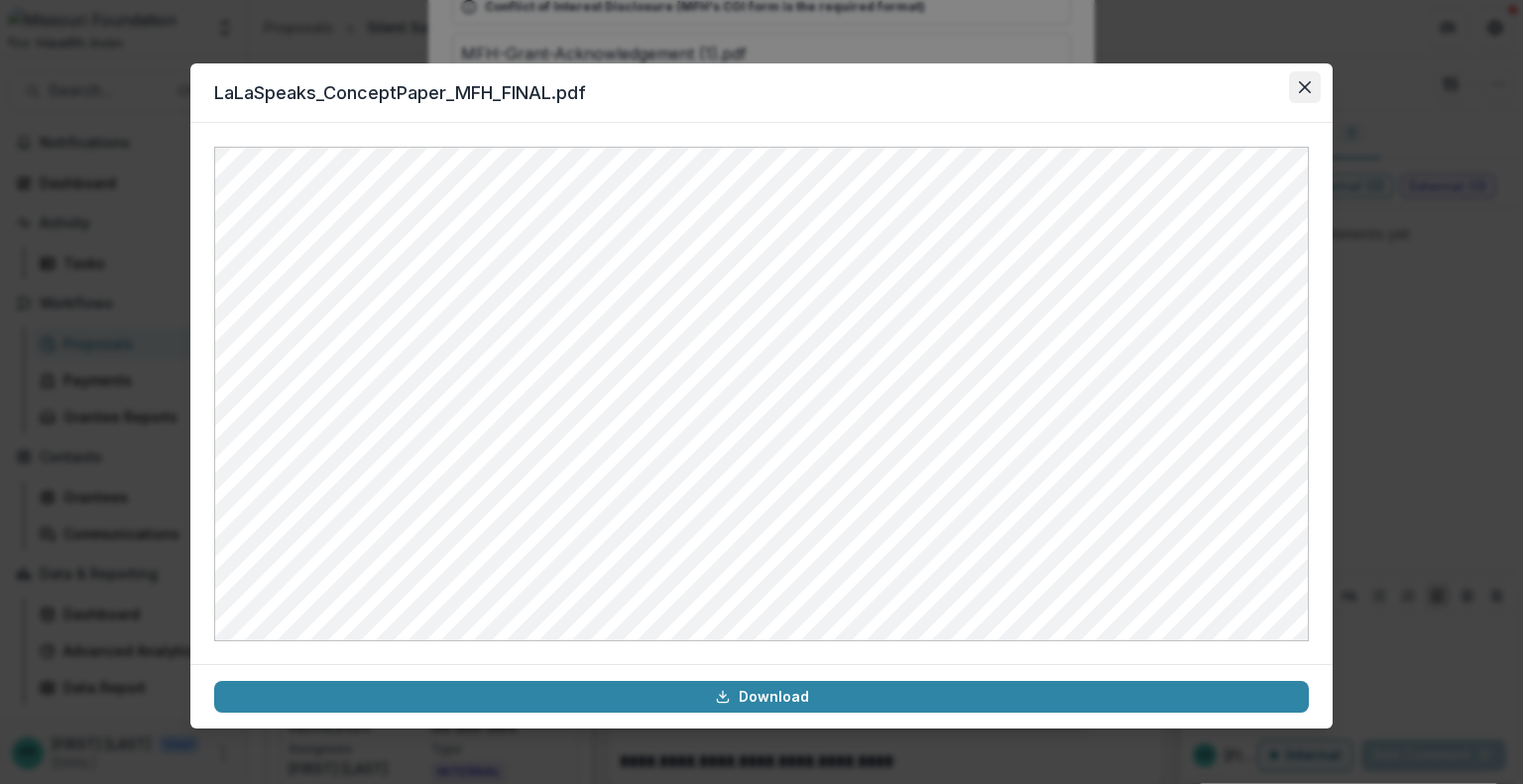 click 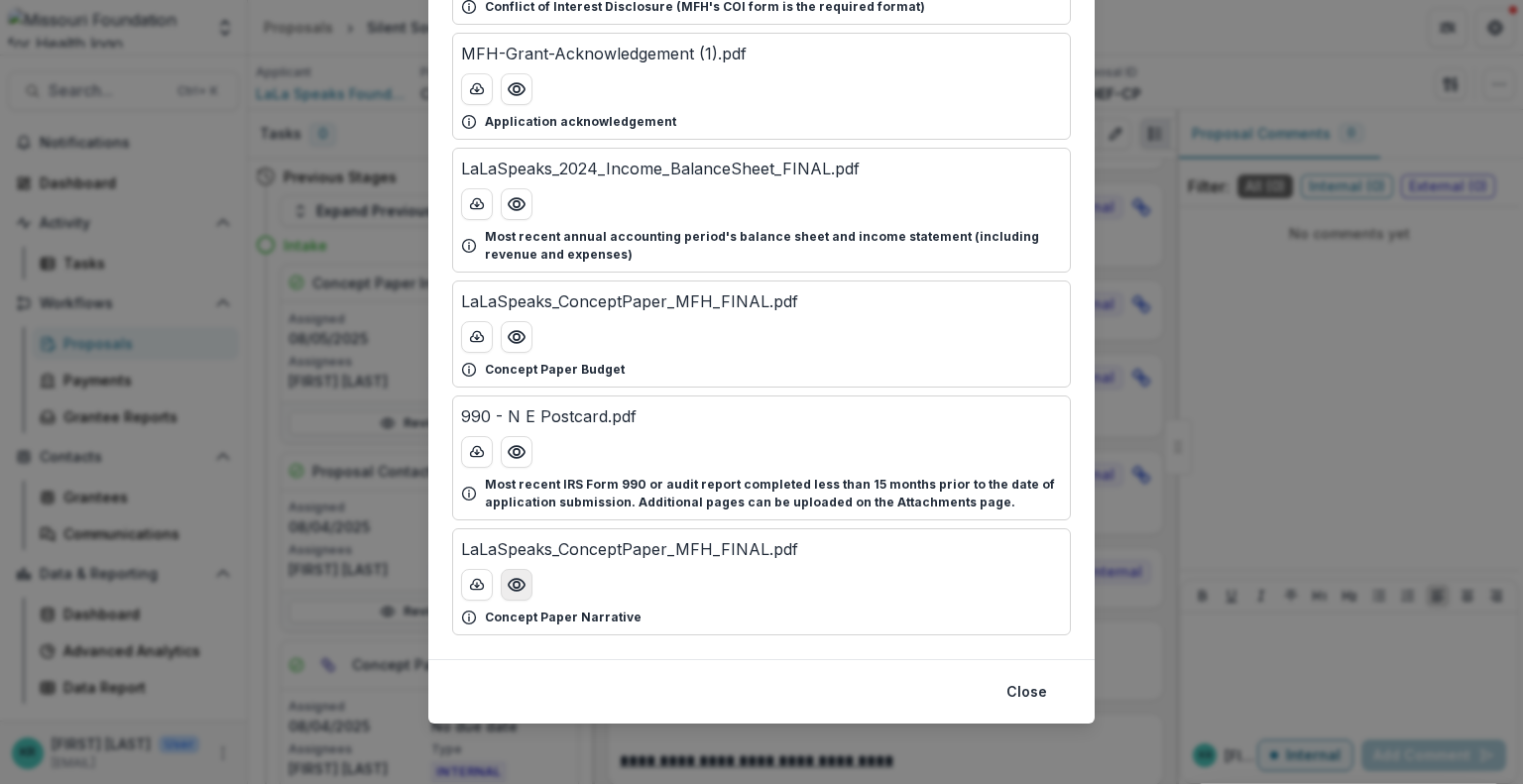 click 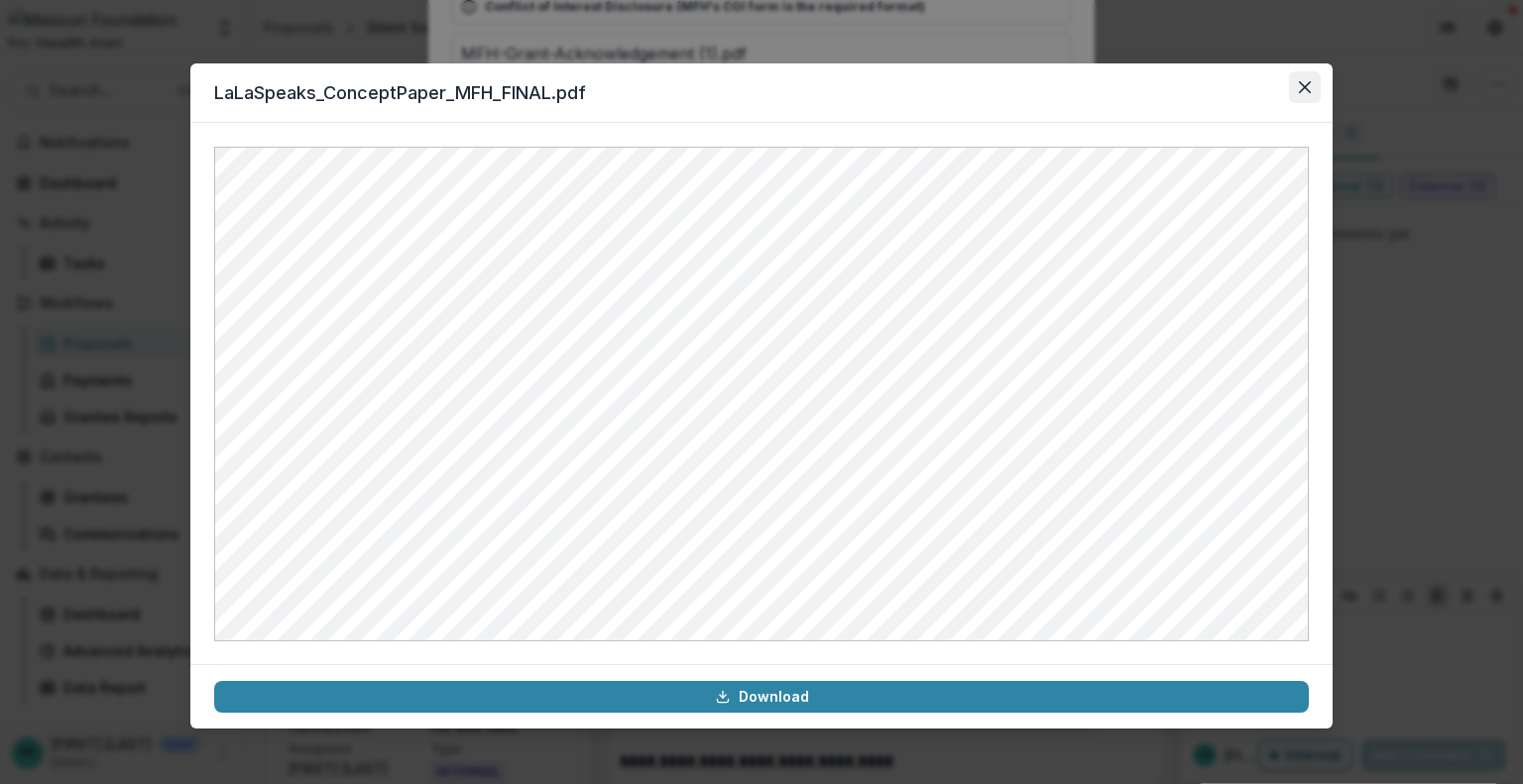 click 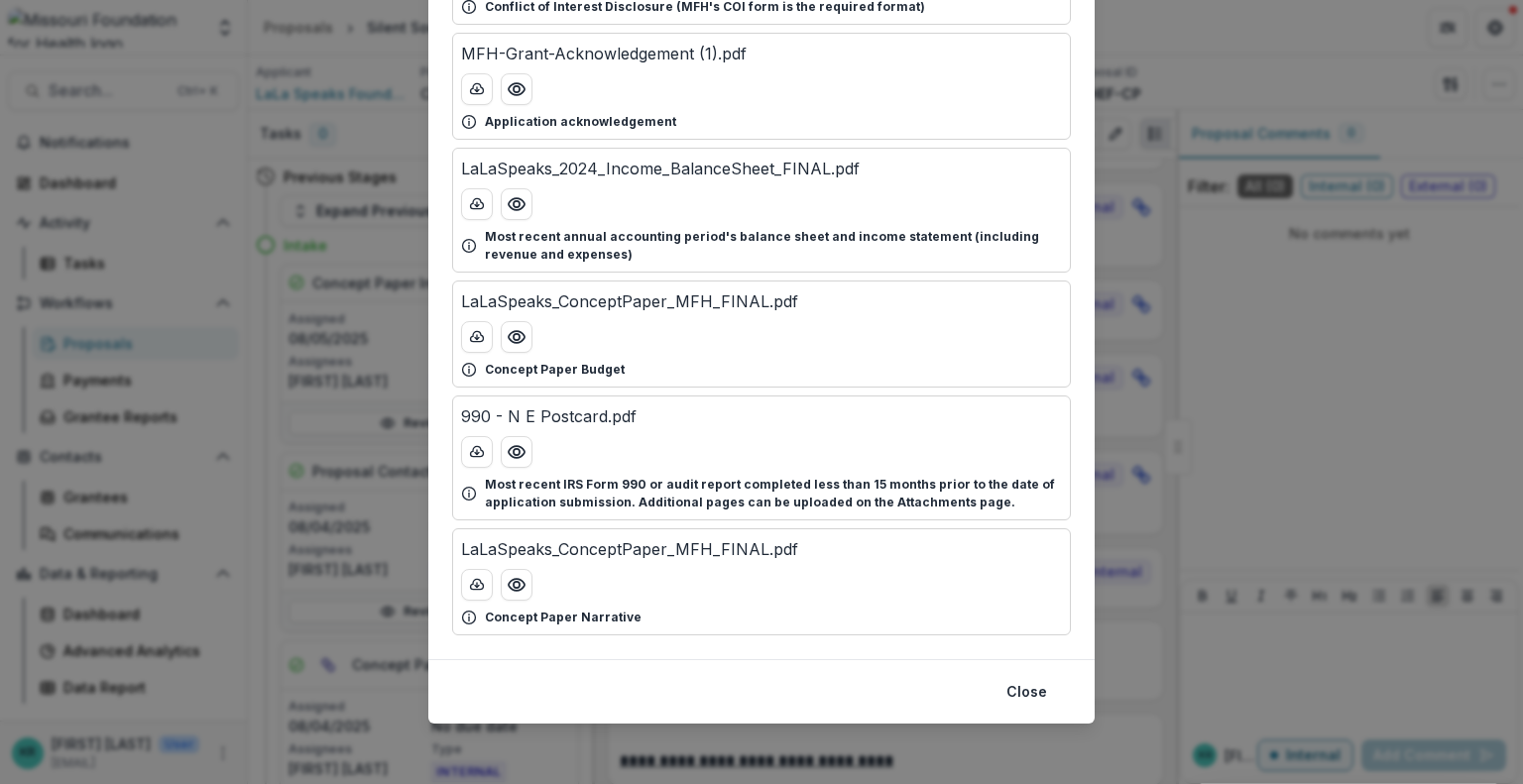 scroll, scrollTop: 0, scrollLeft: 0, axis: both 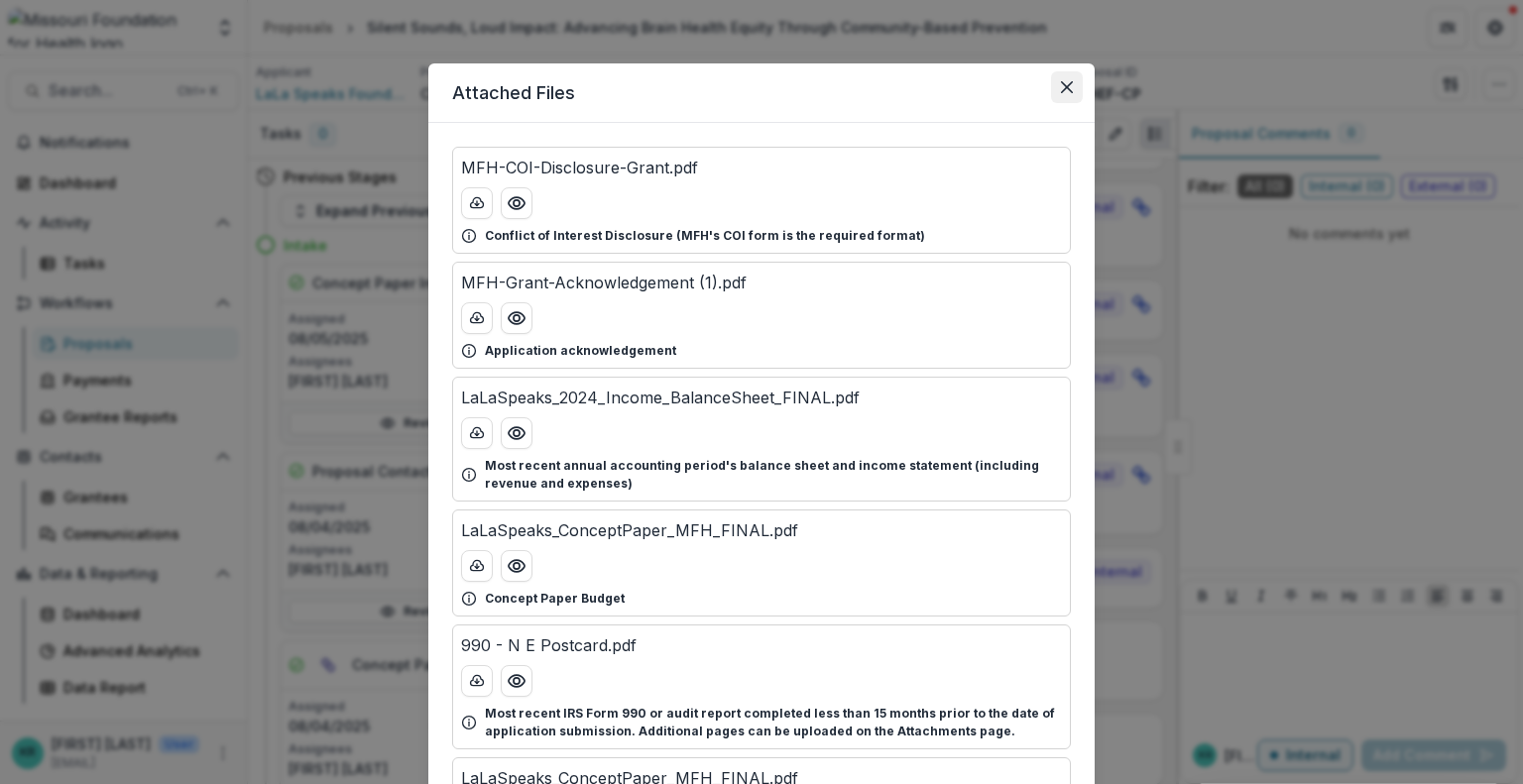 click 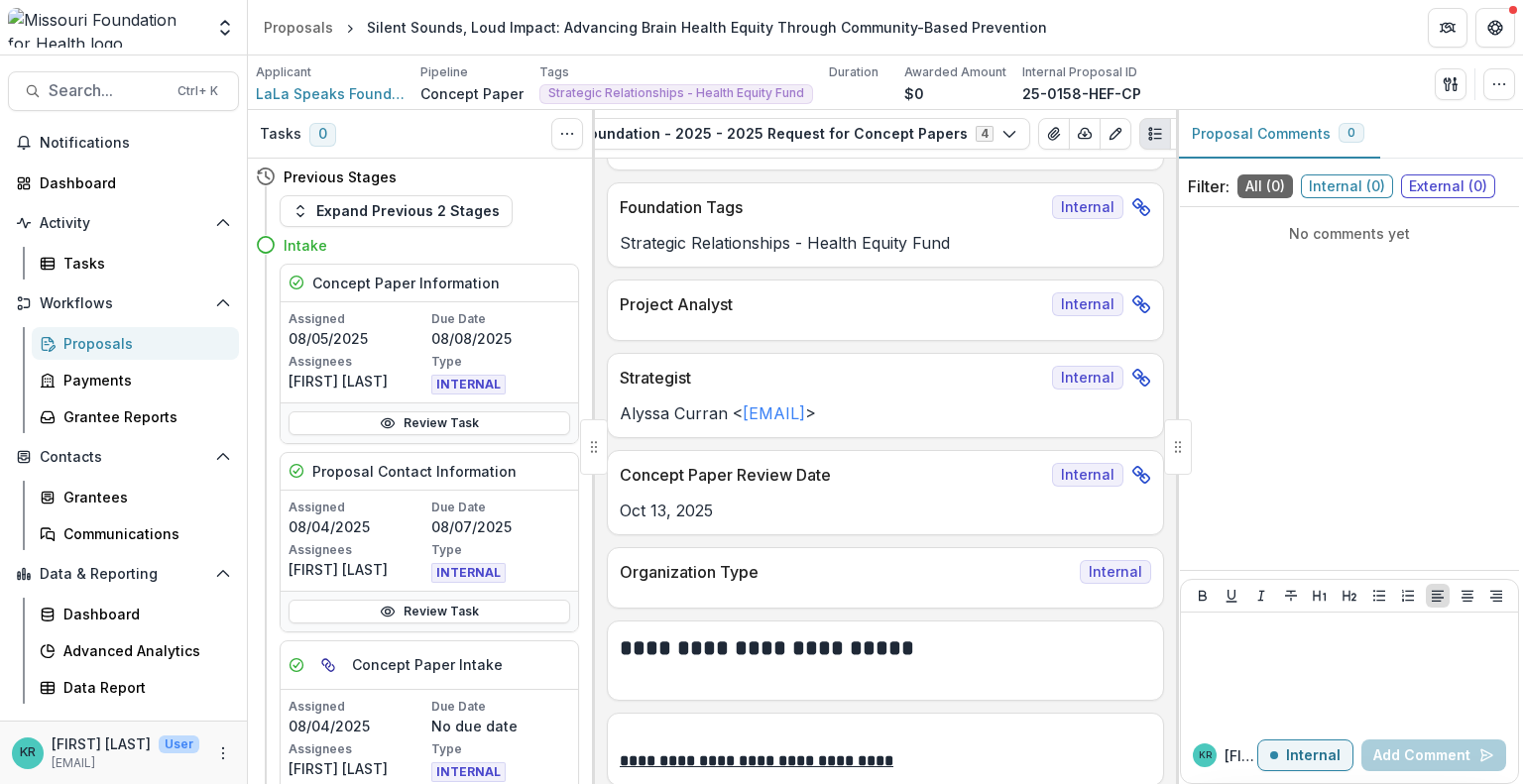 click on "Proposals" at bounding box center [143, 343] 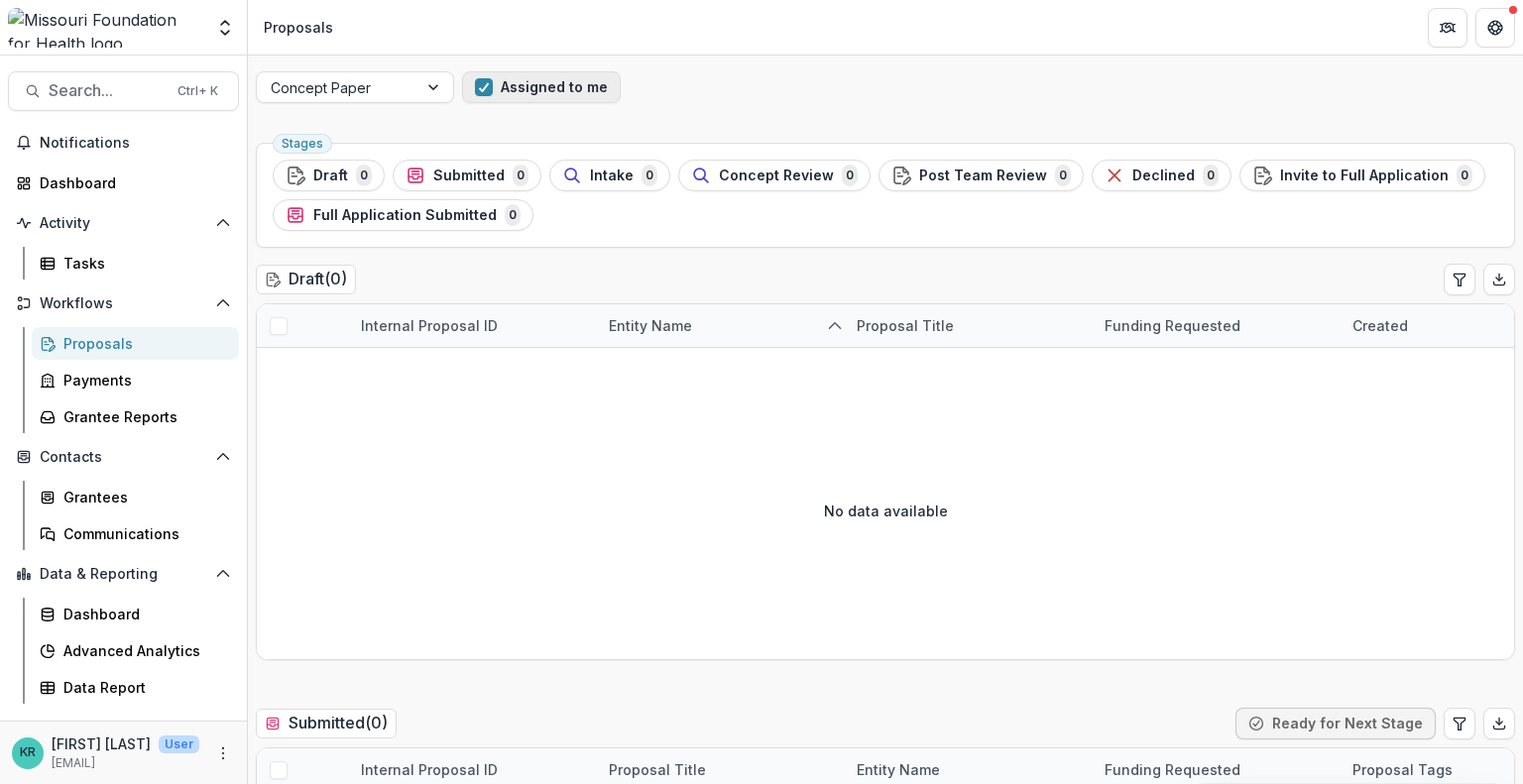 click on "Assigned to me" at bounding box center [541, 87] 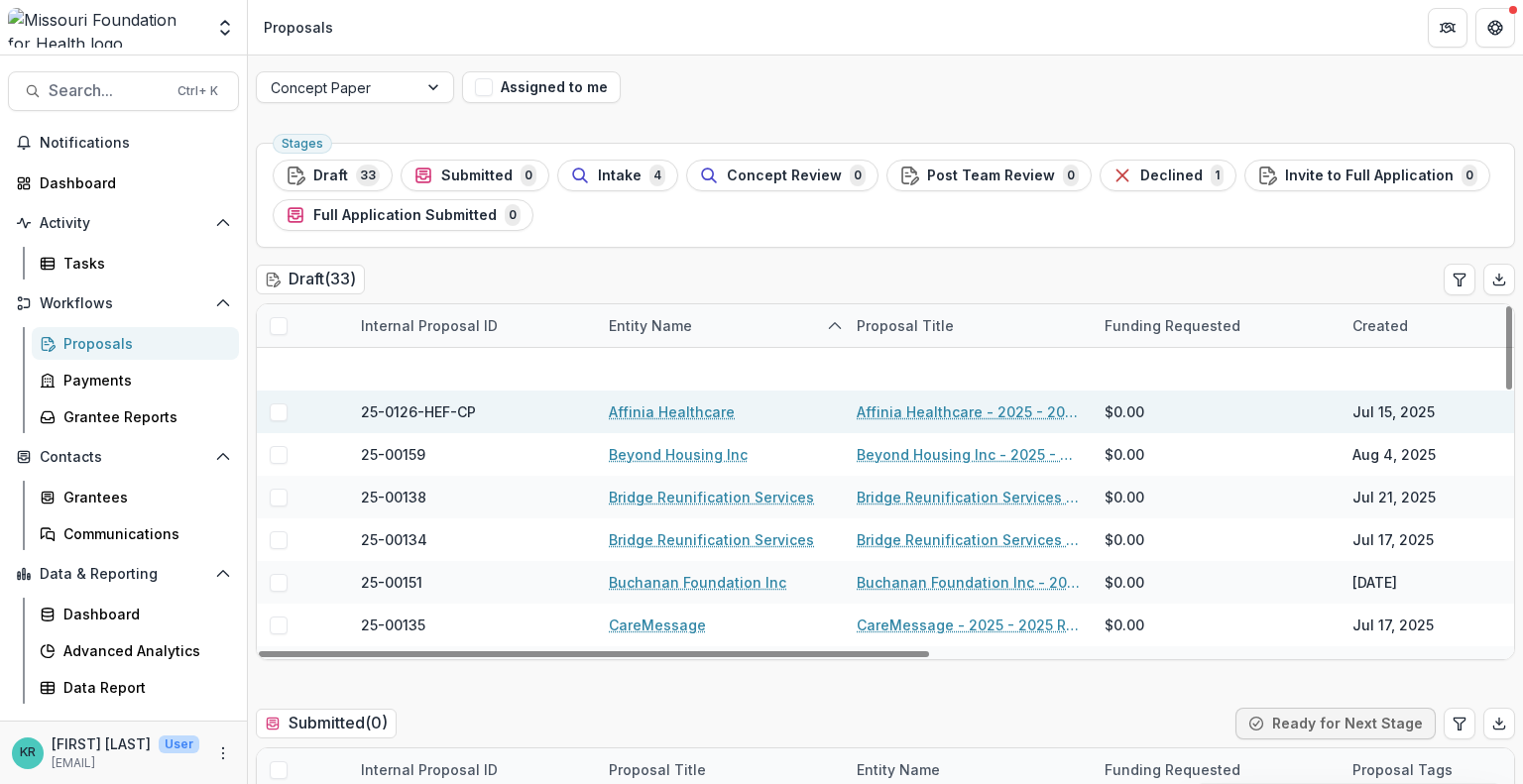 scroll, scrollTop: 1094, scrollLeft: 0, axis: vertical 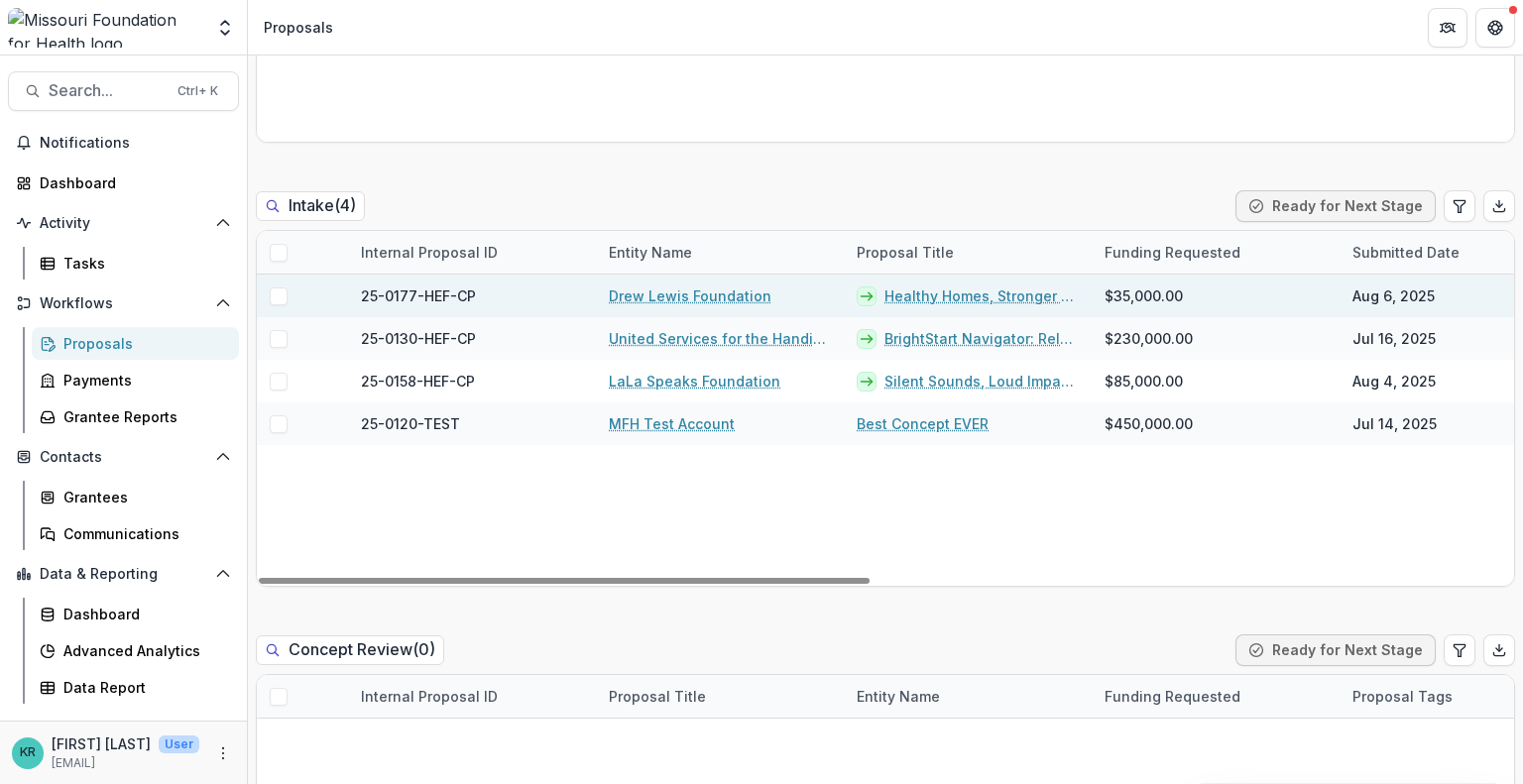 click on "Healthy Homes, Stronger Families" at bounding box center (983, 295) 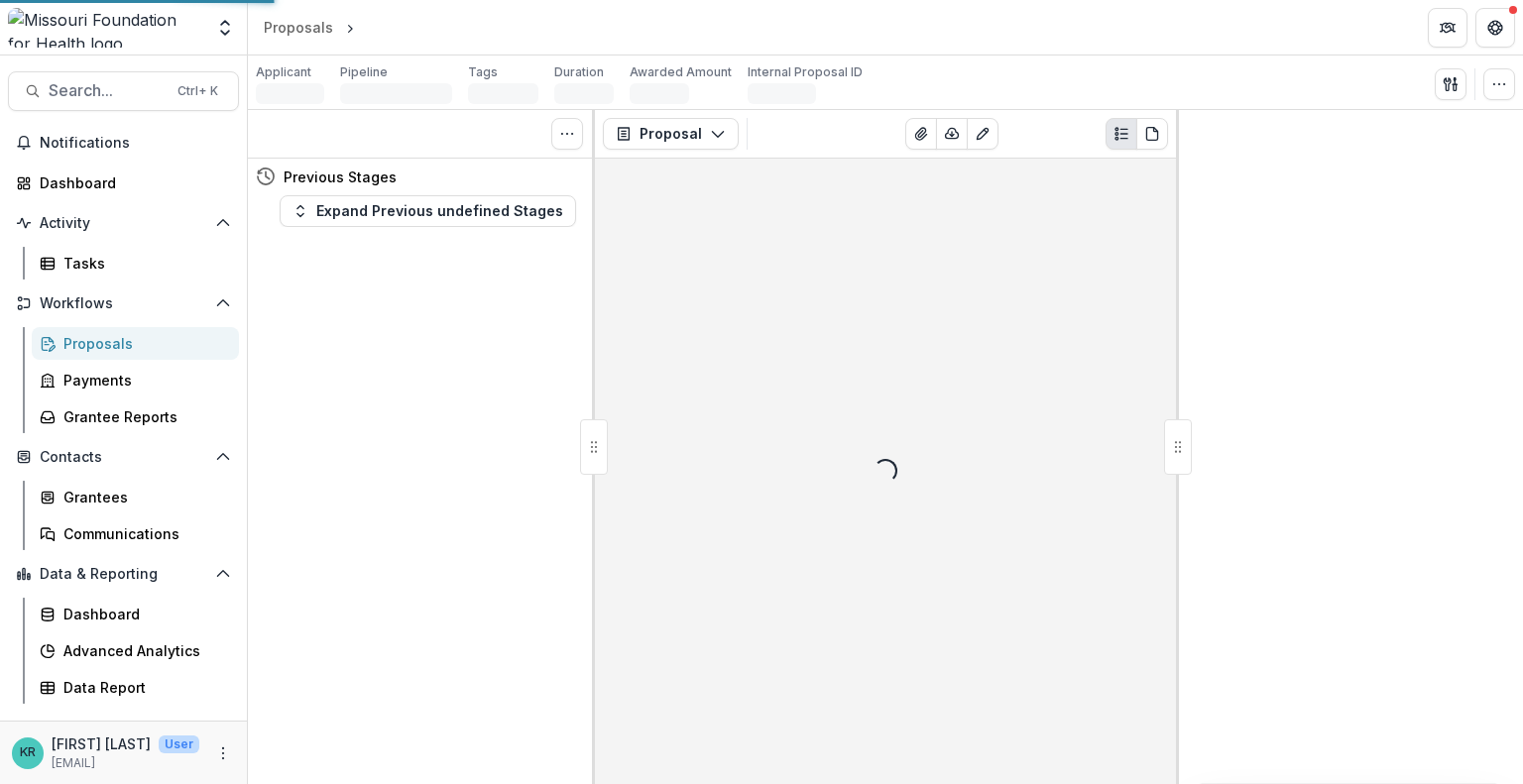 scroll, scrollTop: 0, scrollLeft: 0, axis: both 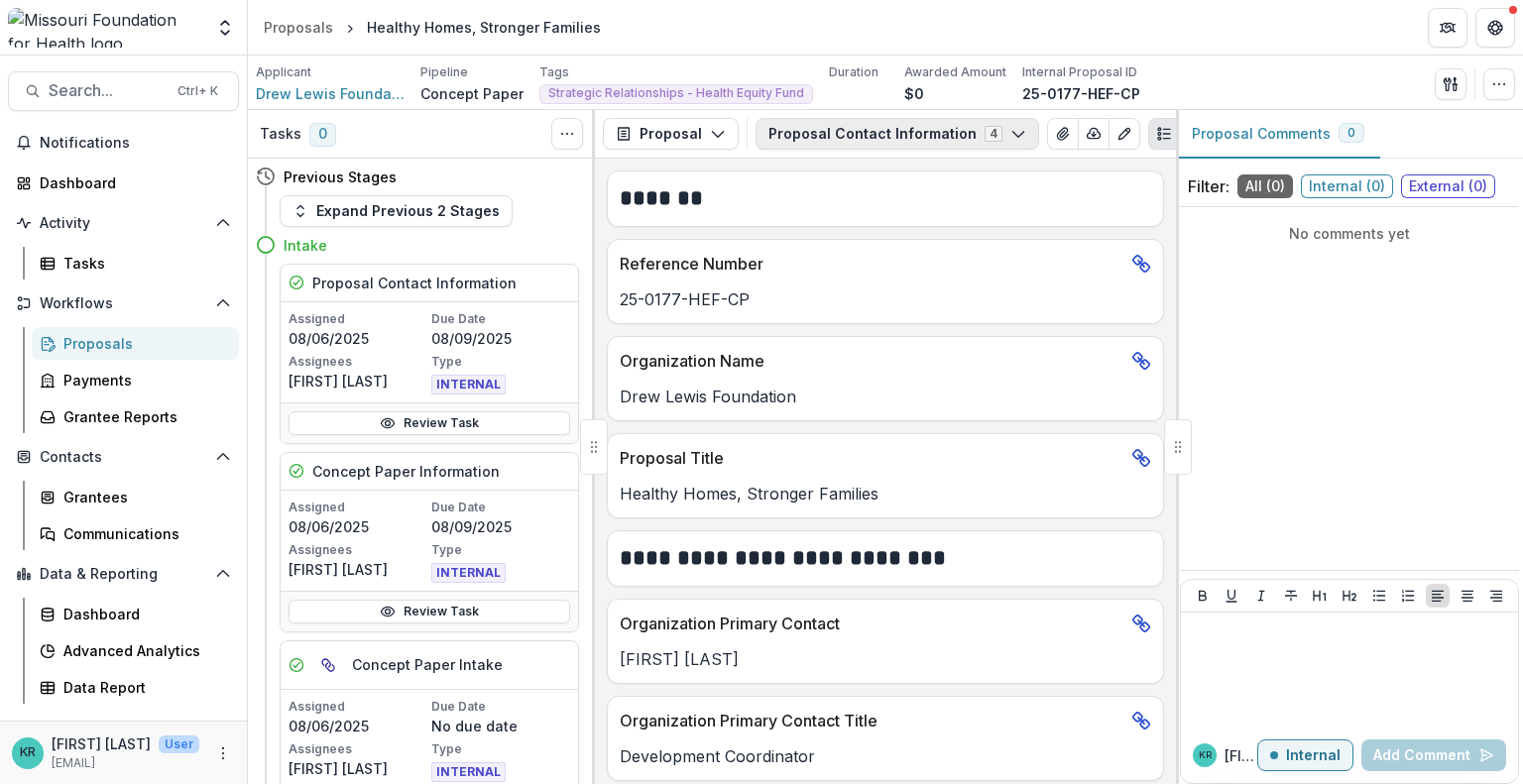 click on "Proposal Contact Information 4" at bounding box center [897, 134] 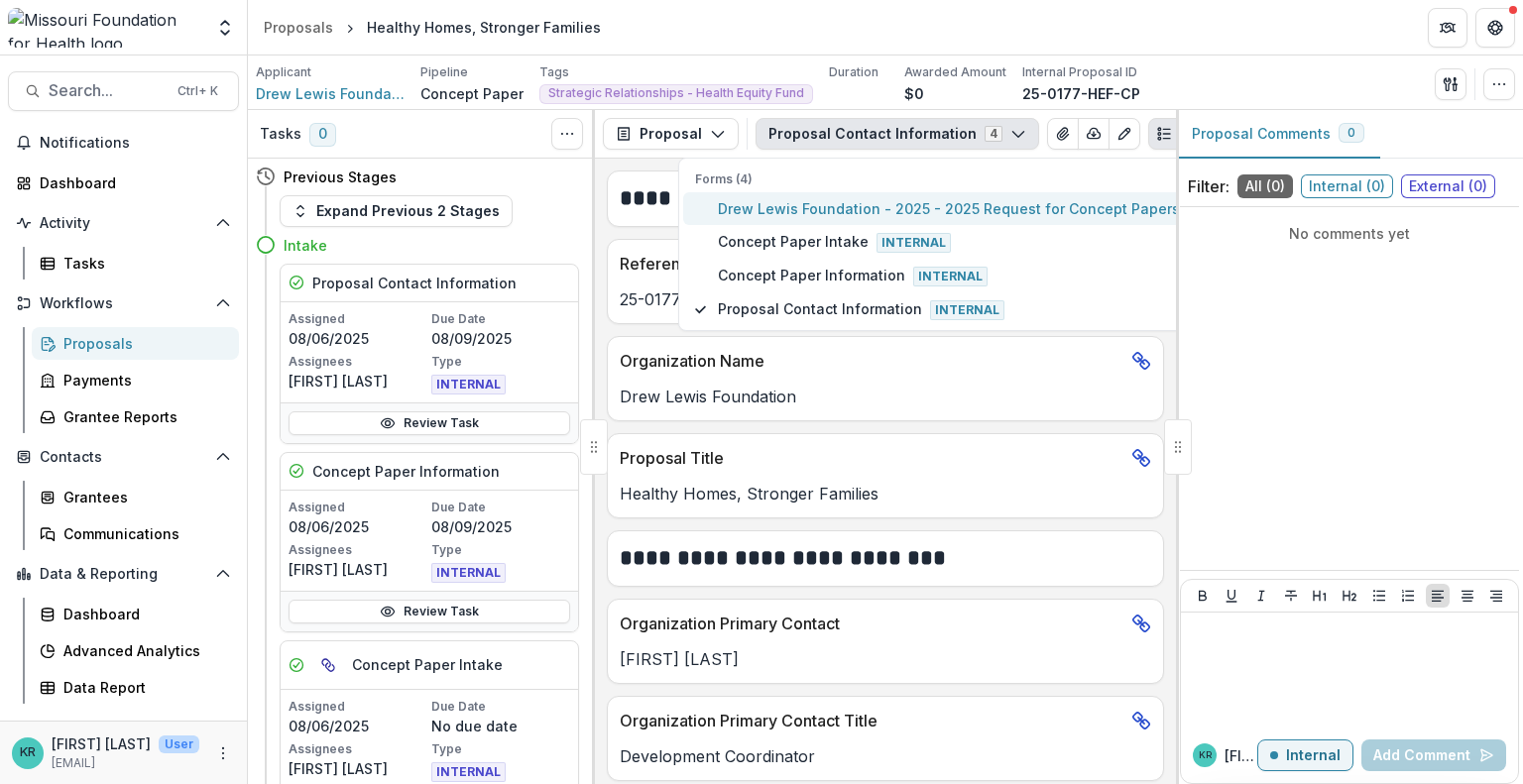 click on "Drew Lewis Foundation - 2025 - 2025 Request for Concept Papers" at bounding box center (949, 208) 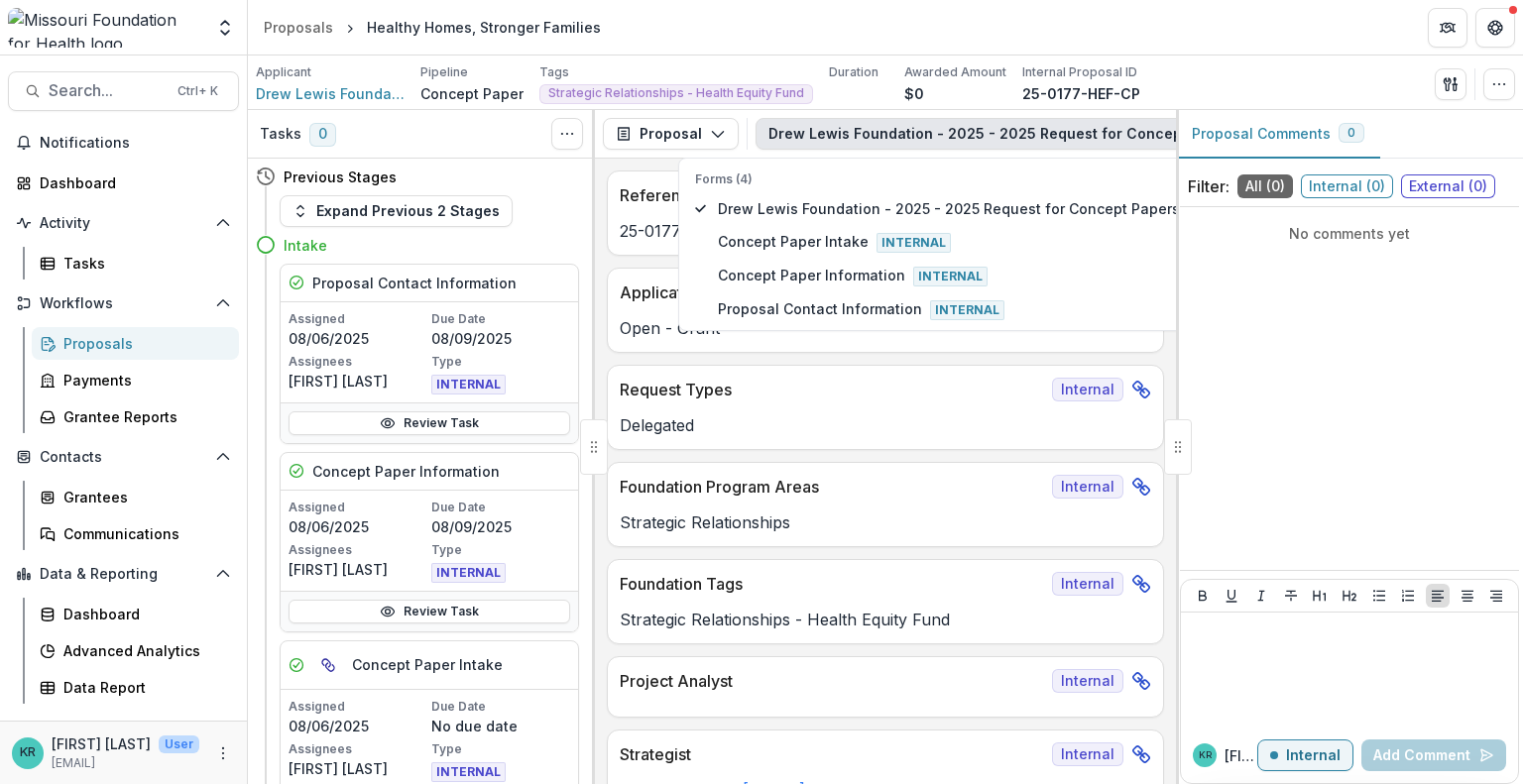 click on "No comments yet" at bounding box center [1349, 389] 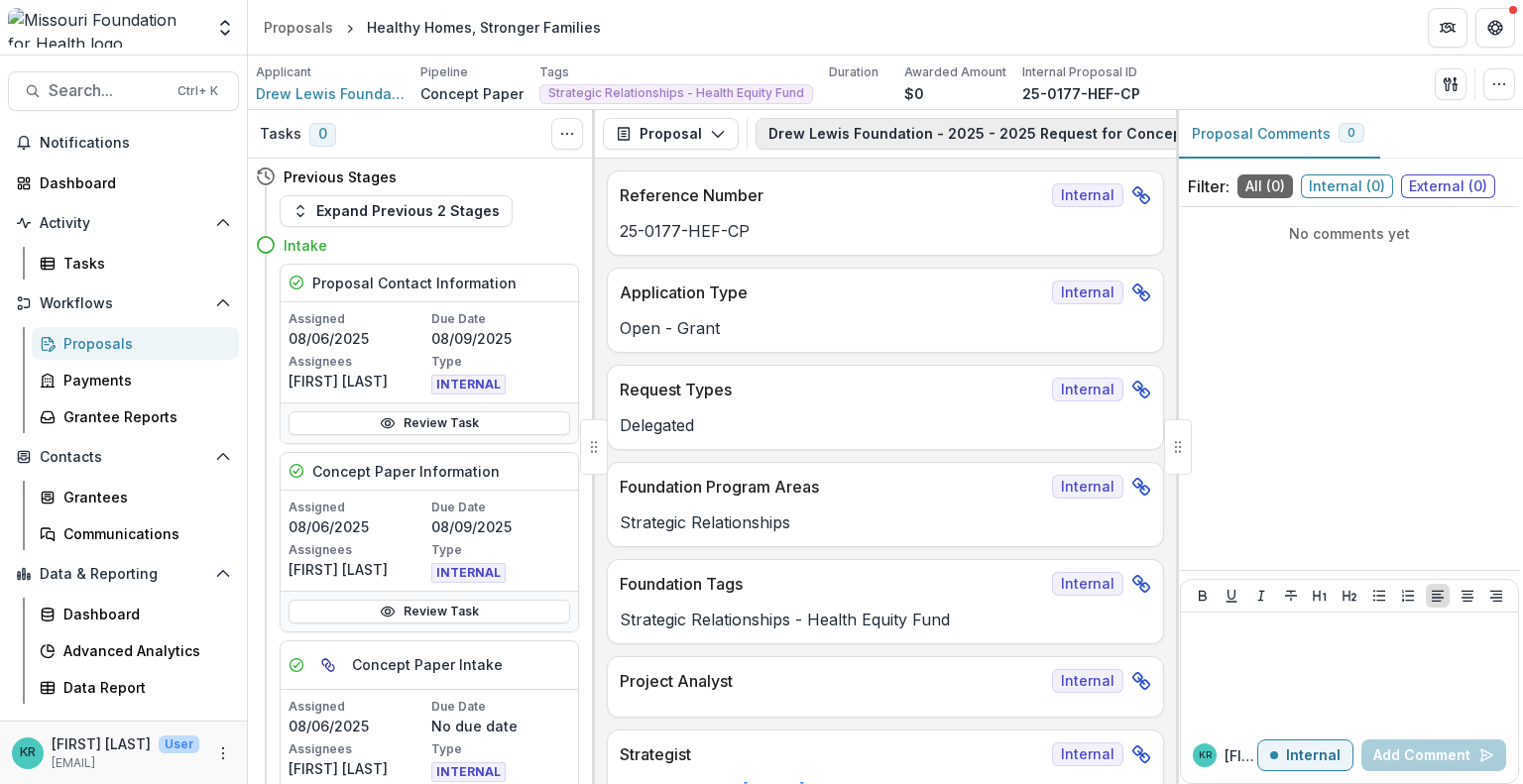 scroll, scrollTop: 0, scrollLeft: 274, axis: horizontal 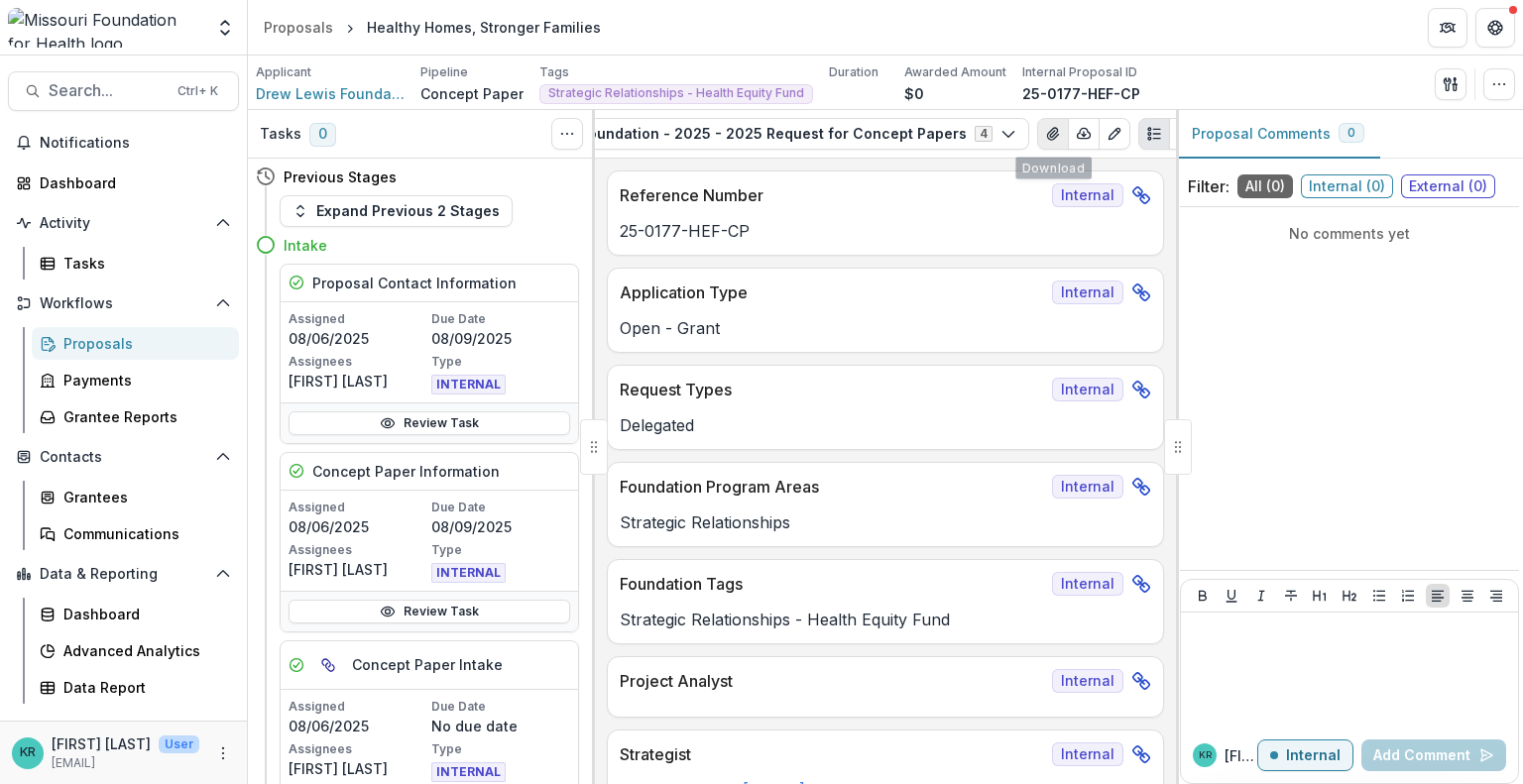 click 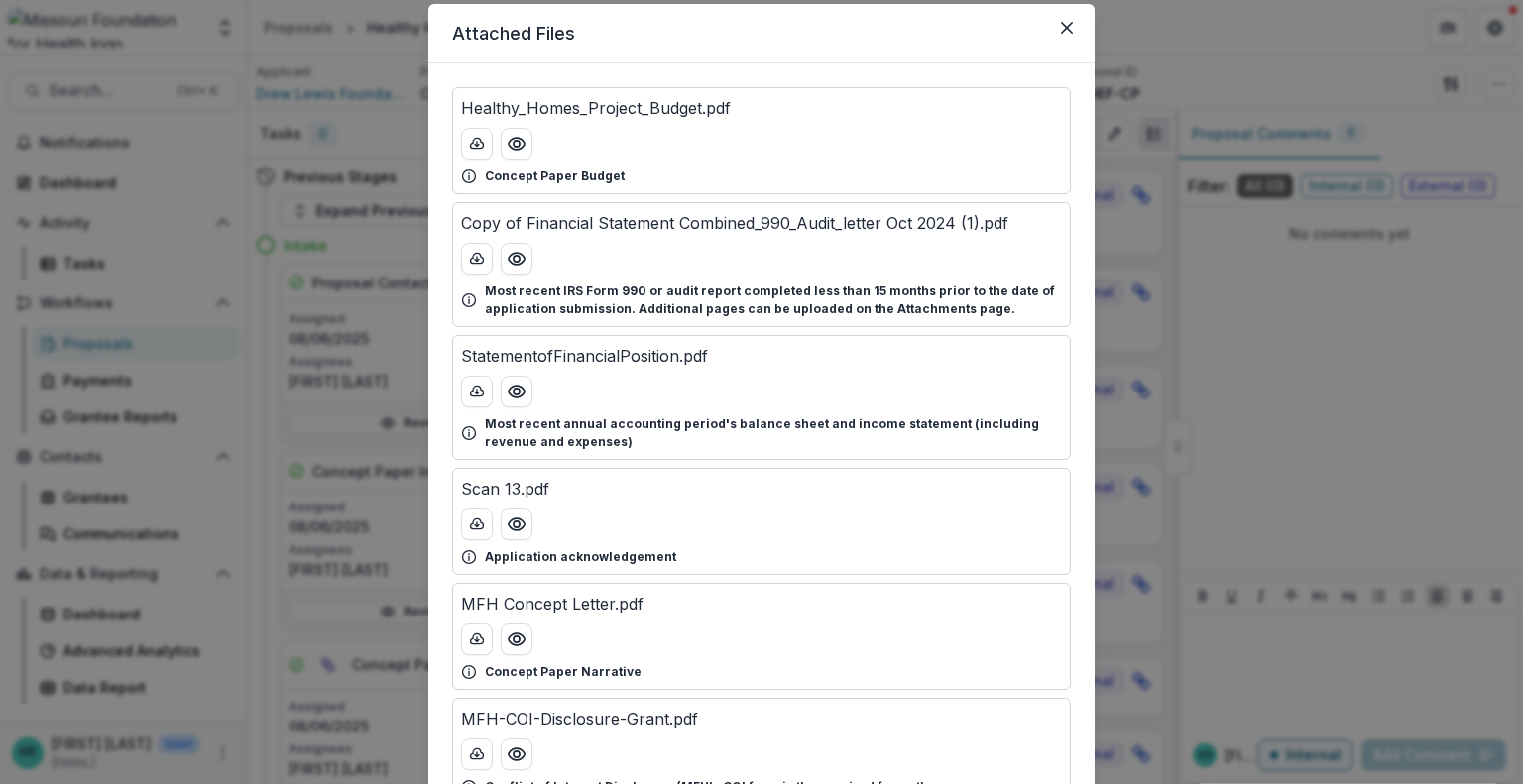 scroll, scrollTop: 67, scrollLeft: 0, axis: vertical 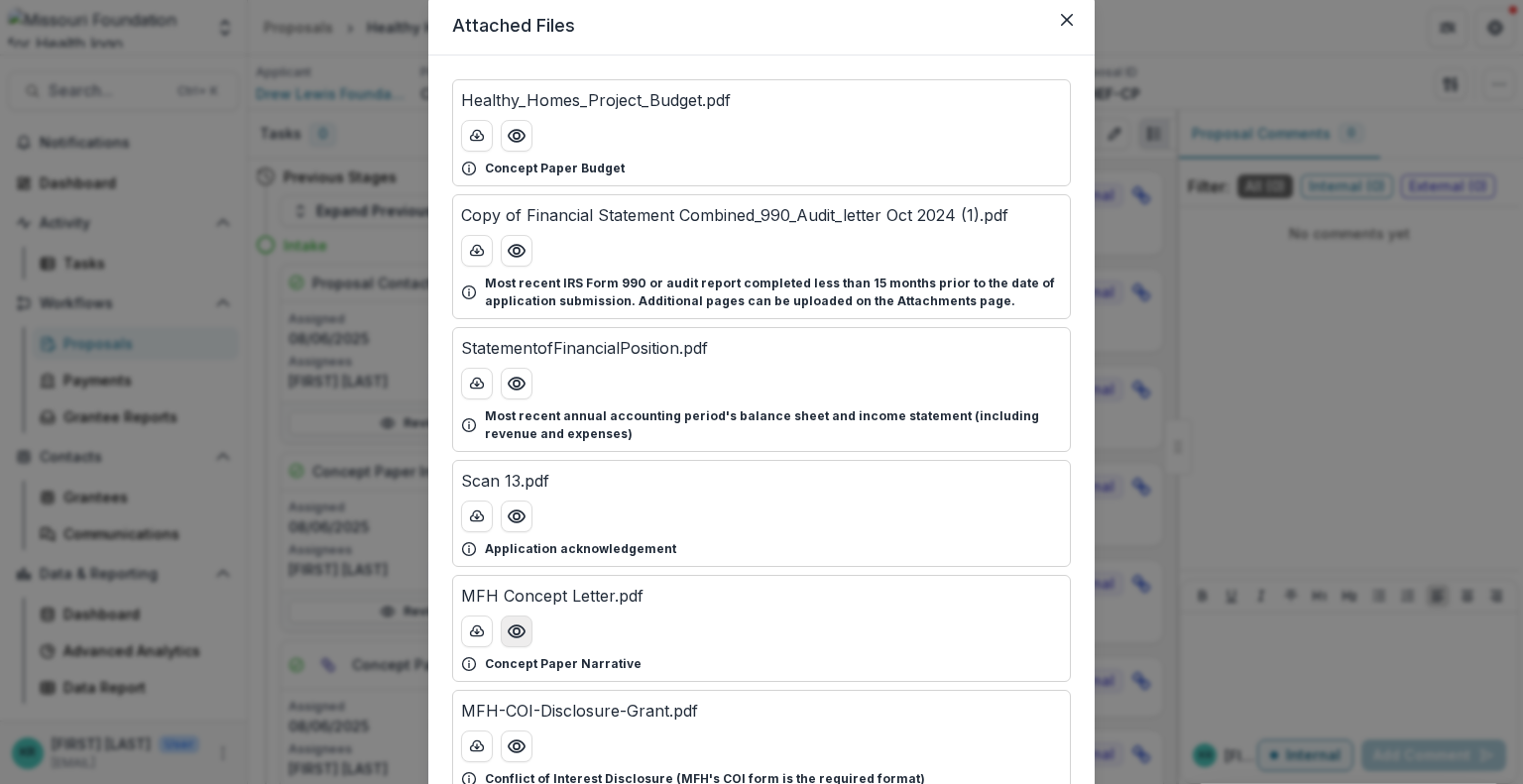 click 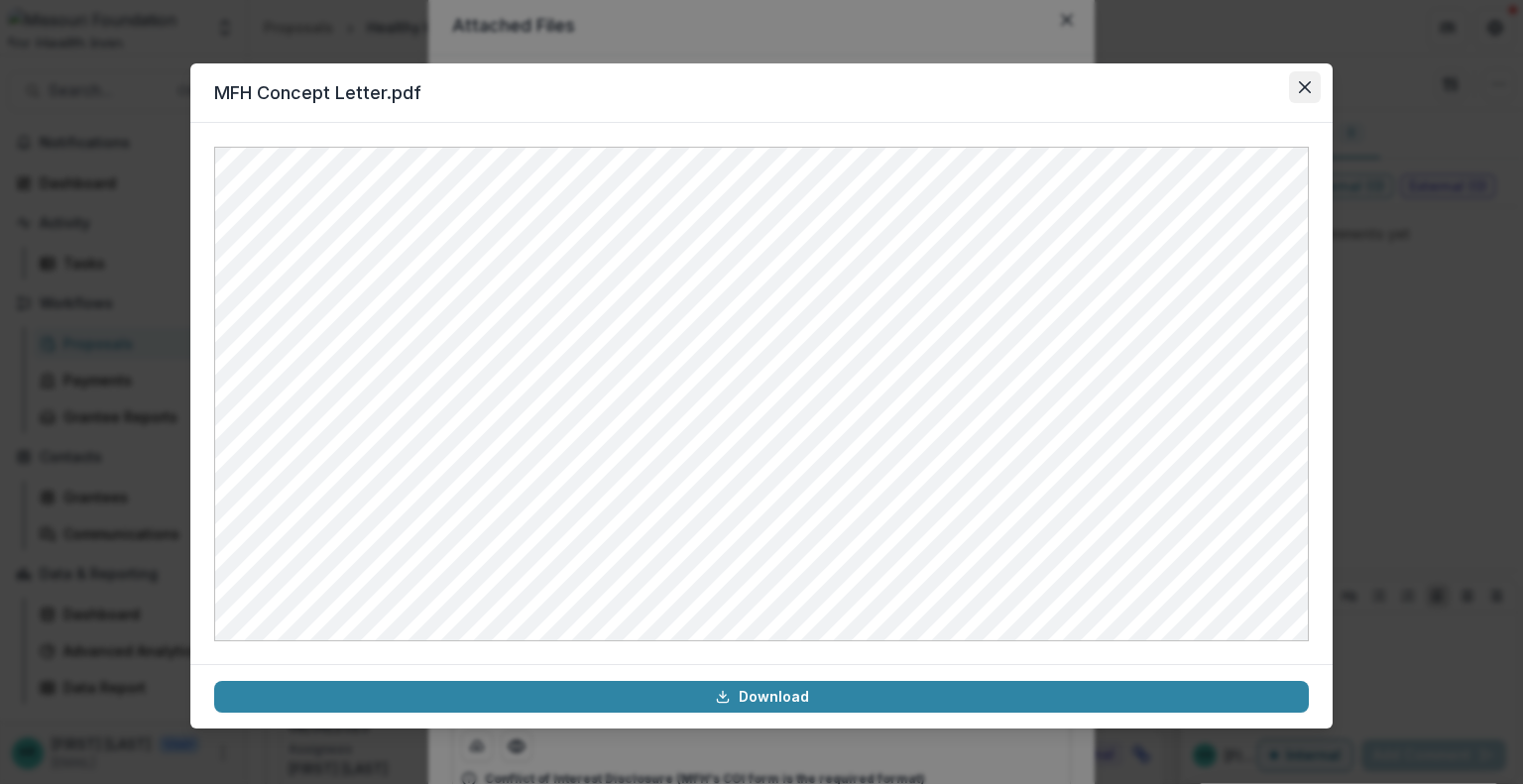 click 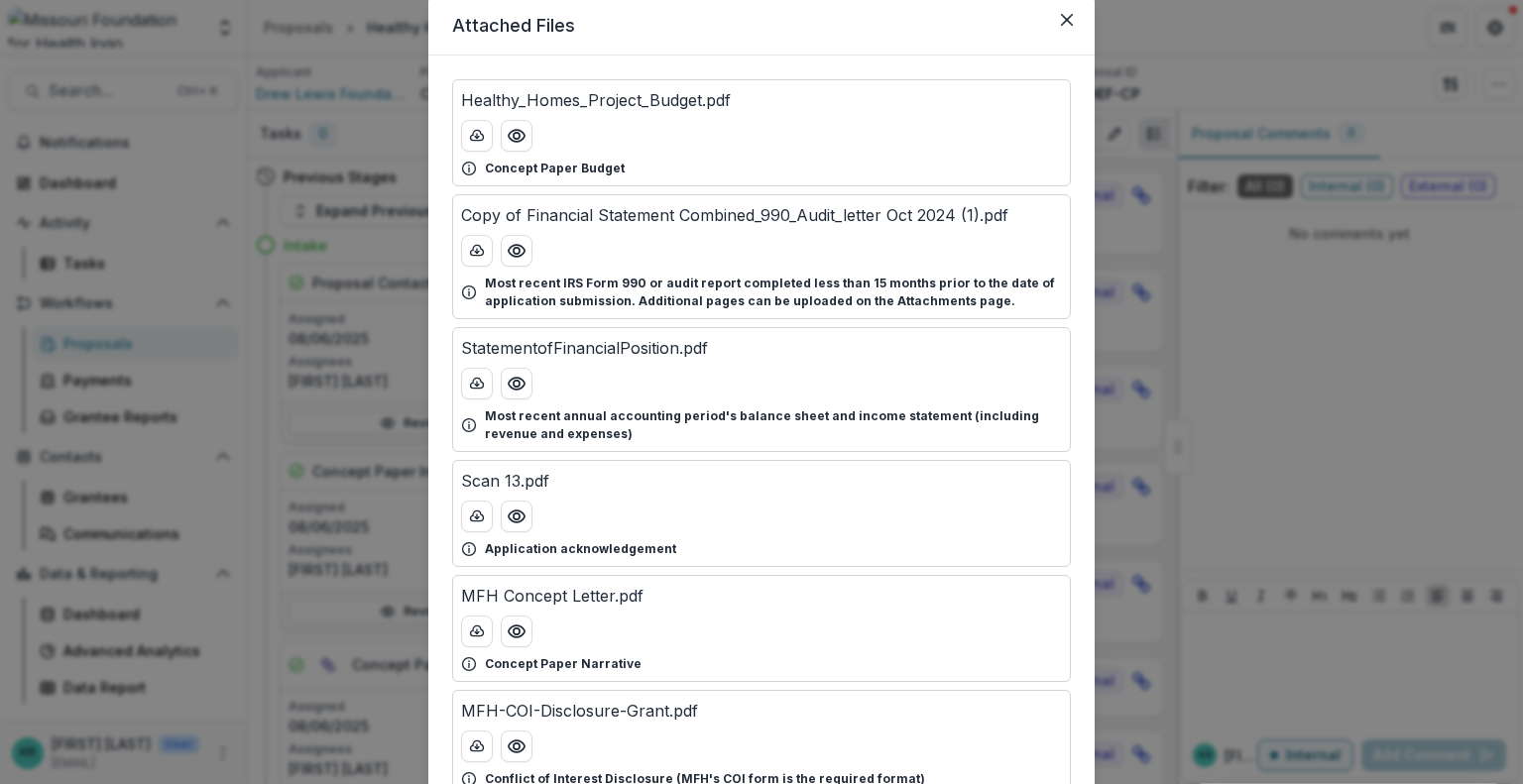 scroll, scrollTop: 0, scrollLeft: 0, axis: both 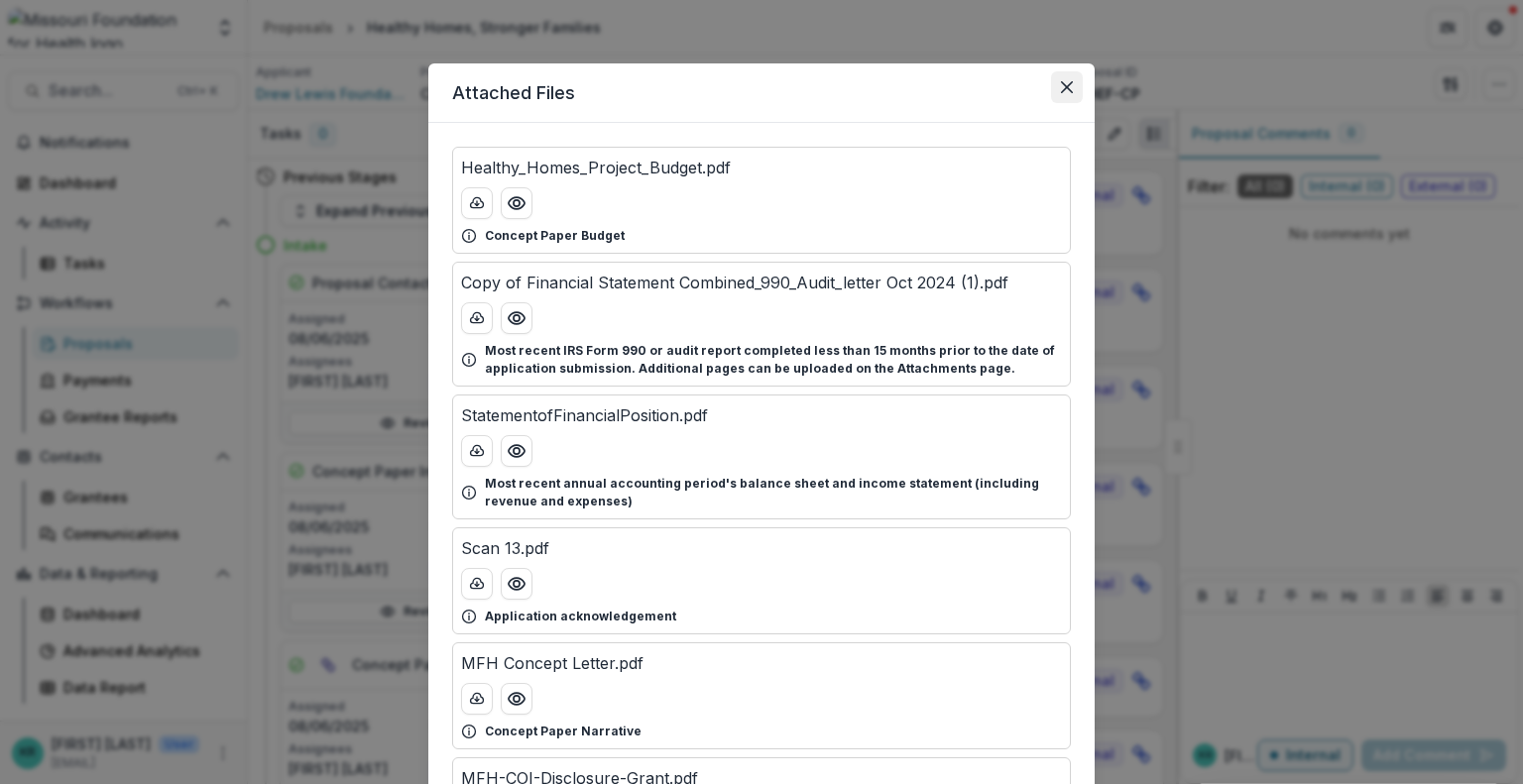 click 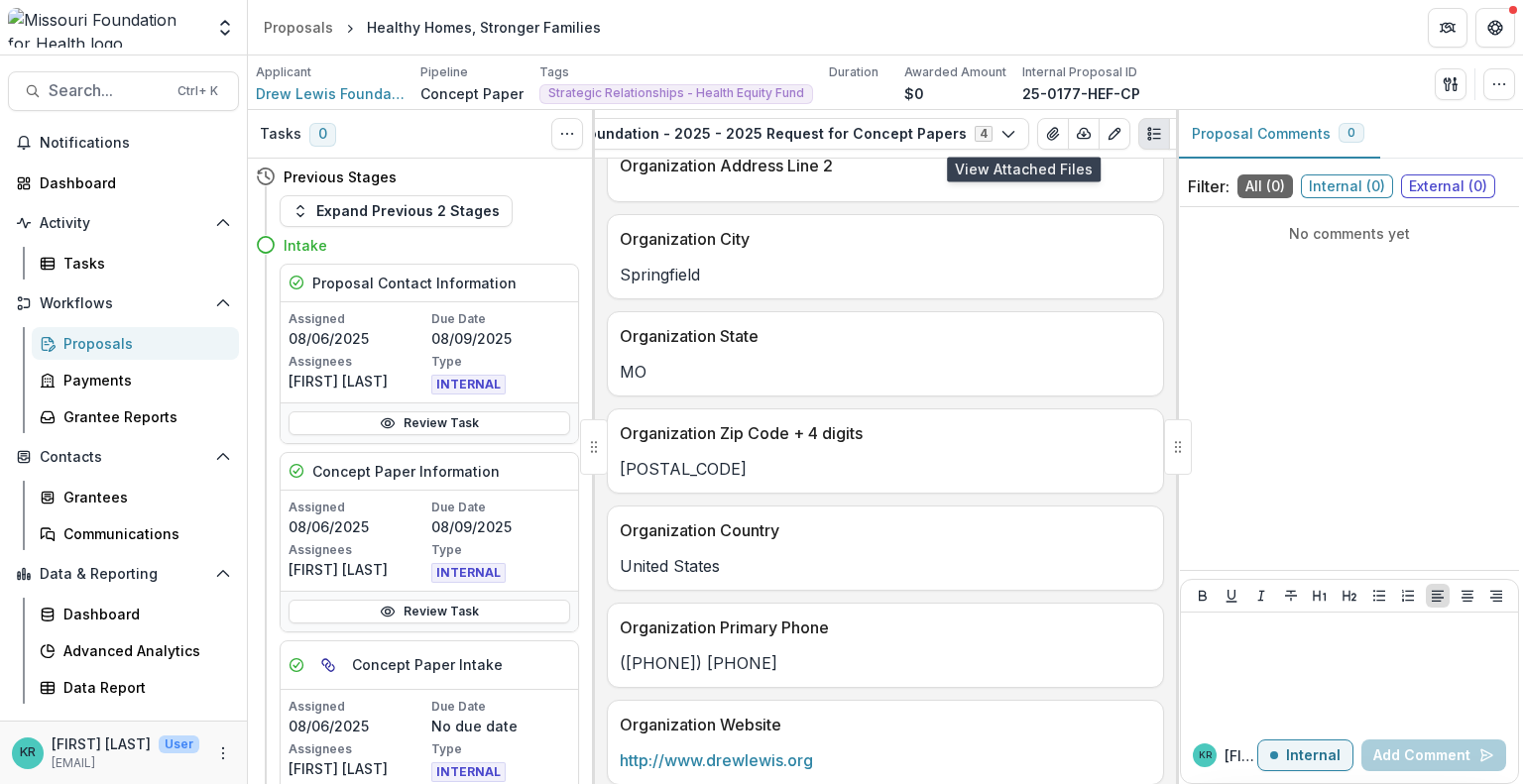 scroll, scrollTop: 1244, scrollLeft: 0, axis: vertical 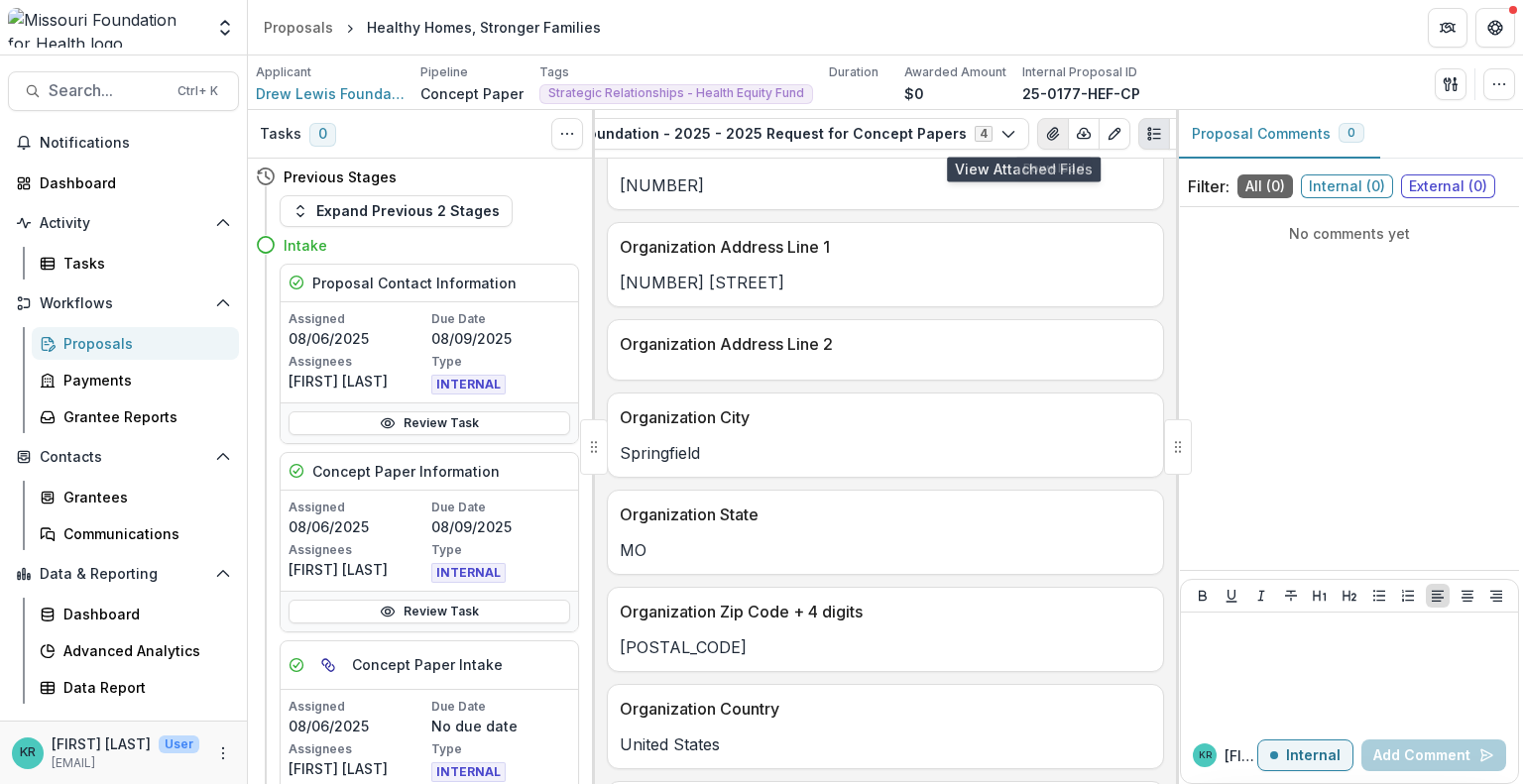 click at bounding box center (1053, 134) 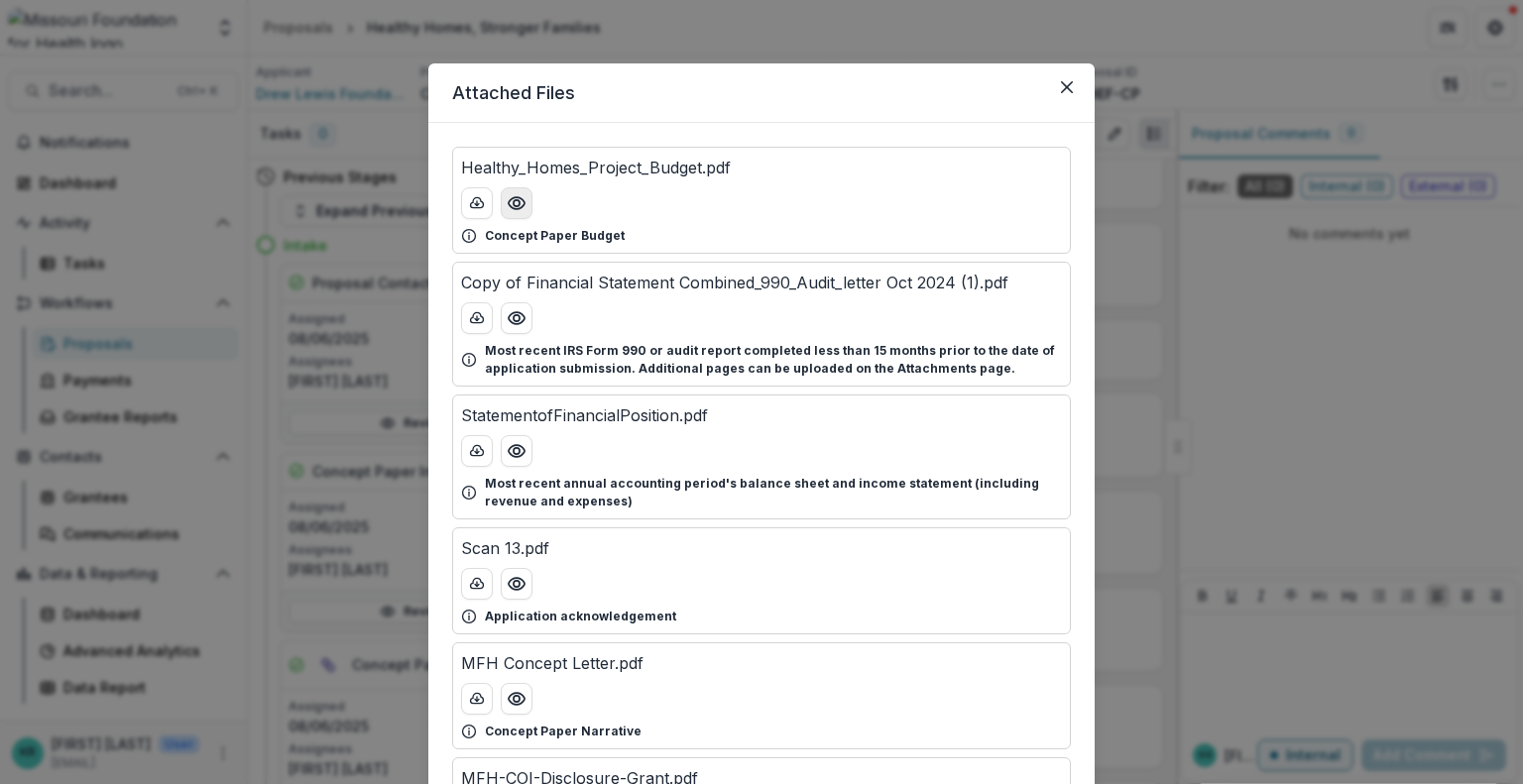 click 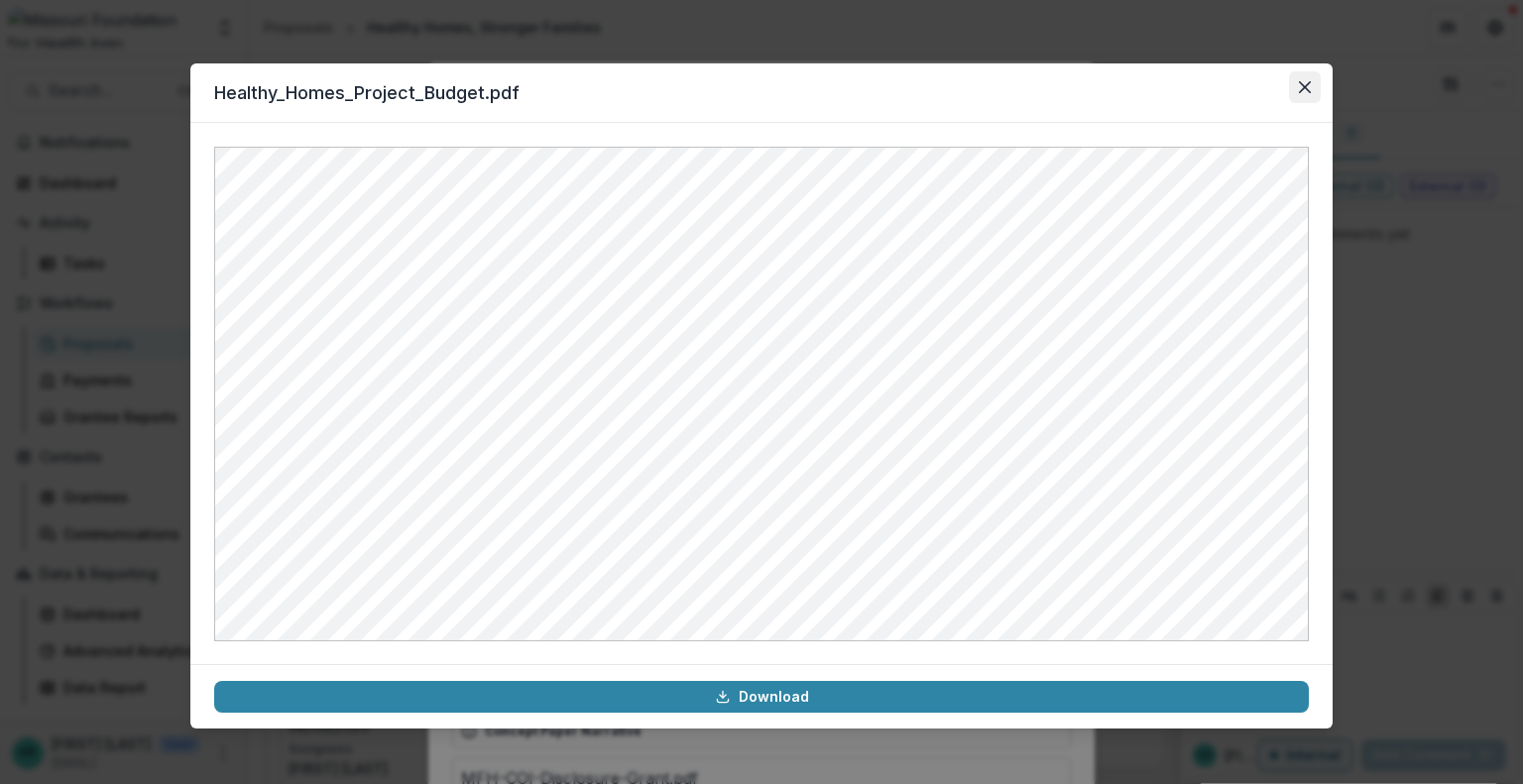 click 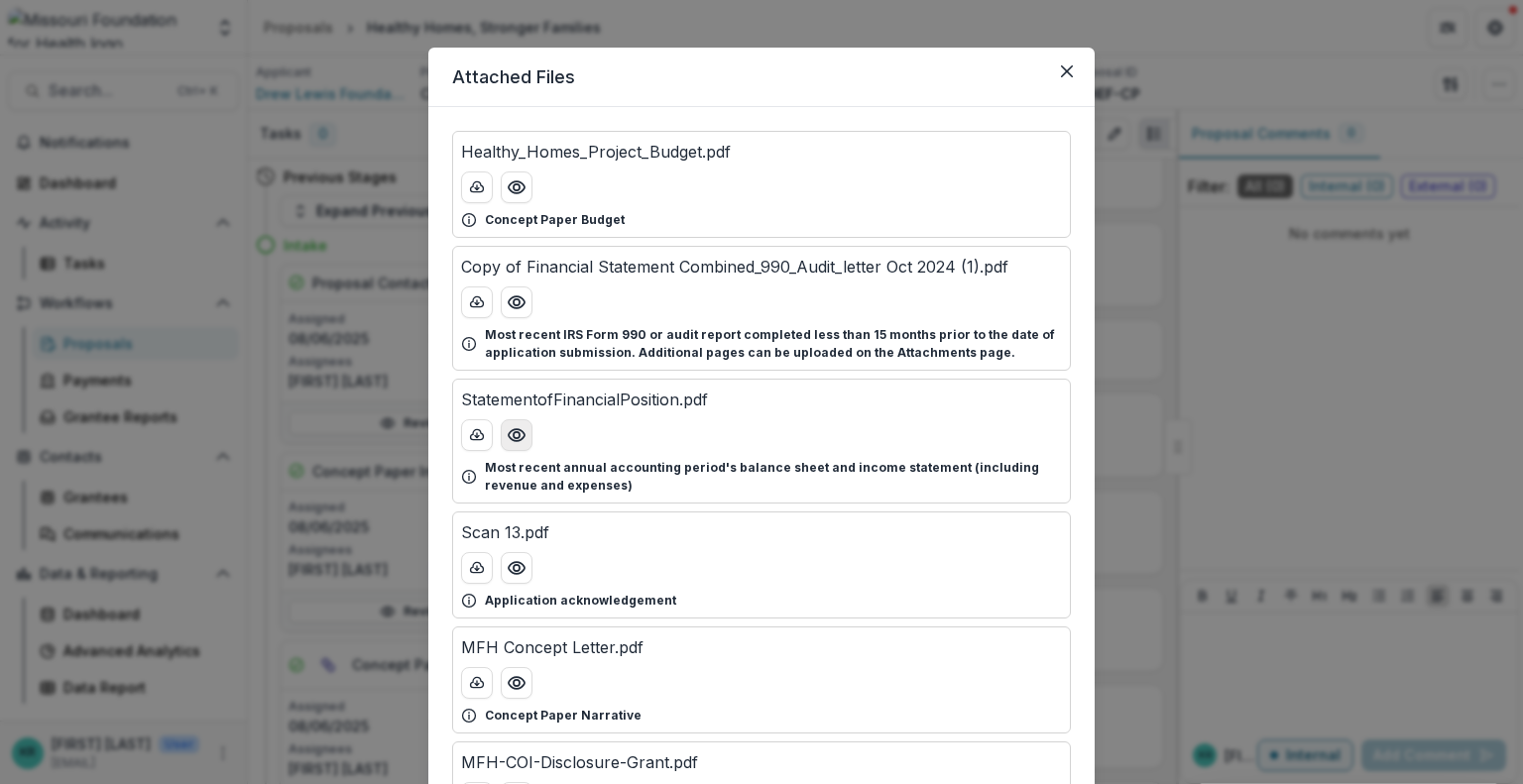 scroll, scrollTop: 361, scrollLeft: 0, axis: vertical 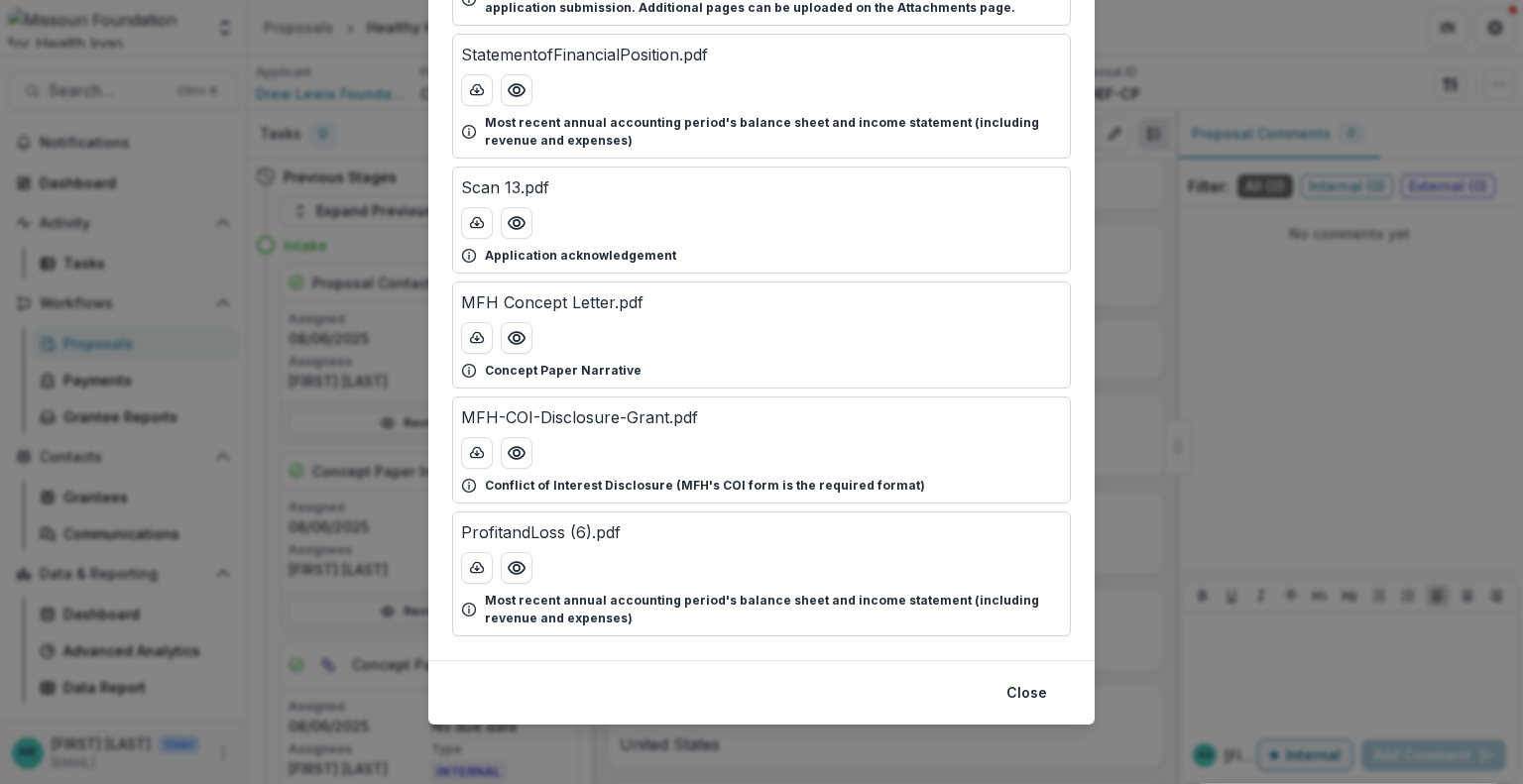 click on "Attached Files Healthy_Homes_Project_Budget.pdf Concept Paper Budget Copy of Financial Statement Combined_990_Audit_letter Oct 2024 (1).pdf Most recent IRS Form 990 or audit report completed less than 15 months prior to the date of application submission. Additional pages can be uploaded on the Attachments page. StatementofFinancialPosition.pdf Most recent annual accounting period's balance sheet and income statement (including revenue and expenses) Scan 13.pdf Application acknowledgement MFH Concept Letter.pdf Concept Paper Narrative MFH-COI-Disclosure-Grant.pdf Conflict of Interest Disclosure (MFH's COI form is the required format) ProfitandLoss (6).pdf Most recent annual accounting period's balance sheet and income statement (including revenue and expenses) Close" at bounding box center (762, 392) 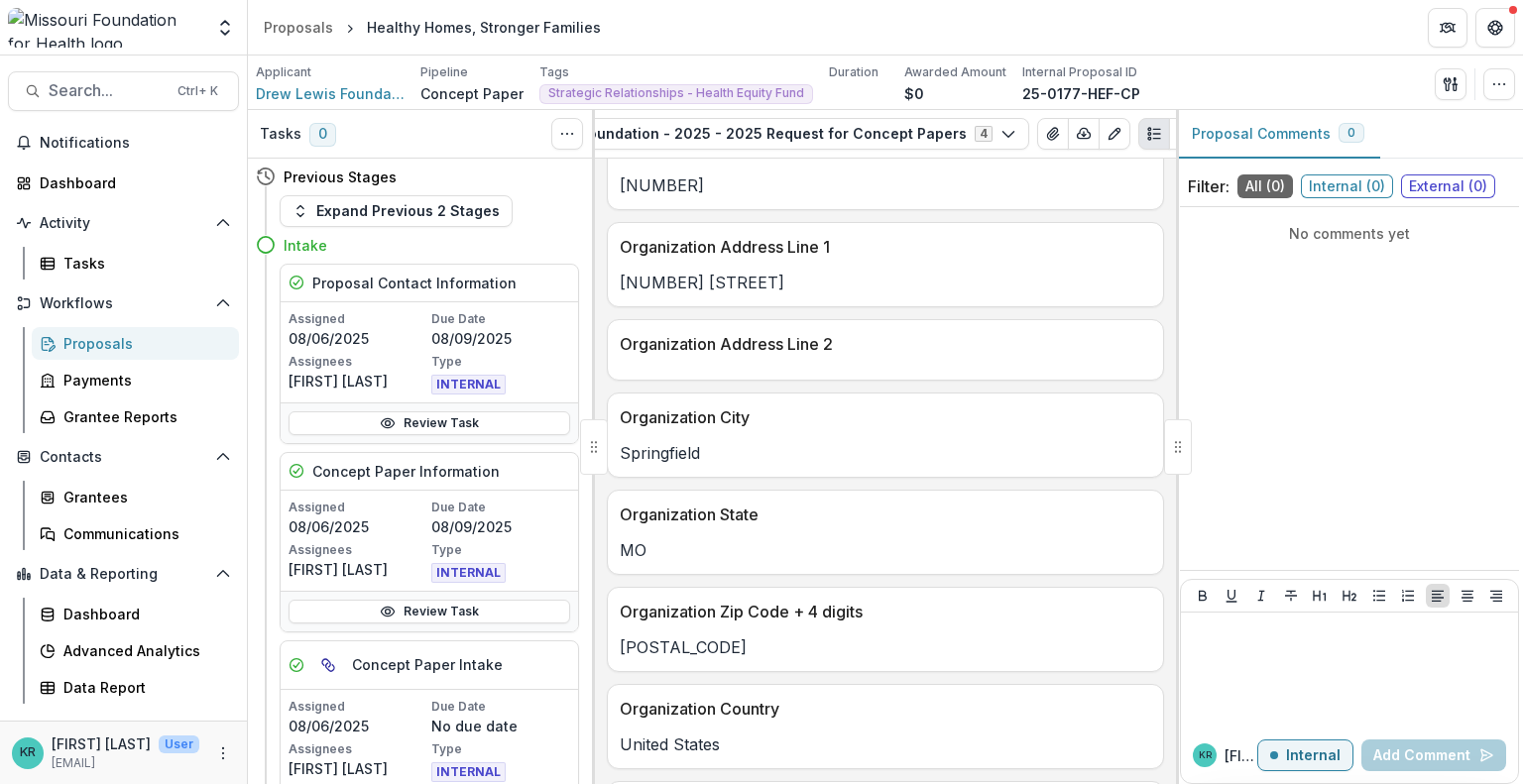 click on "Proposals" at bounding box center (143, 343) 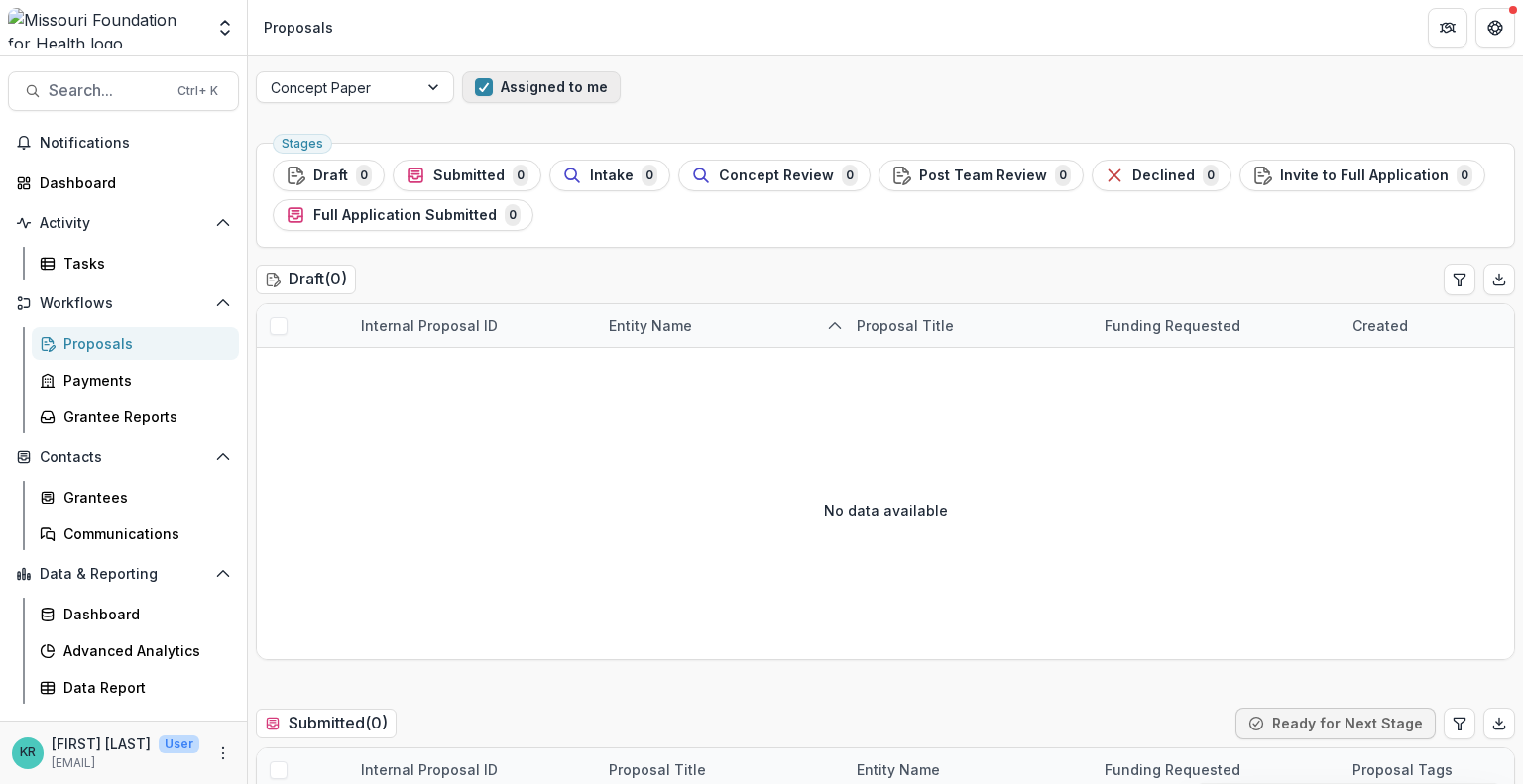 click on "Assigned to me" at bounding box center [541, 87] 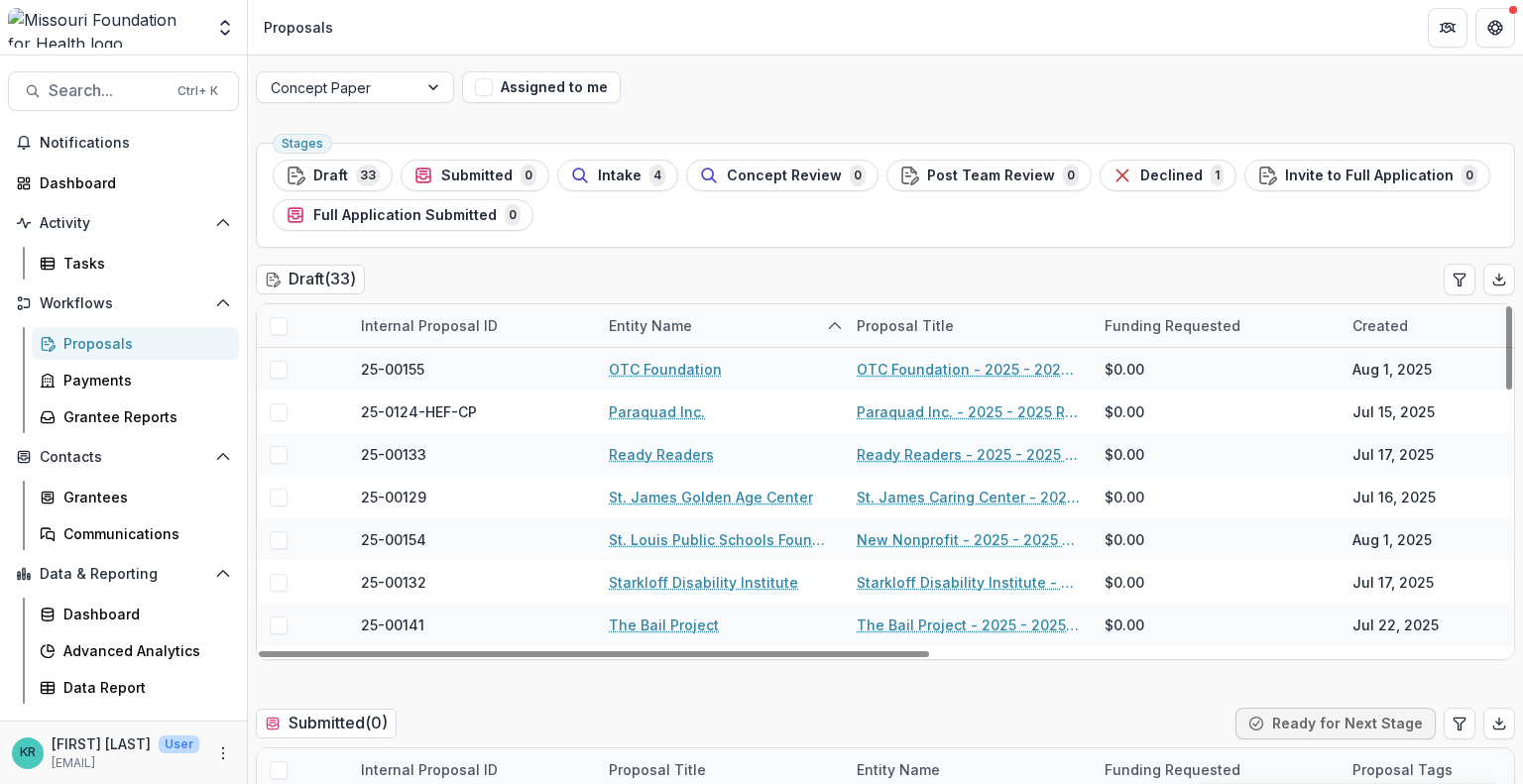 scroll, scrollTop: 1094, scrollLeft: 0, axis: vertical 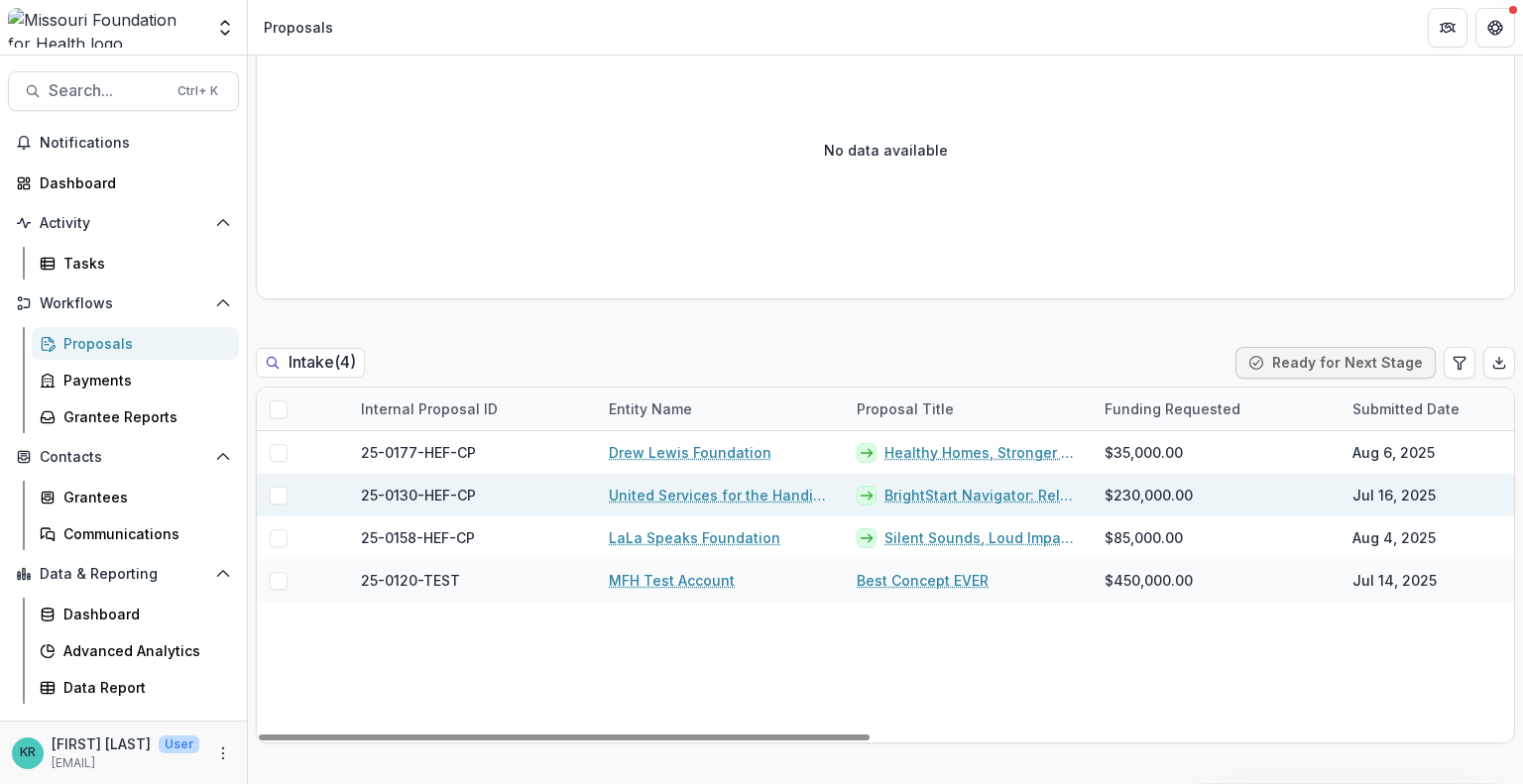 click on "BrightStart Navigator: Relational Navigation for Developmental Equity in Eastern Missouri" at bounding box center (983, 495) 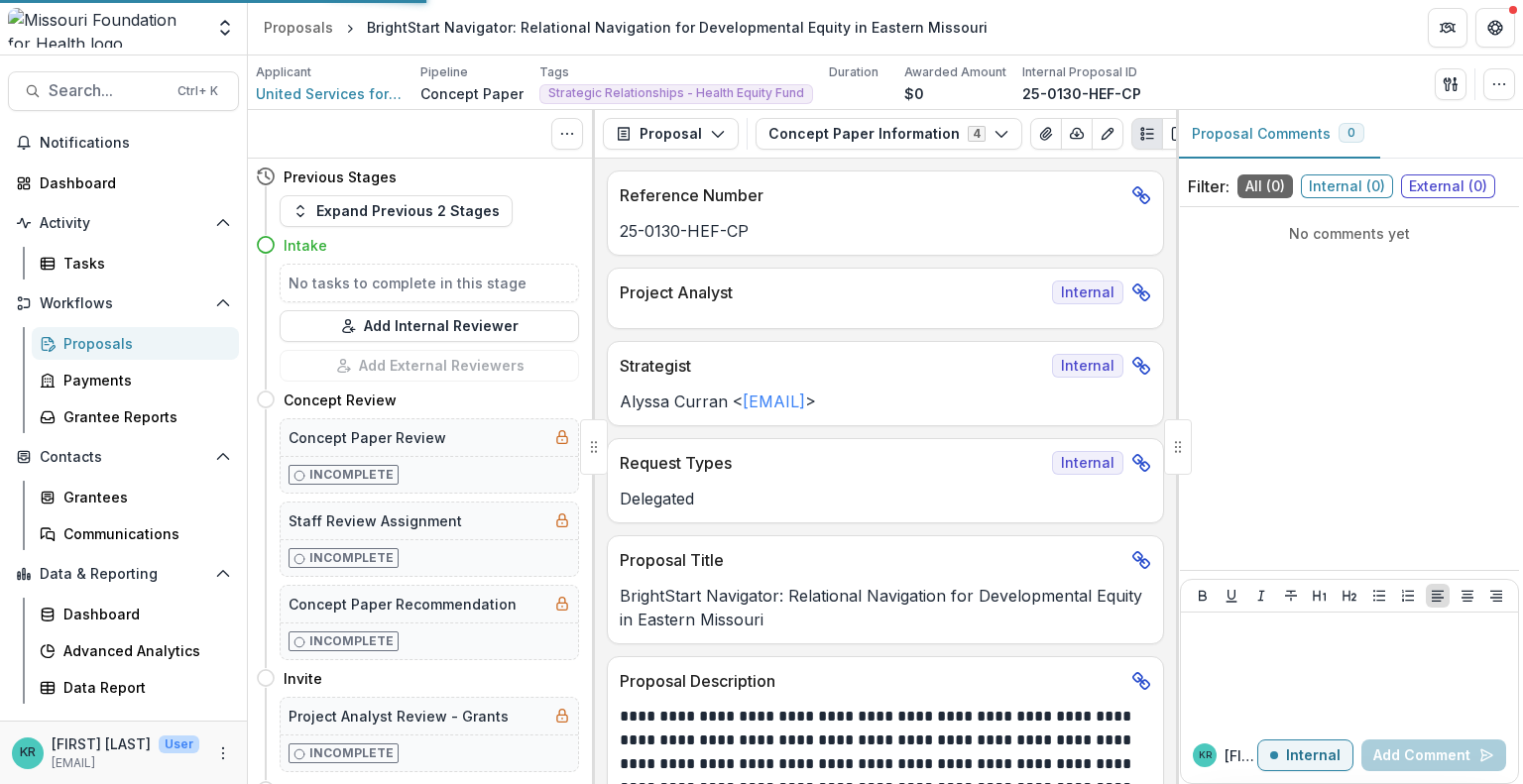 scroll, scrollTop: 0, scrollLeft: 0, axis: both 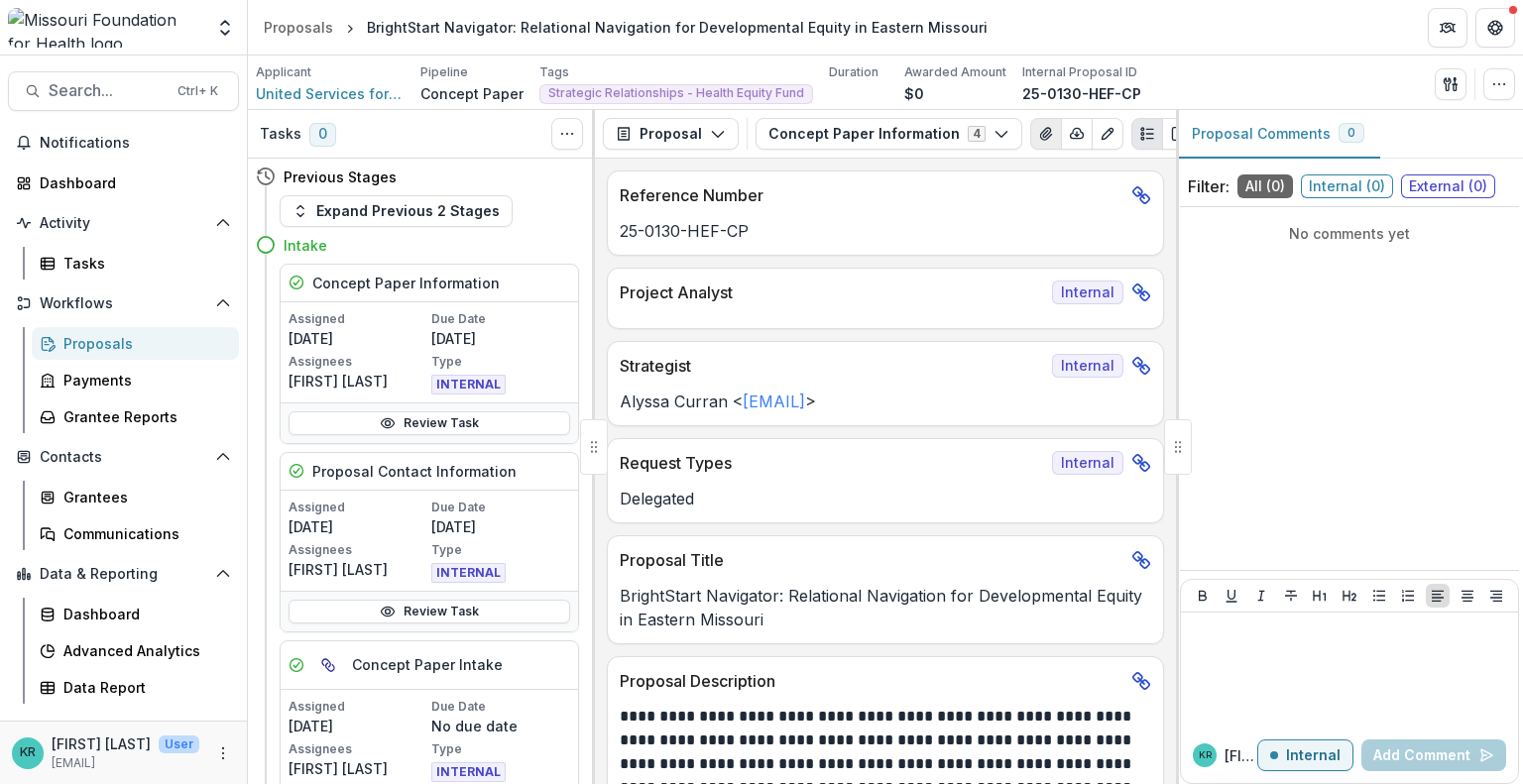 click at bounding box center (1046, 134) 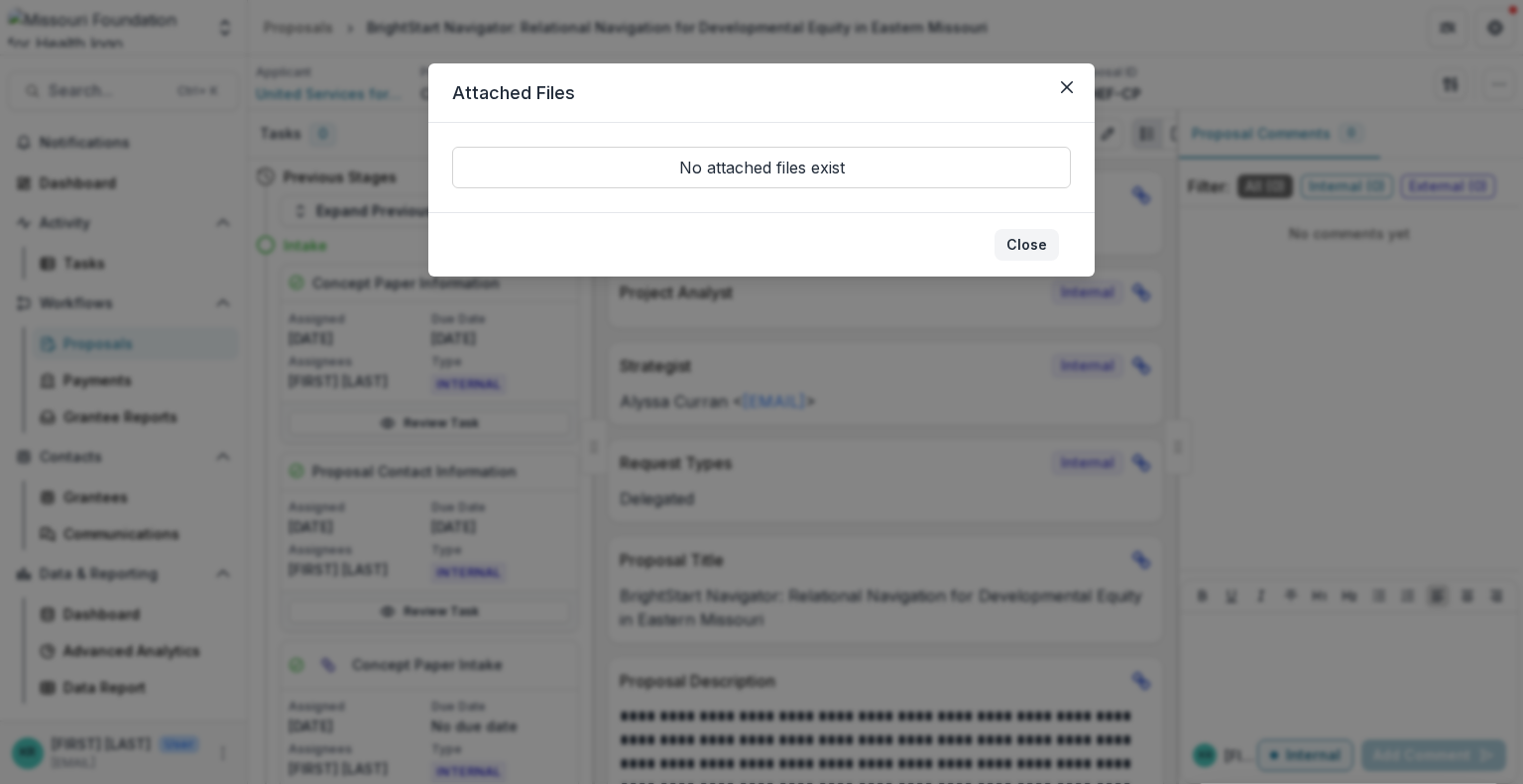 click on "Close" at bounding box center (1026, 245) 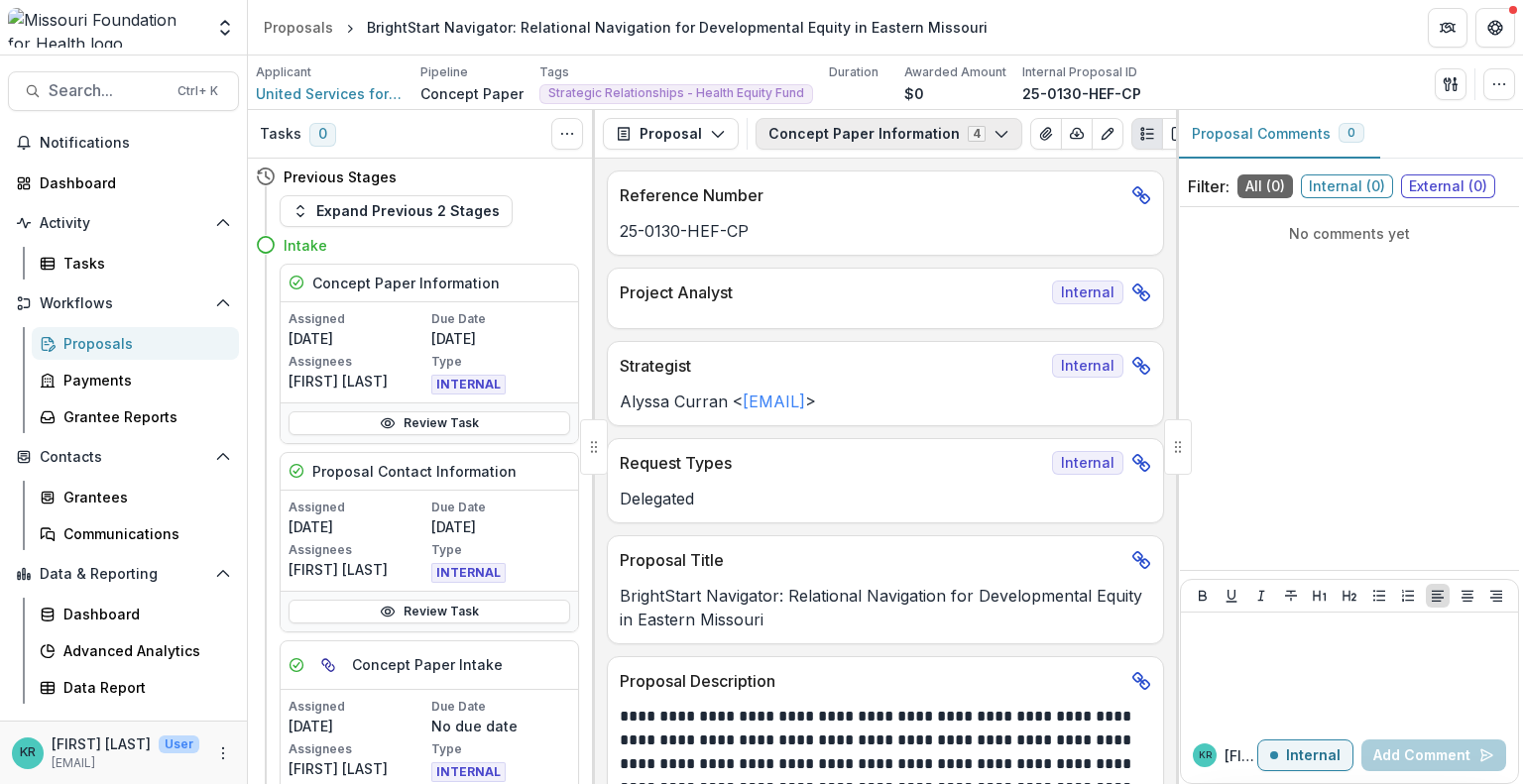 click 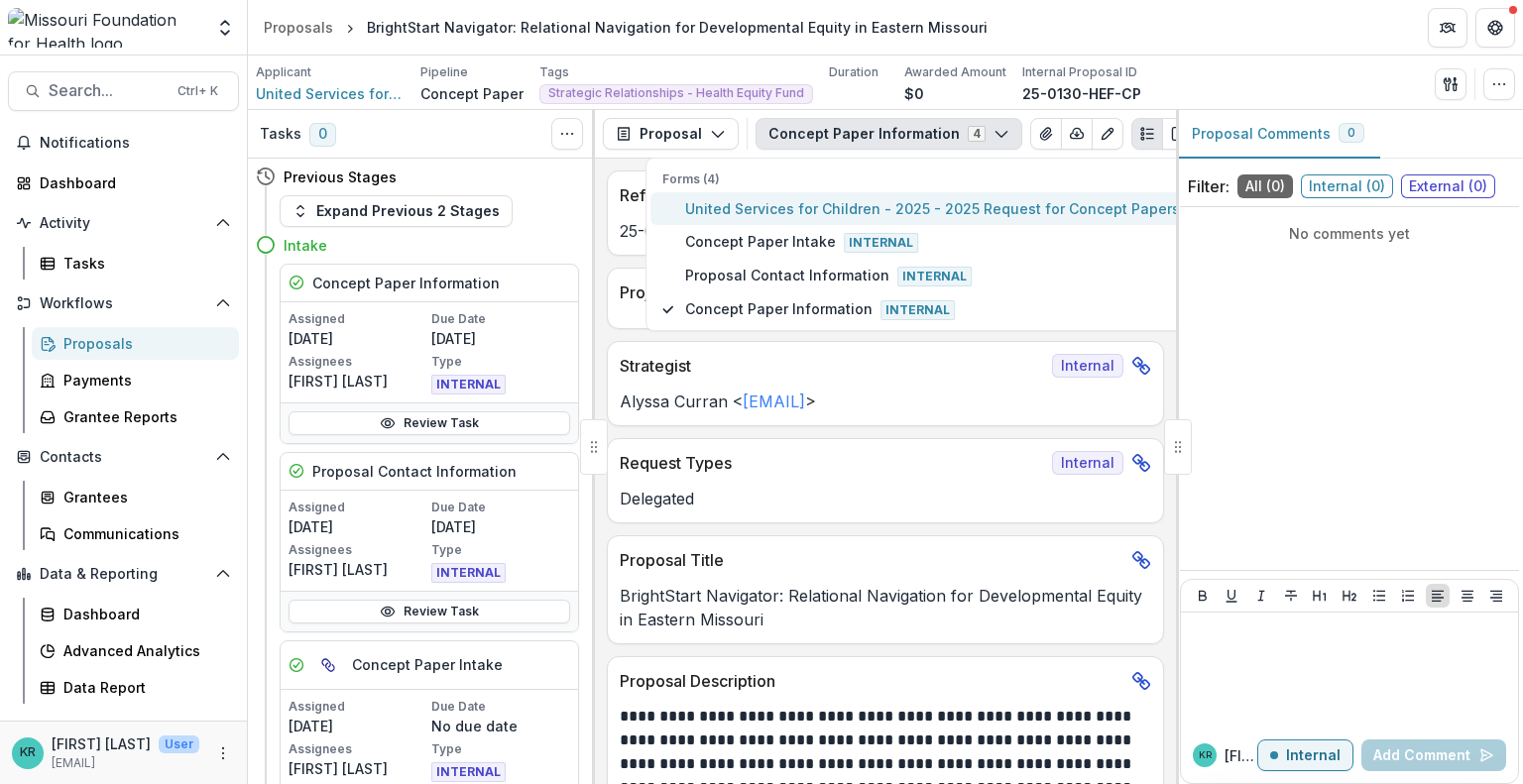 click on "United Services for Children - 2025 - 2025 Request for Concept Papers" at bounding box center [932, 208] 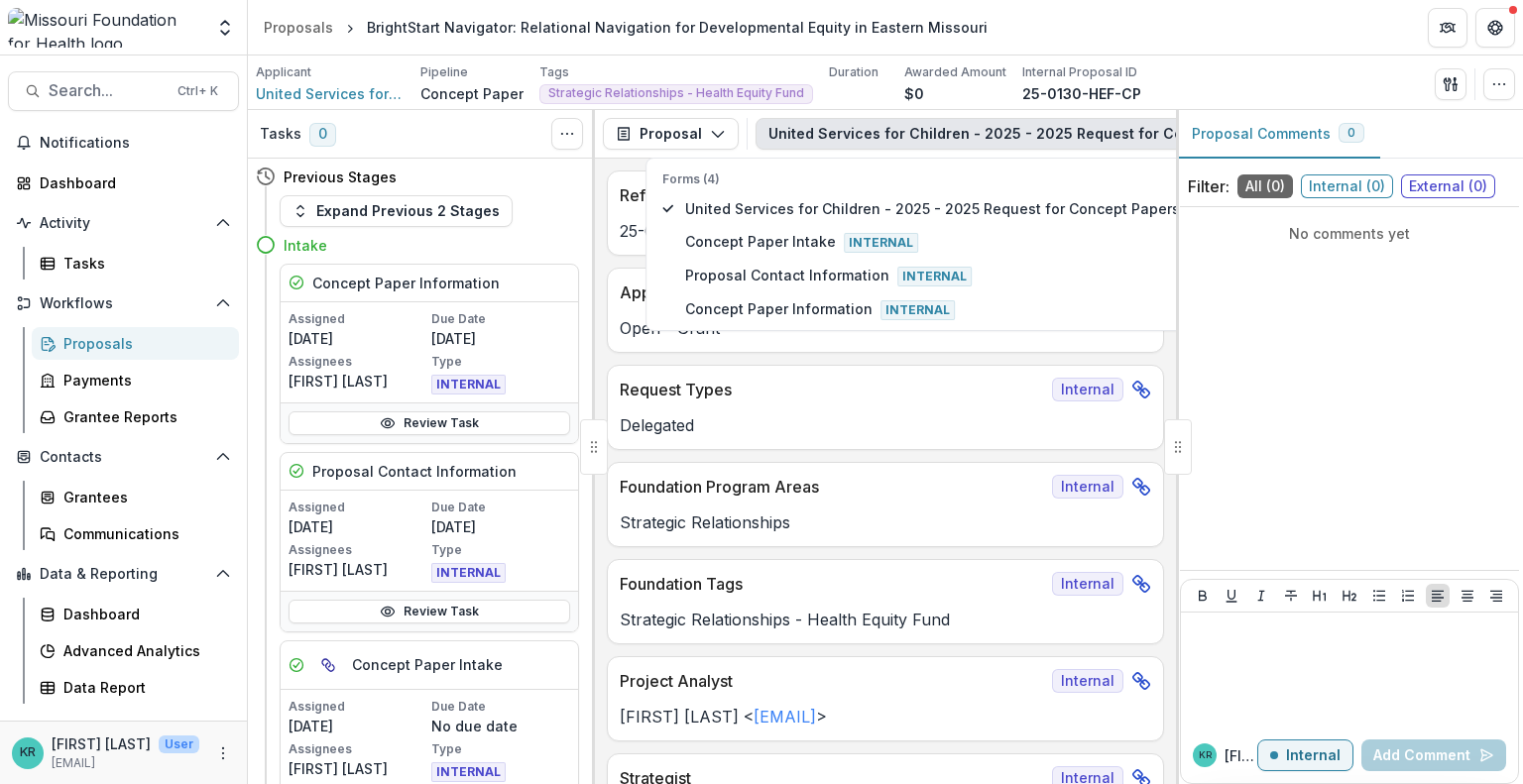 click on "No comments yet" at bounding box center [1349, 389] 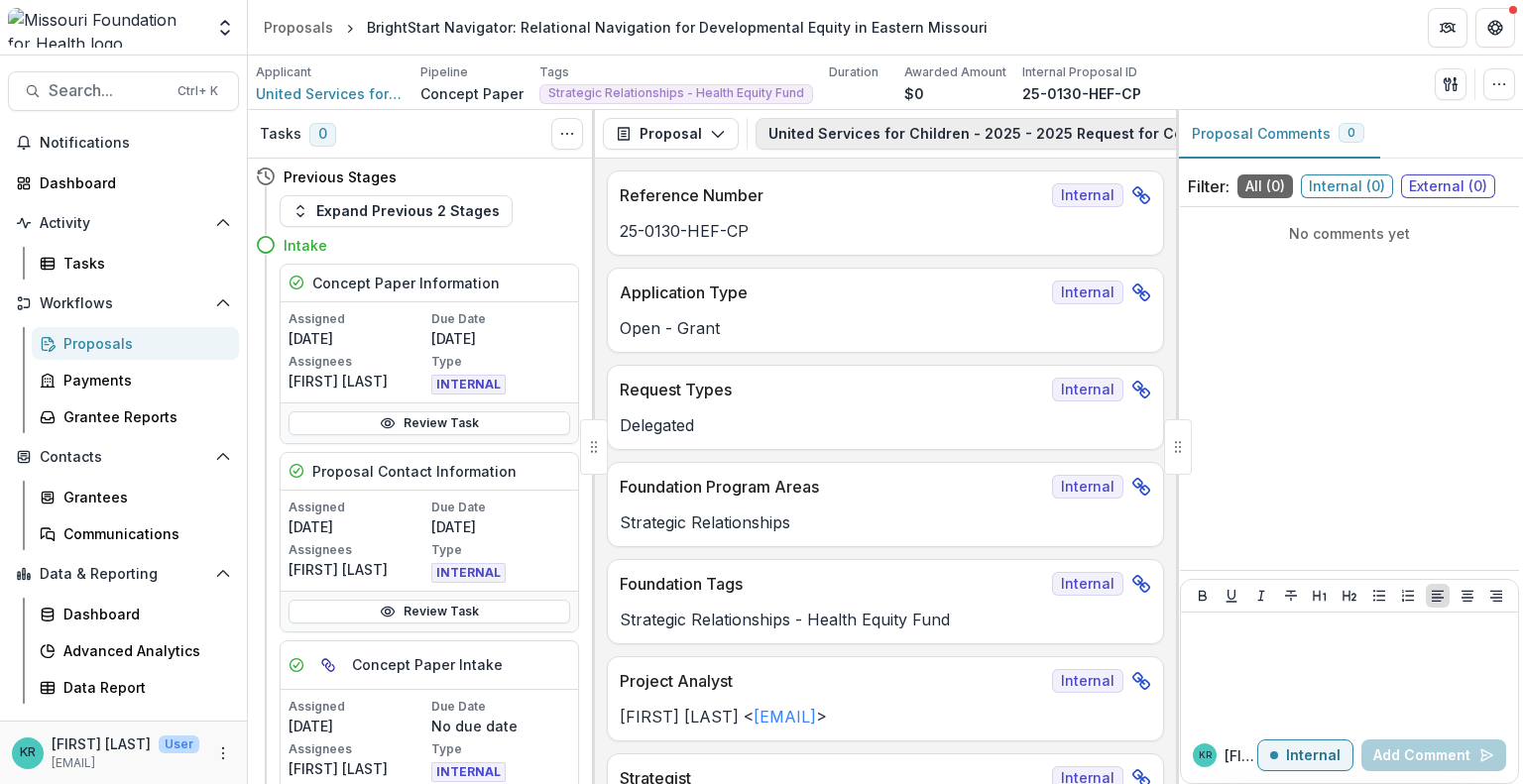 scroll, scrollTop: 0, scrollLeft: 306, axis: horizontal 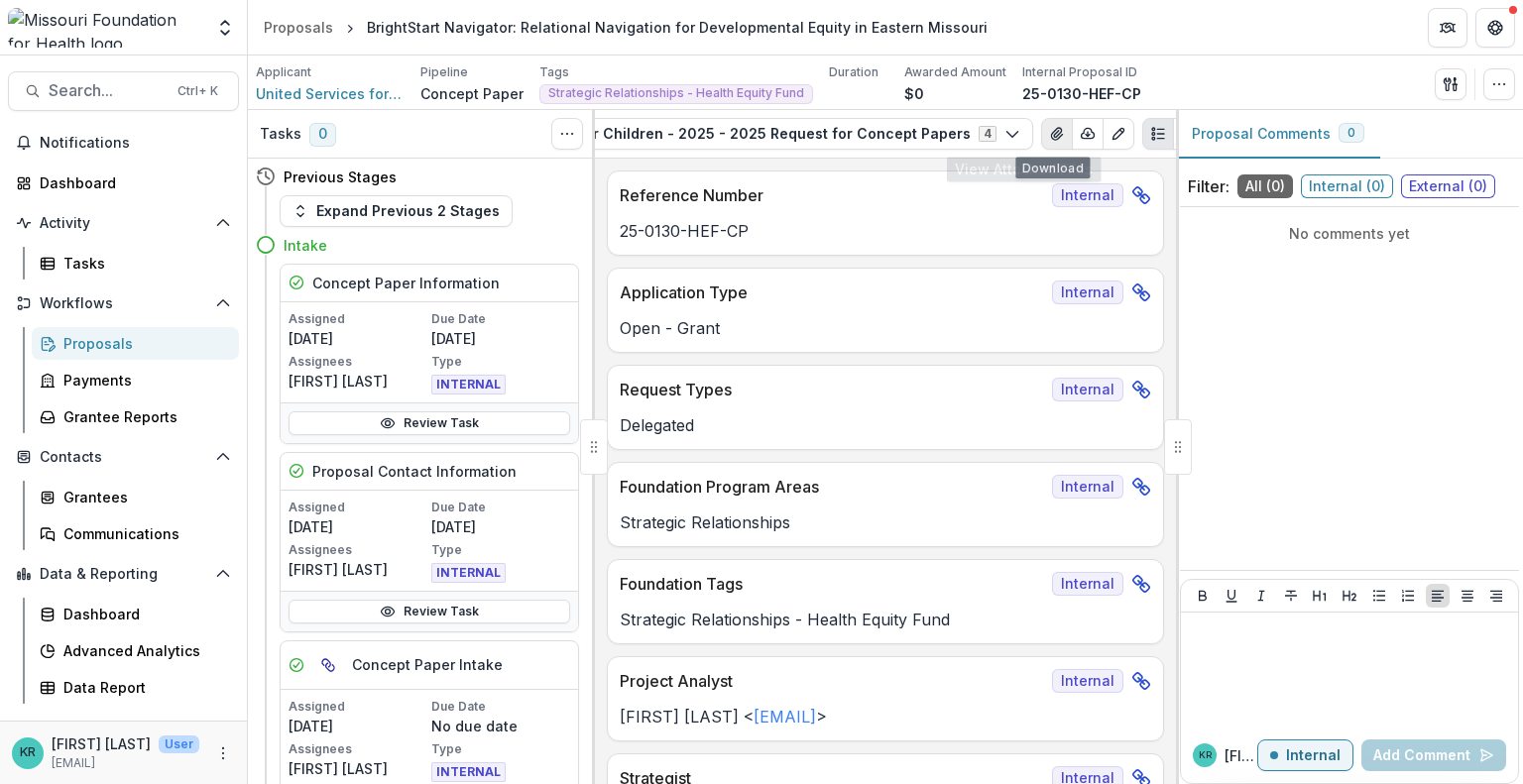 click 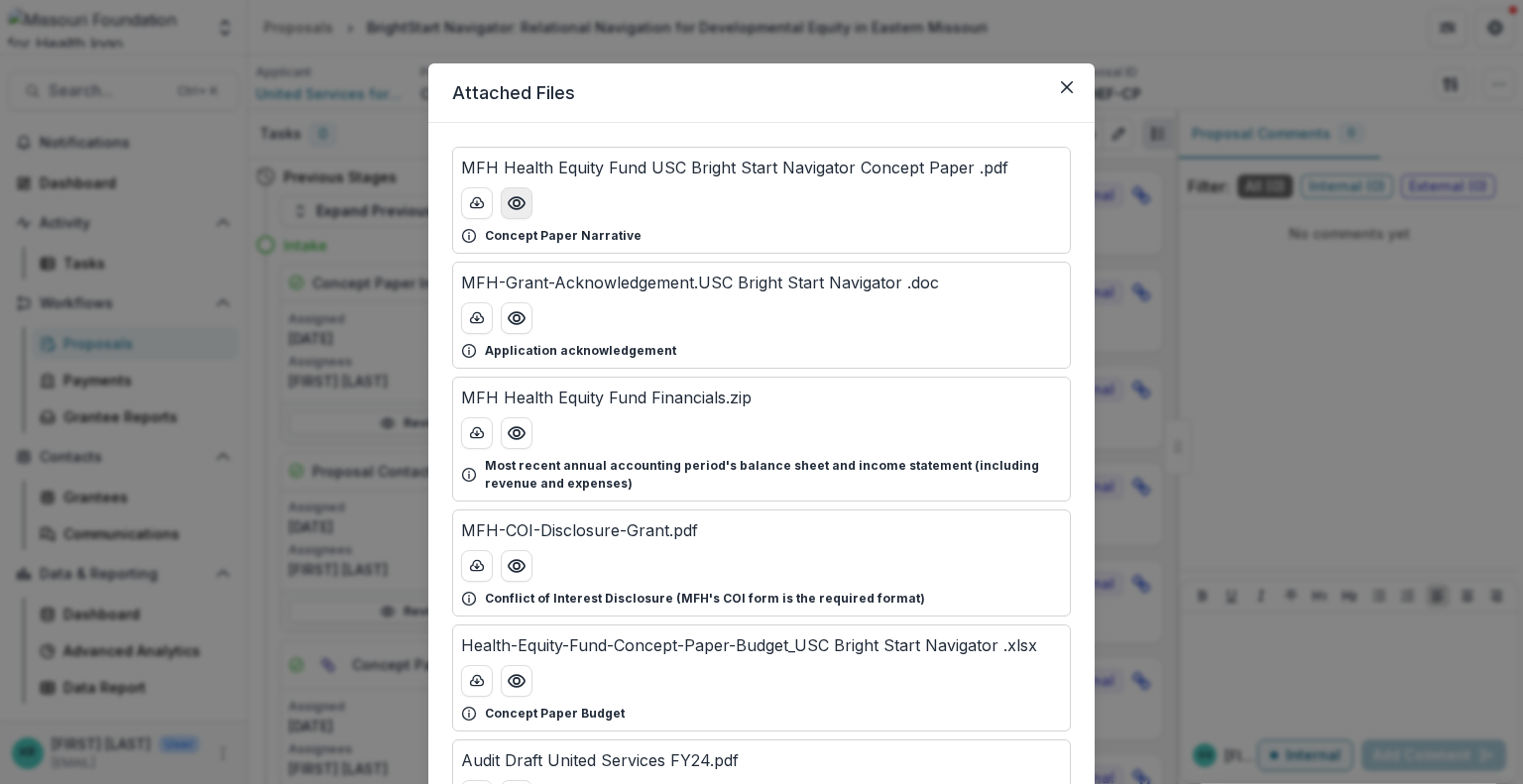 click 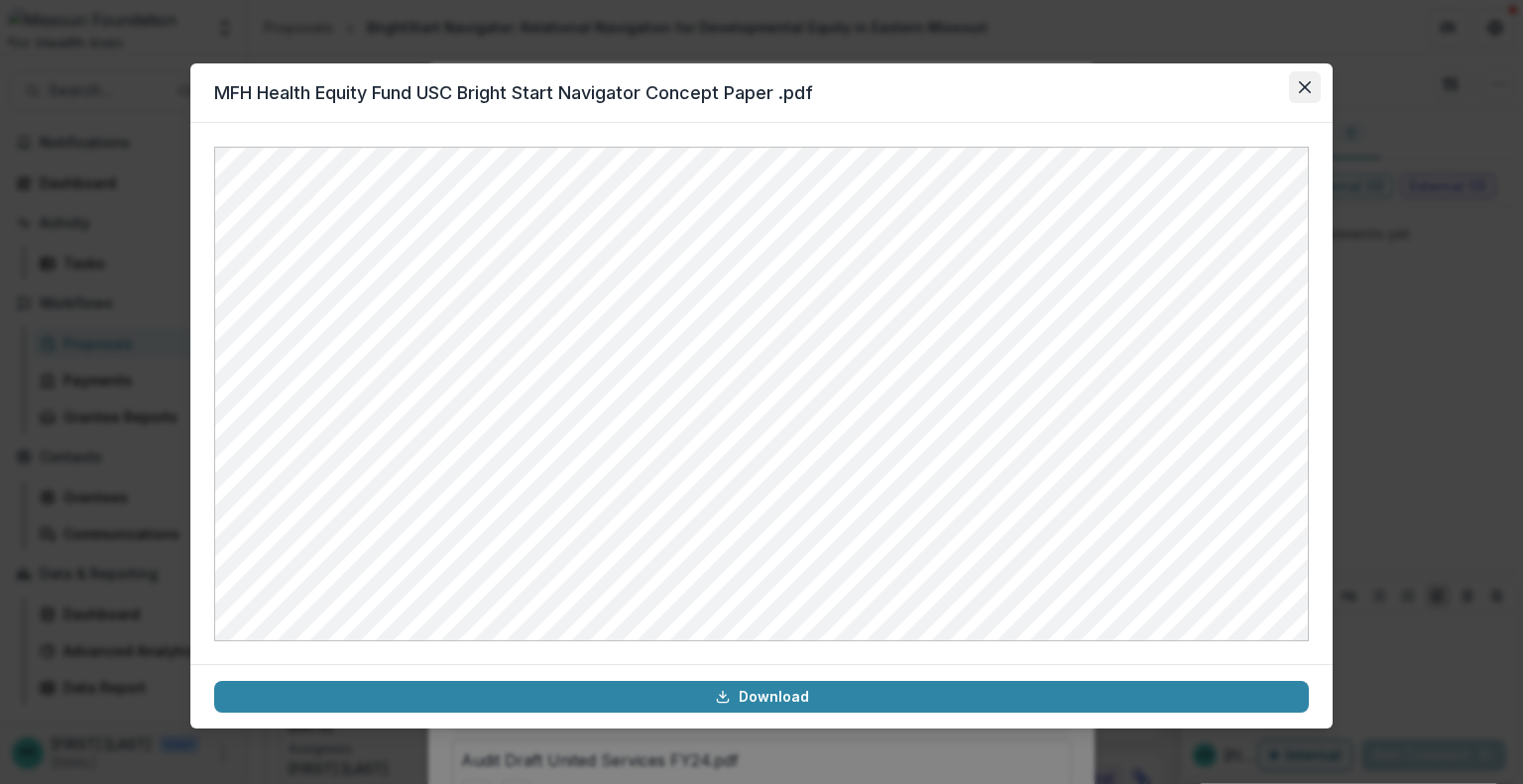 click at bounding box center [1305, 87] 